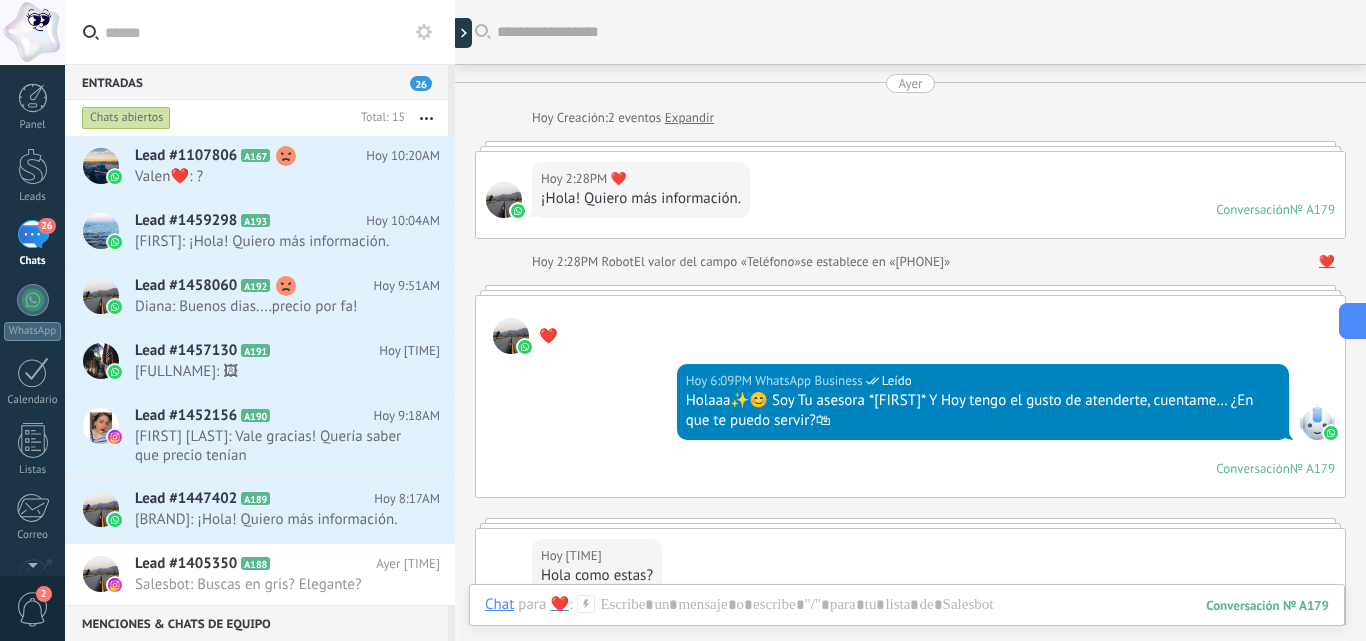 click on "Ayer [TIME] ❤️  Después te aviso cual compro... Me sigue gustando el primero" at bounding box center (910, 2134) 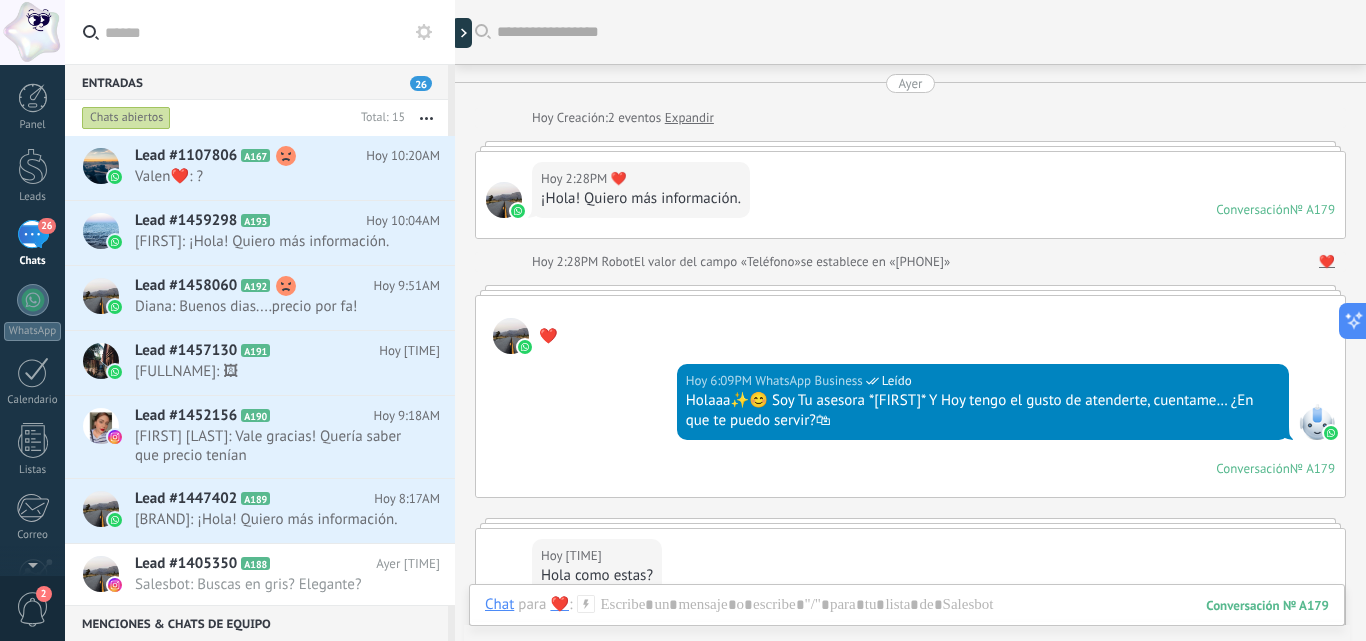 scroll, scrollTop: 0, scrollLeft: 0, axis: both 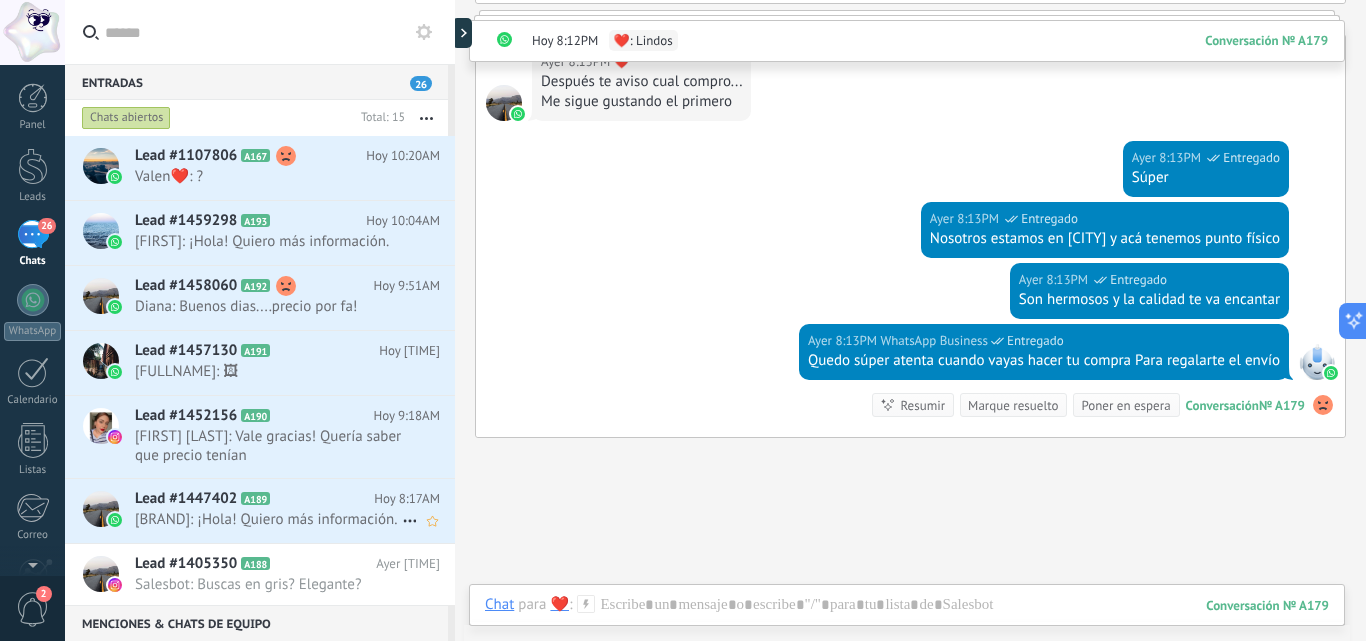 click 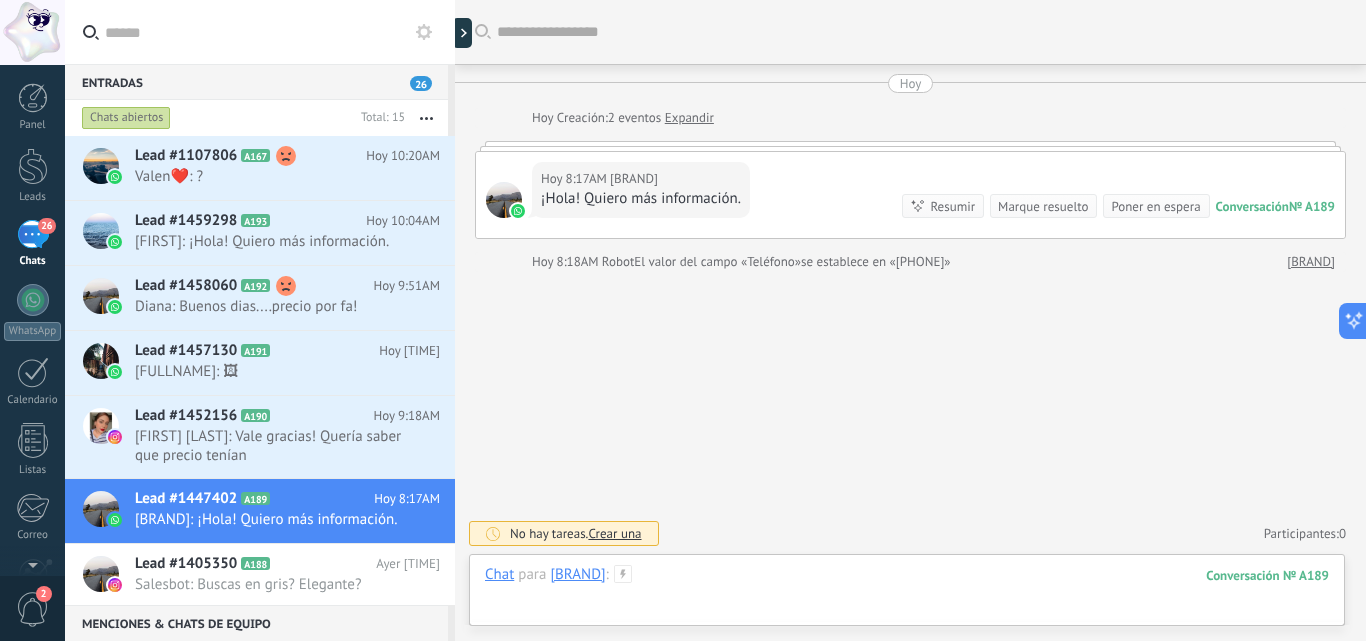 click at bounding box center [907, 595] 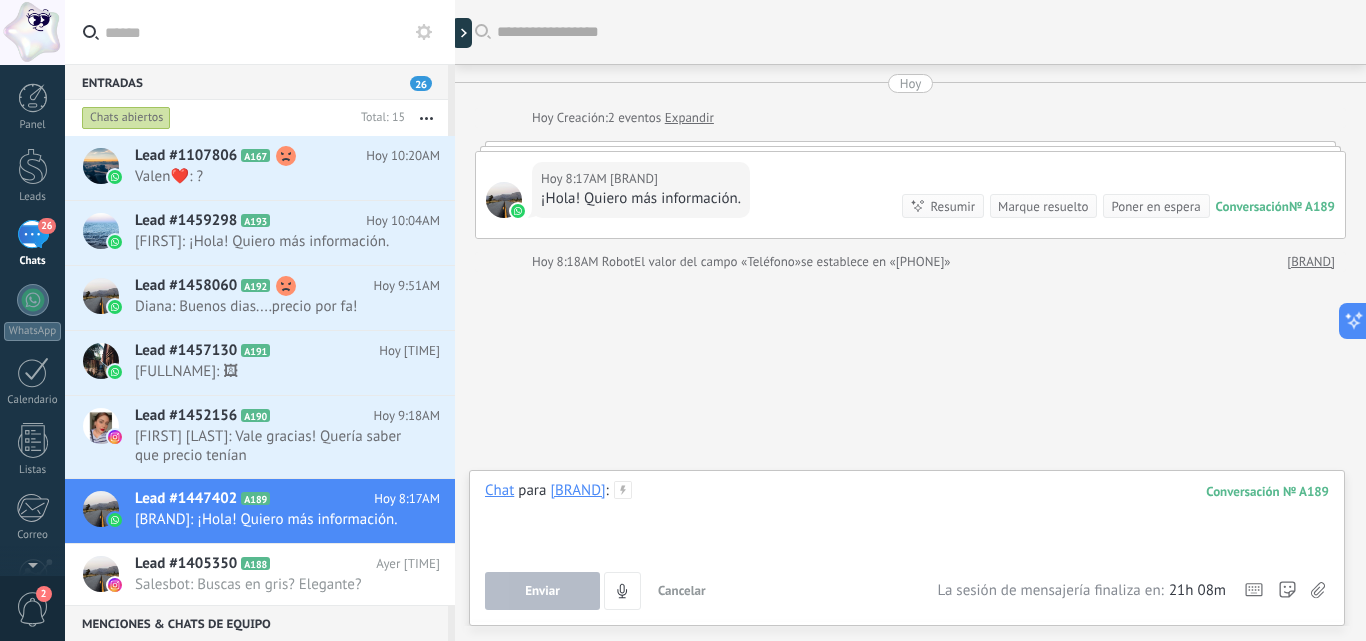 type 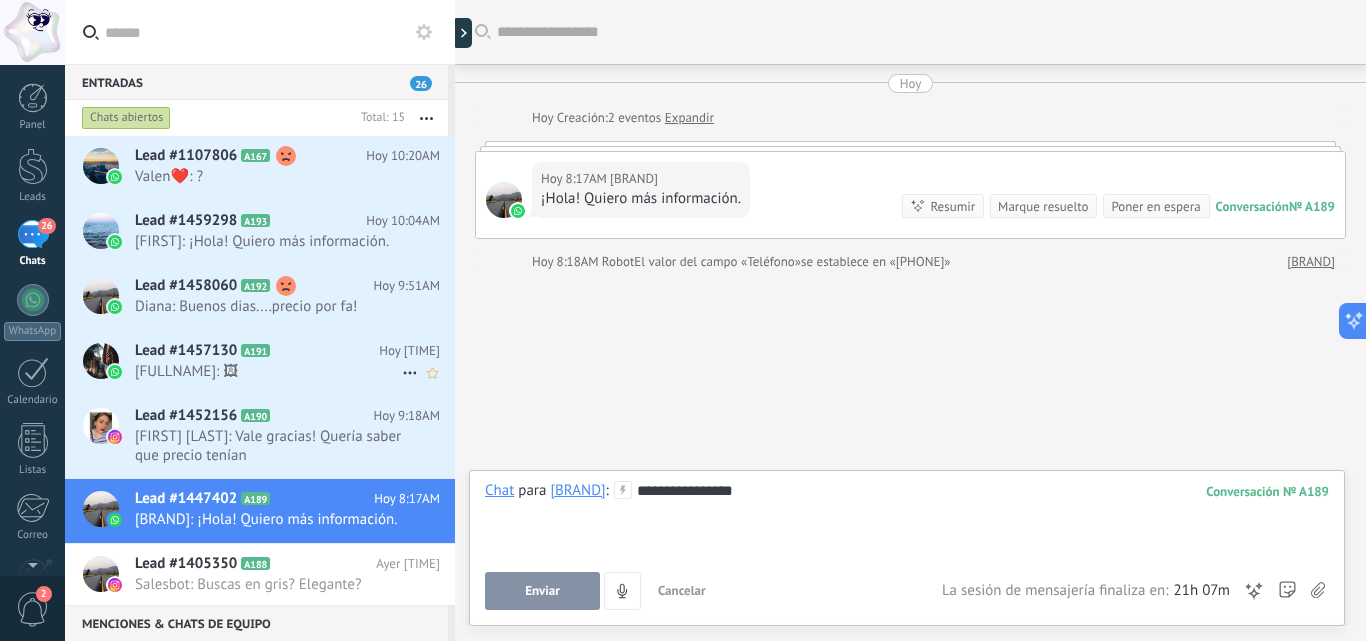 click on "Lead #[NUMBER]
A[NUMBER]" at bounding box center (257, 351) 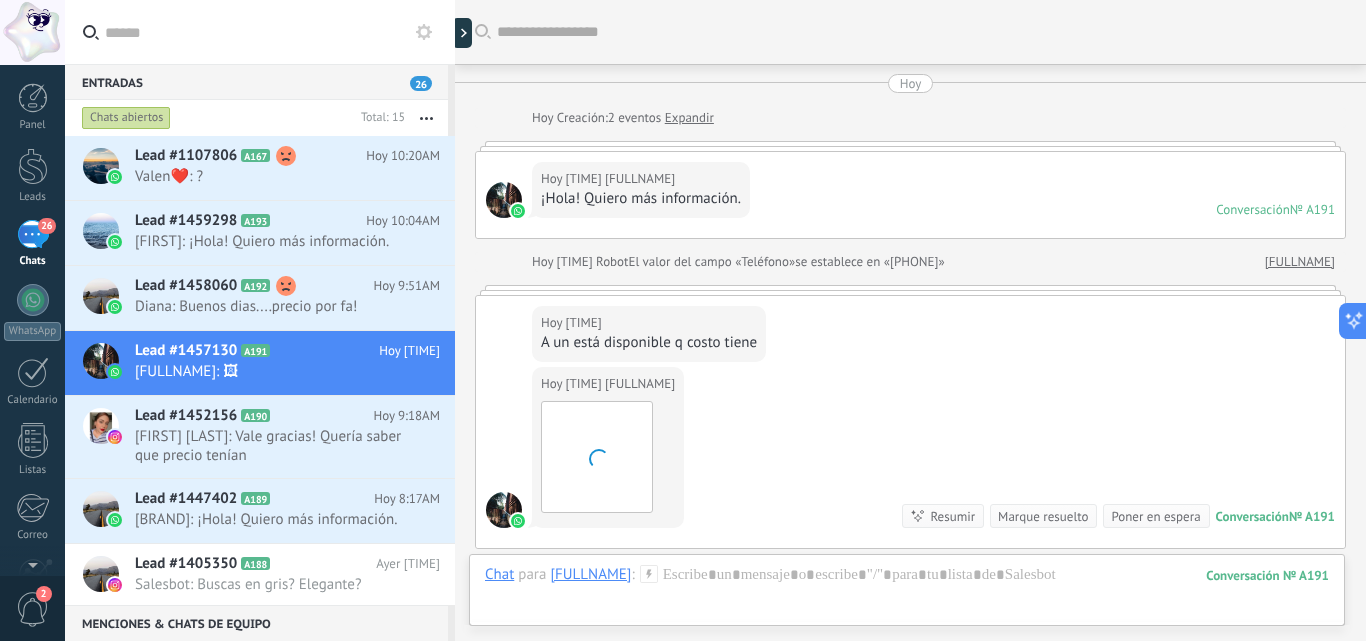 scroll, scrollTop: 257, scrollLeft: 0, axis: vertical 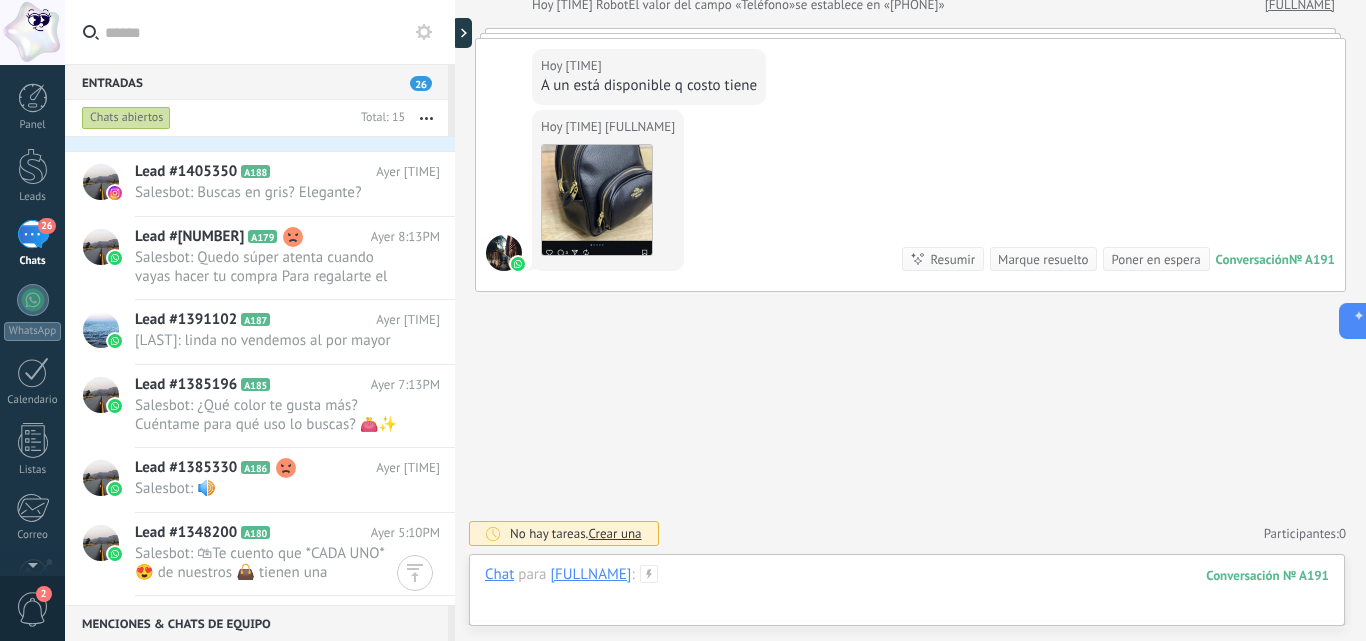 click at bounding box center (907, 595) 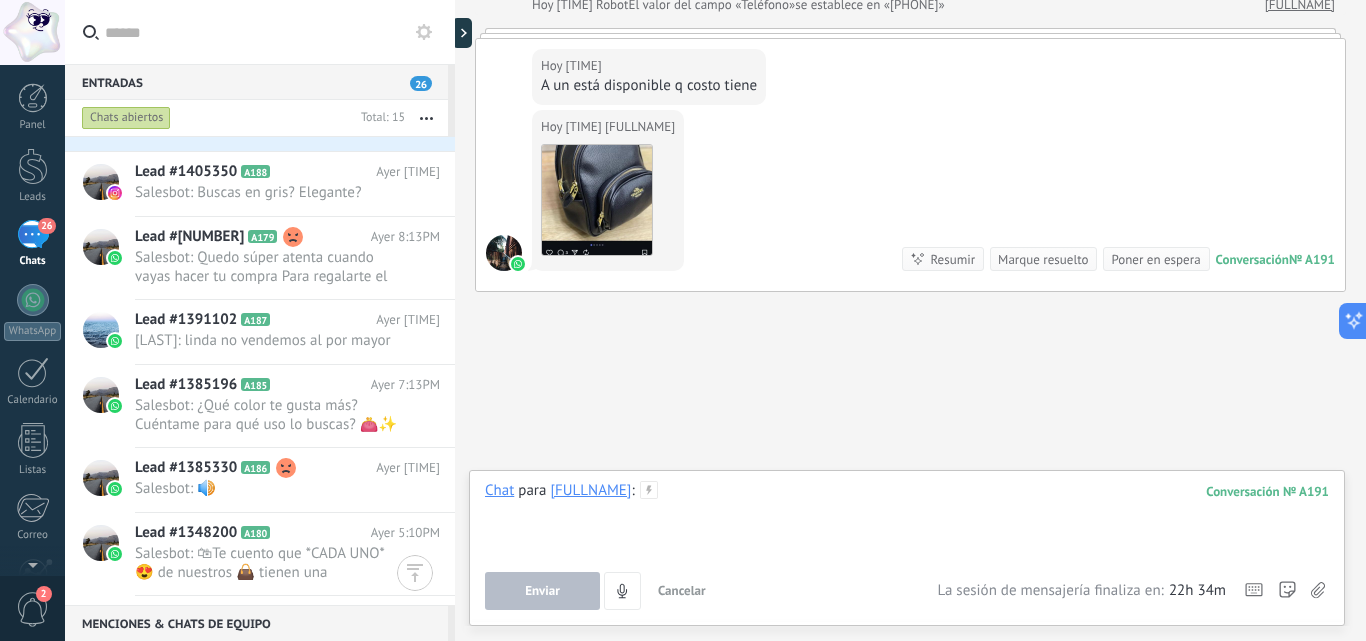 type 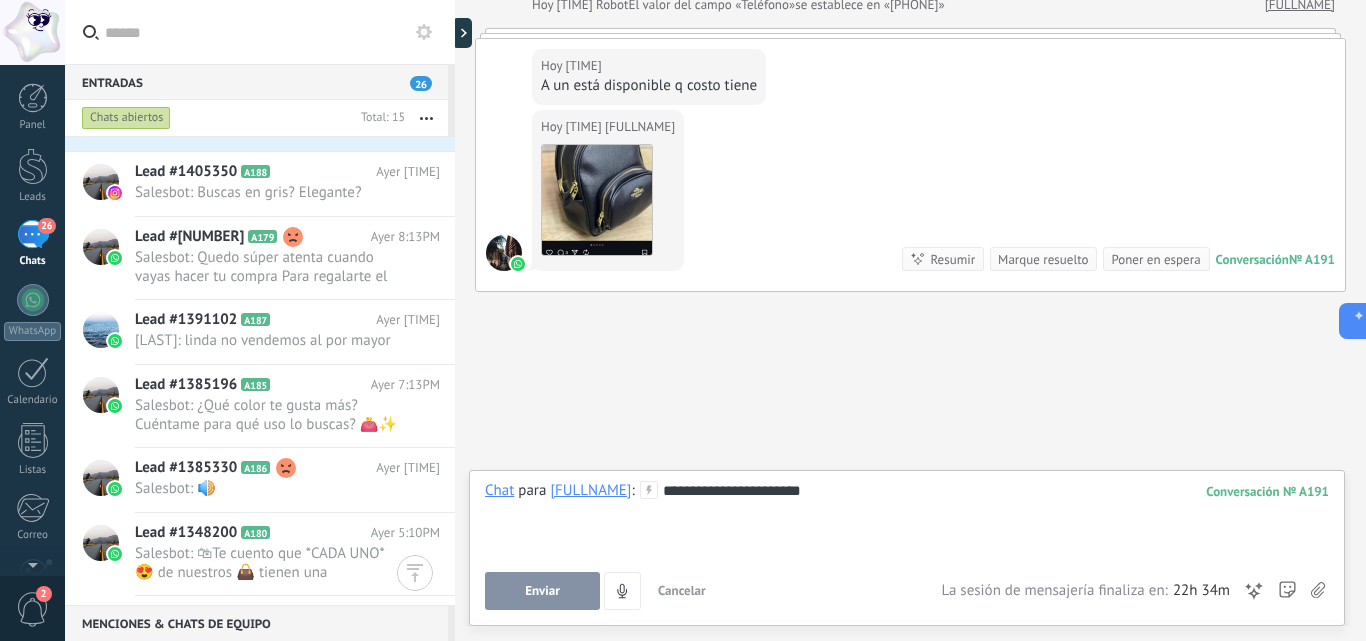 click on "Enviar" at bounding box center [542, 591] 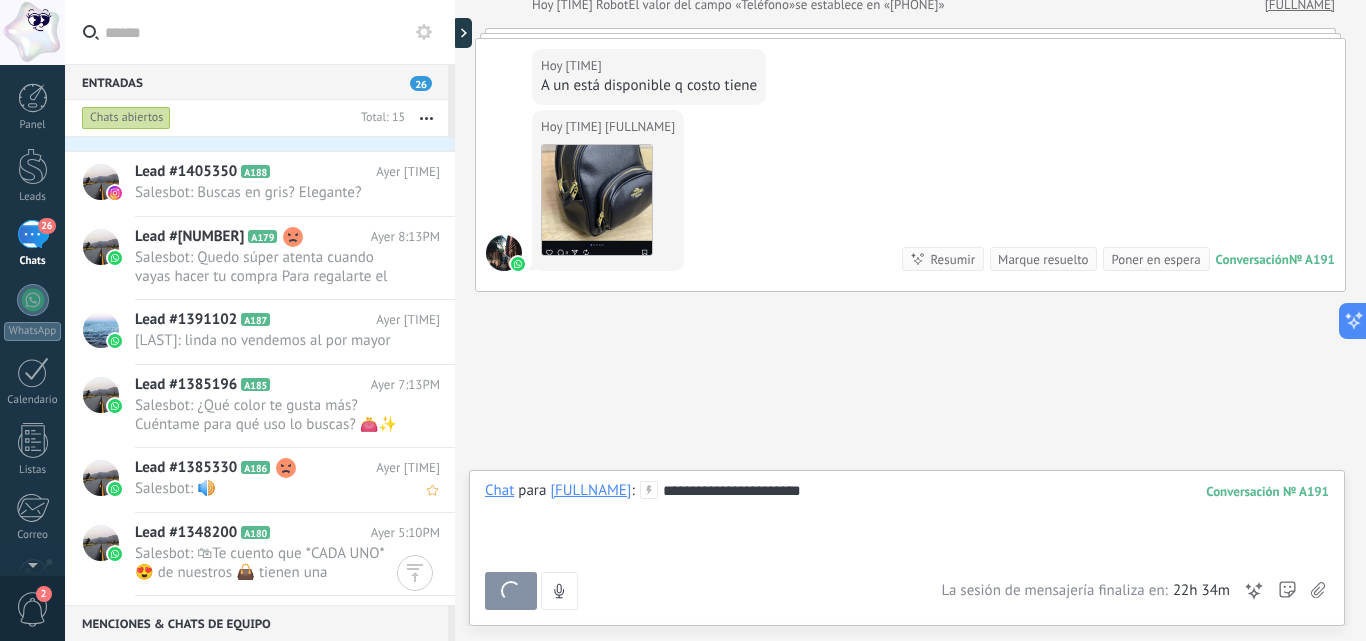 click on "Salesbot: 🔊" at bounding box center (268, 488) 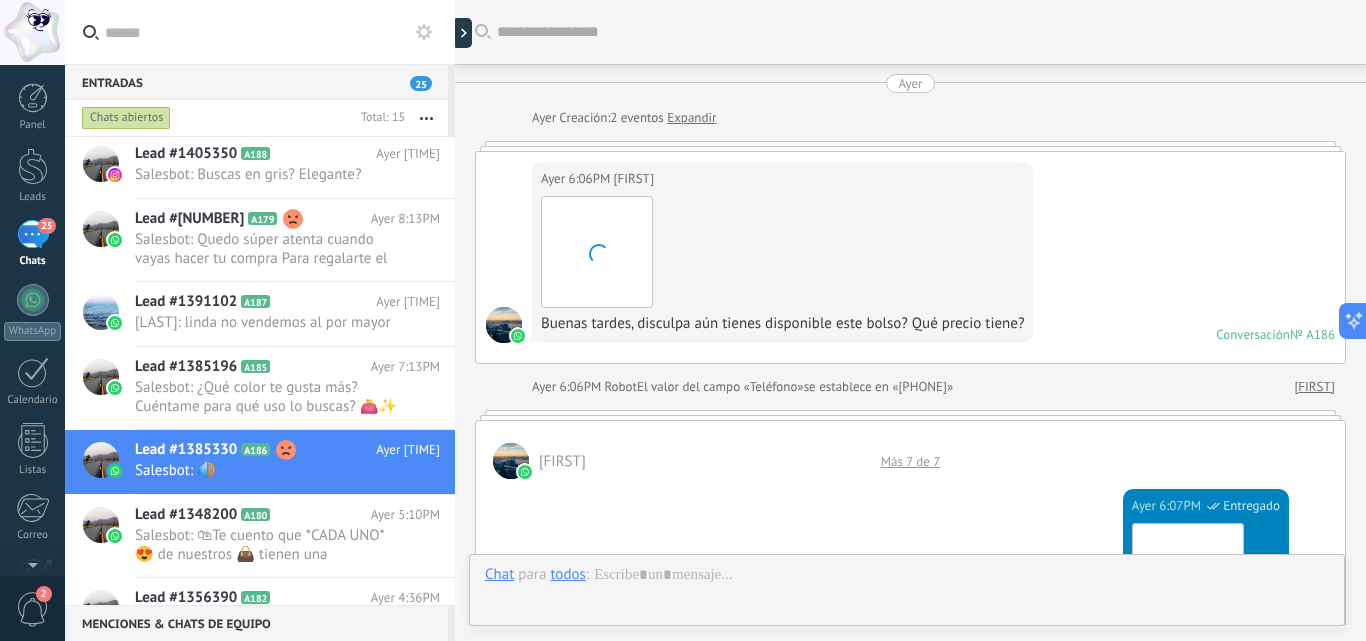 scroll, scrollTop: 1190, scrollLeft: 0, axis: vertical 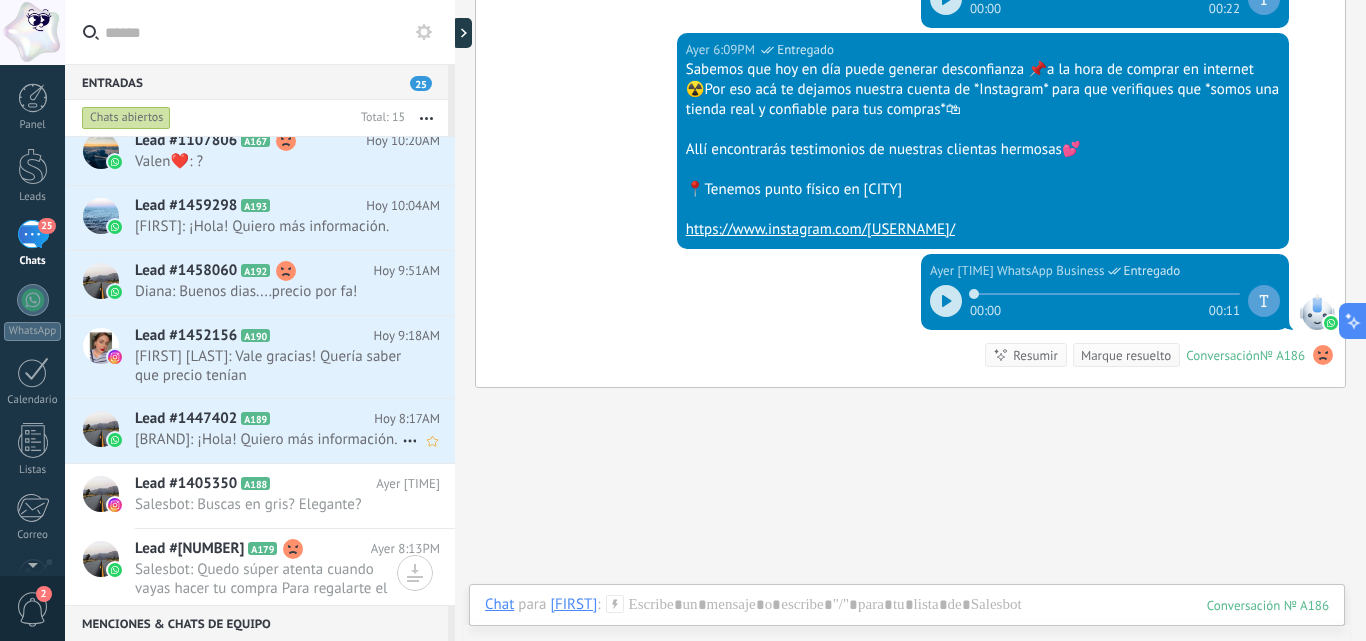 click on "[BRAND]: ¡Hola! Quiero más información." at bounding box center [268, 439] 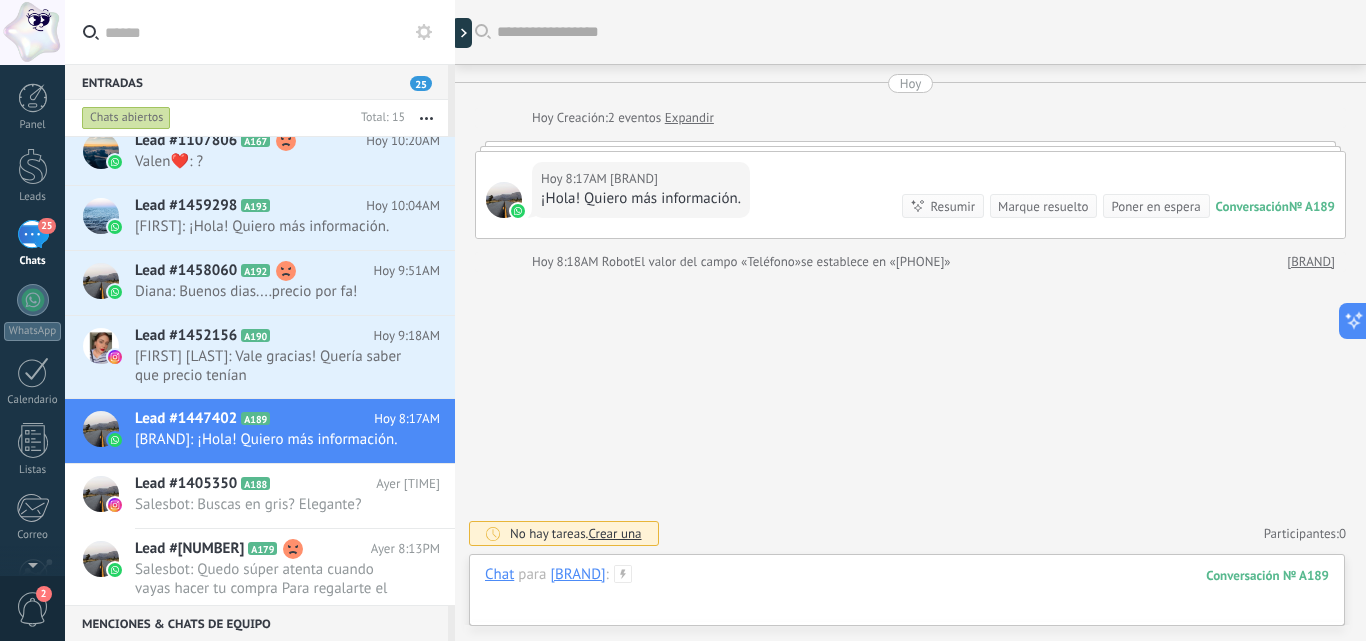 click at bounding box center [907, 595] 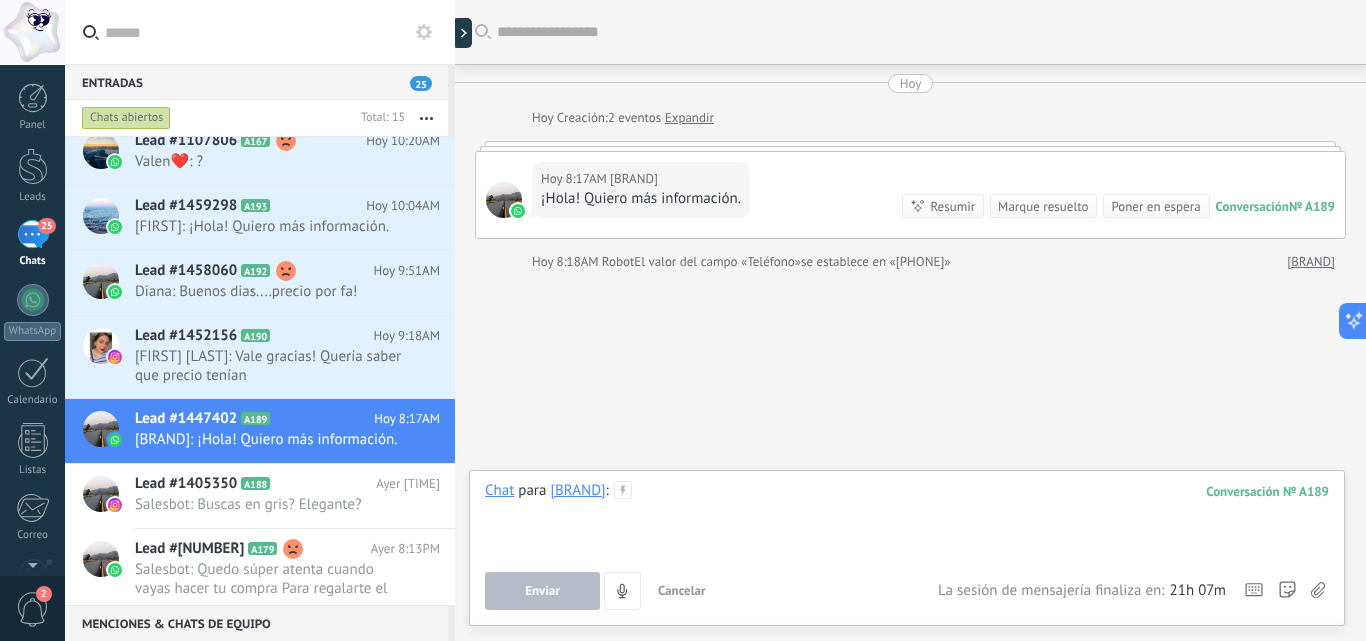 type 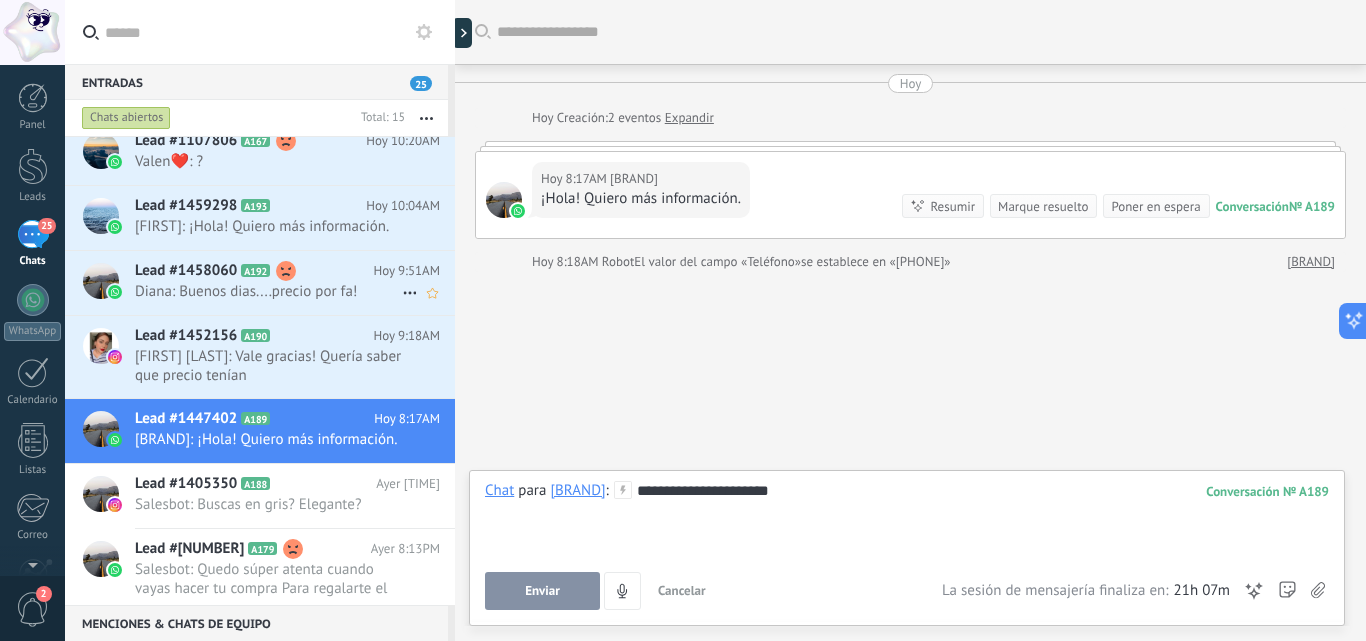 click on "Diana: Buenos dias....precio por fa!" at bounding box center [268, 291] 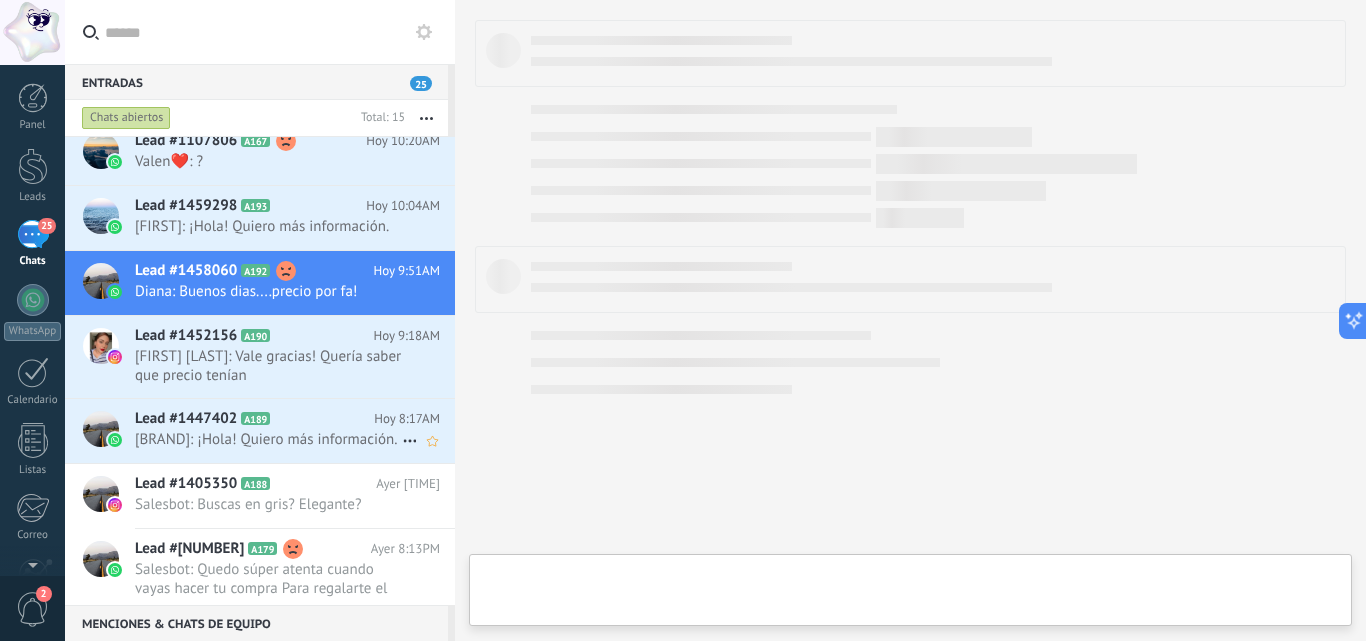 click on "Lead #1447402" at bounding box center [186, 419] 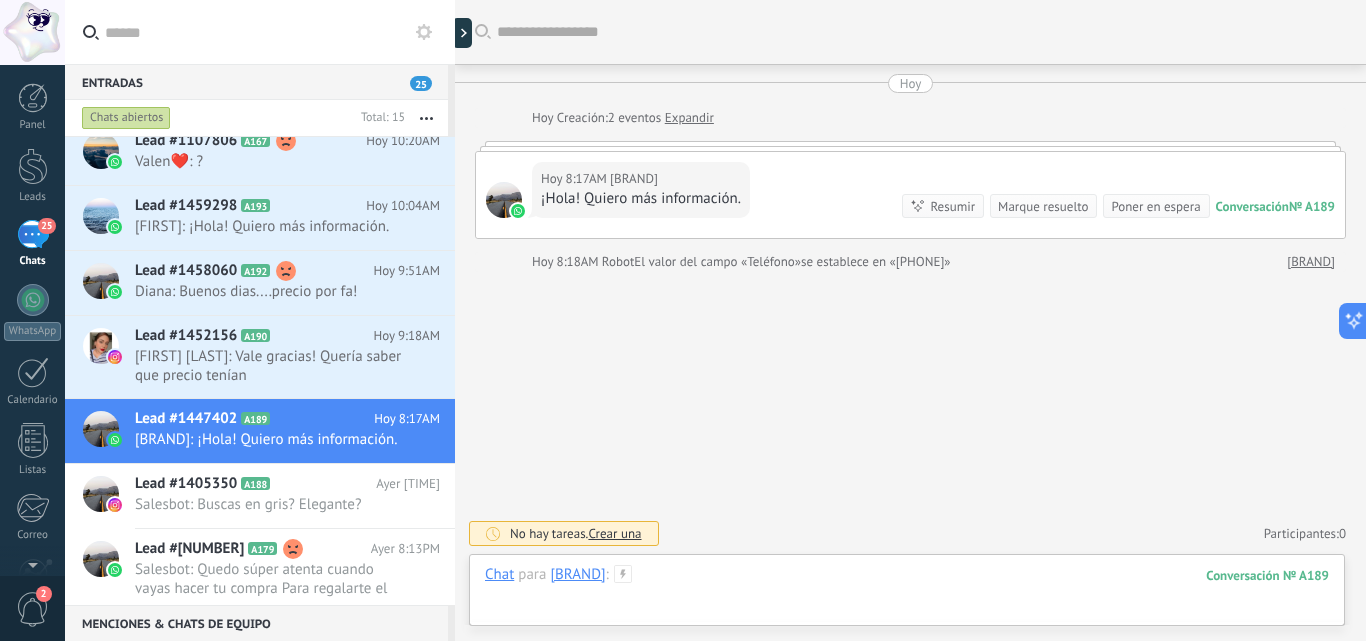 click at bounding box center (907, 595) 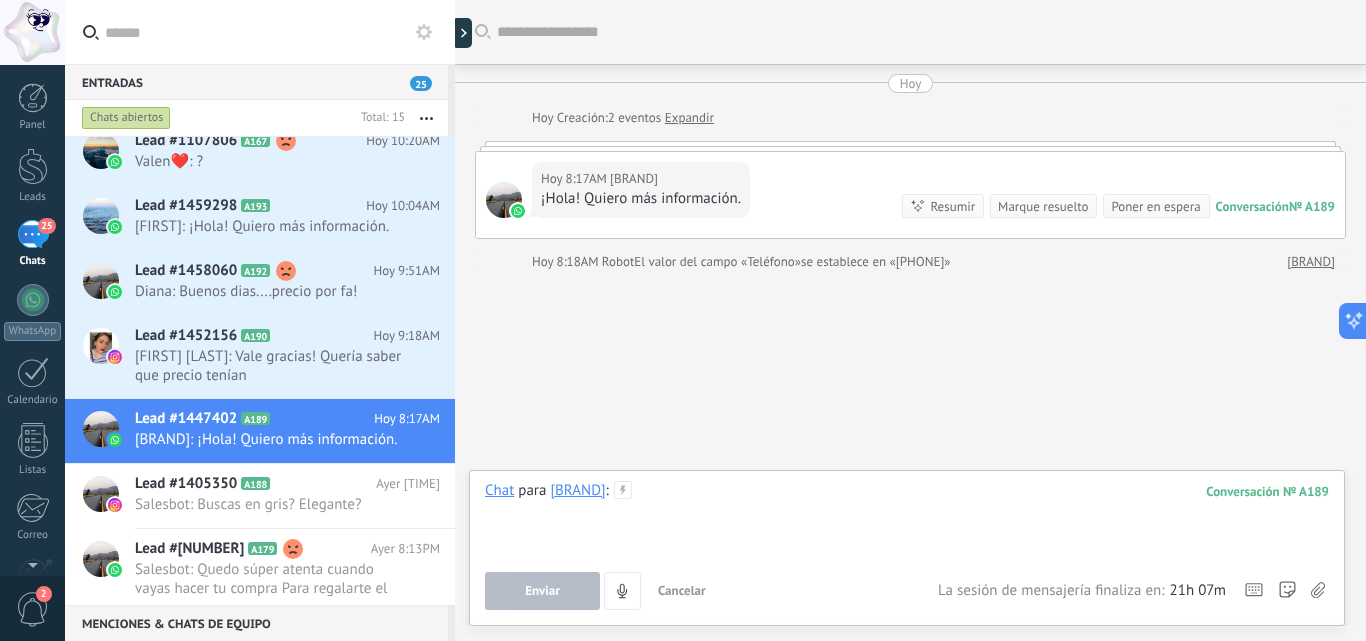 type 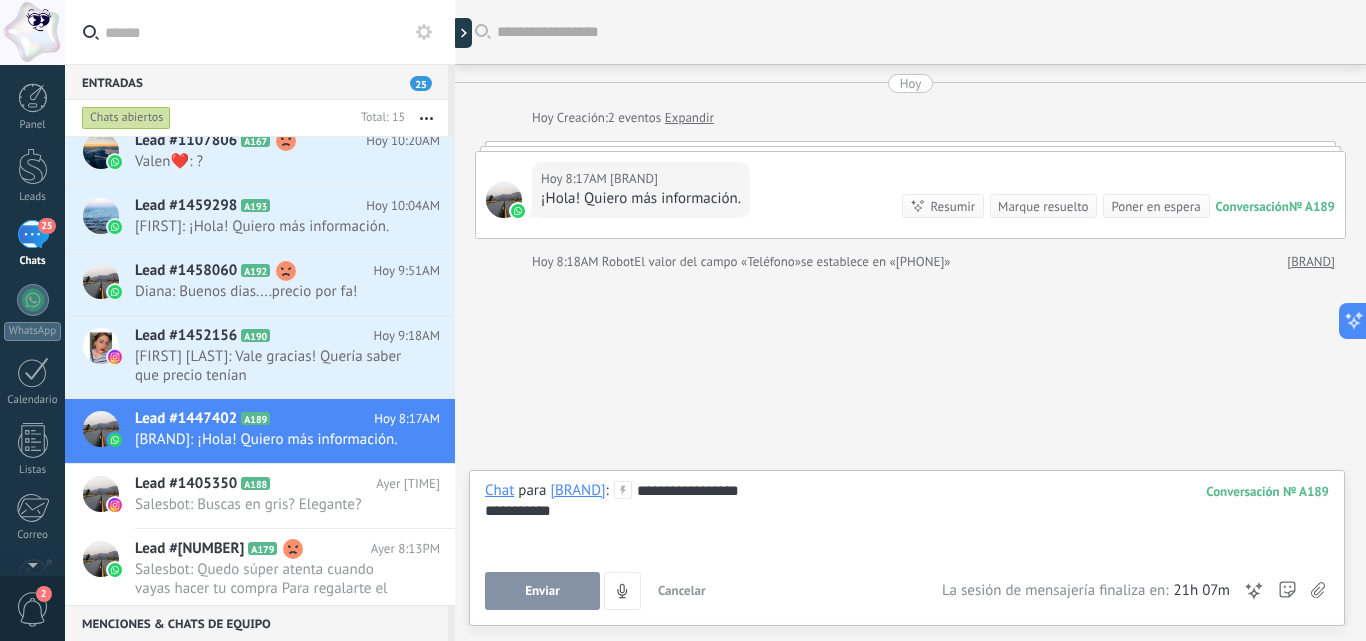 click on "Enviar" at bounding box center [542, 591] 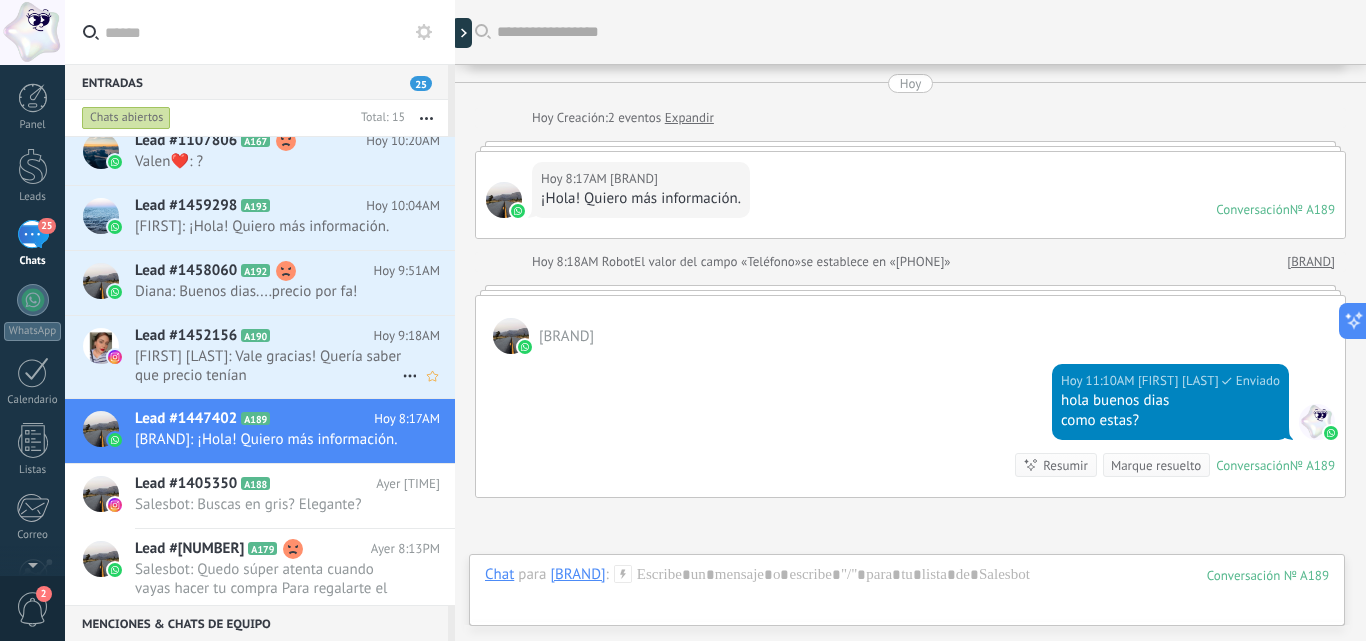 scroll, scrollTop: 206, scrollLeft: 0, axis: vertical 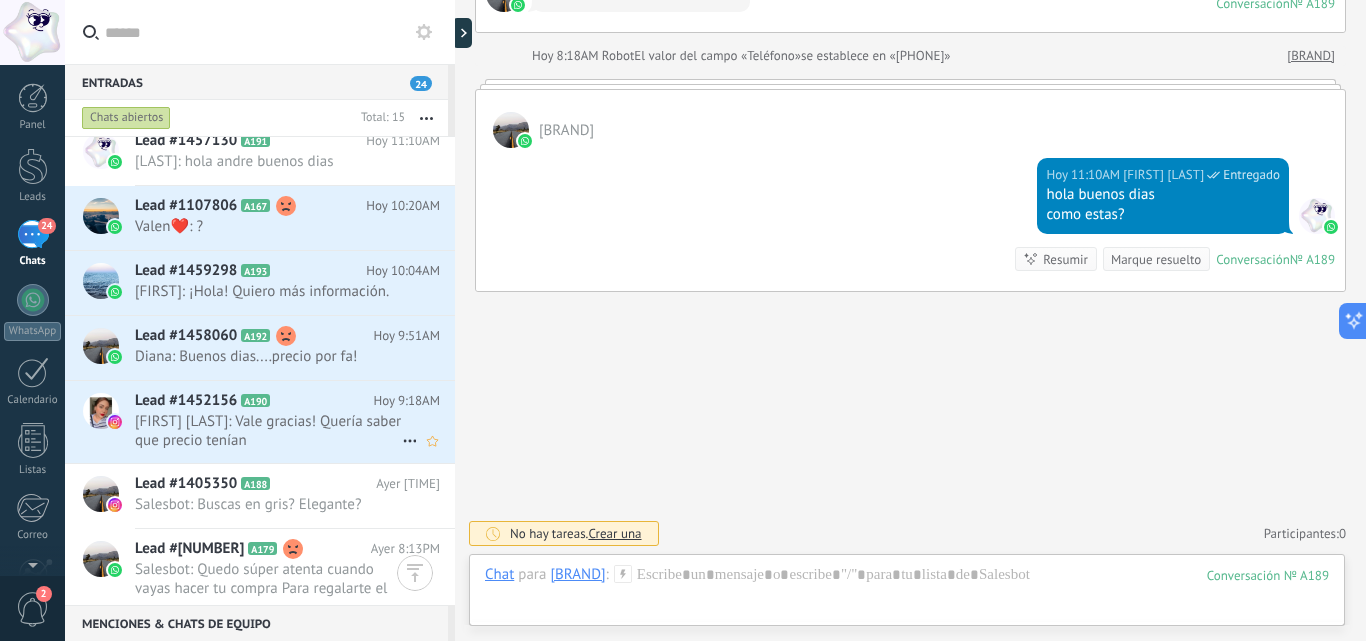 click on "[FIRST] [LAST]: Vale gracias! Quería saber que precio tenían" at bounding box center [268, 431] 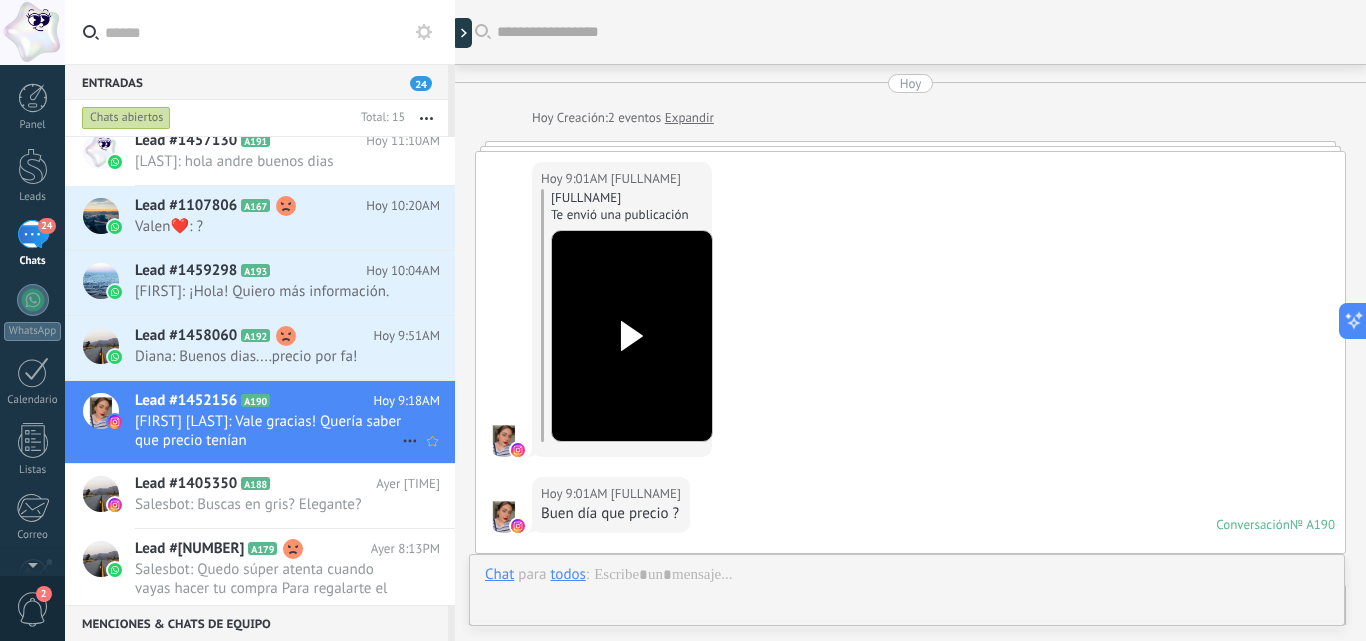 scroll, scrollTop: 1395, scrollLeft: 0, axis: vertical 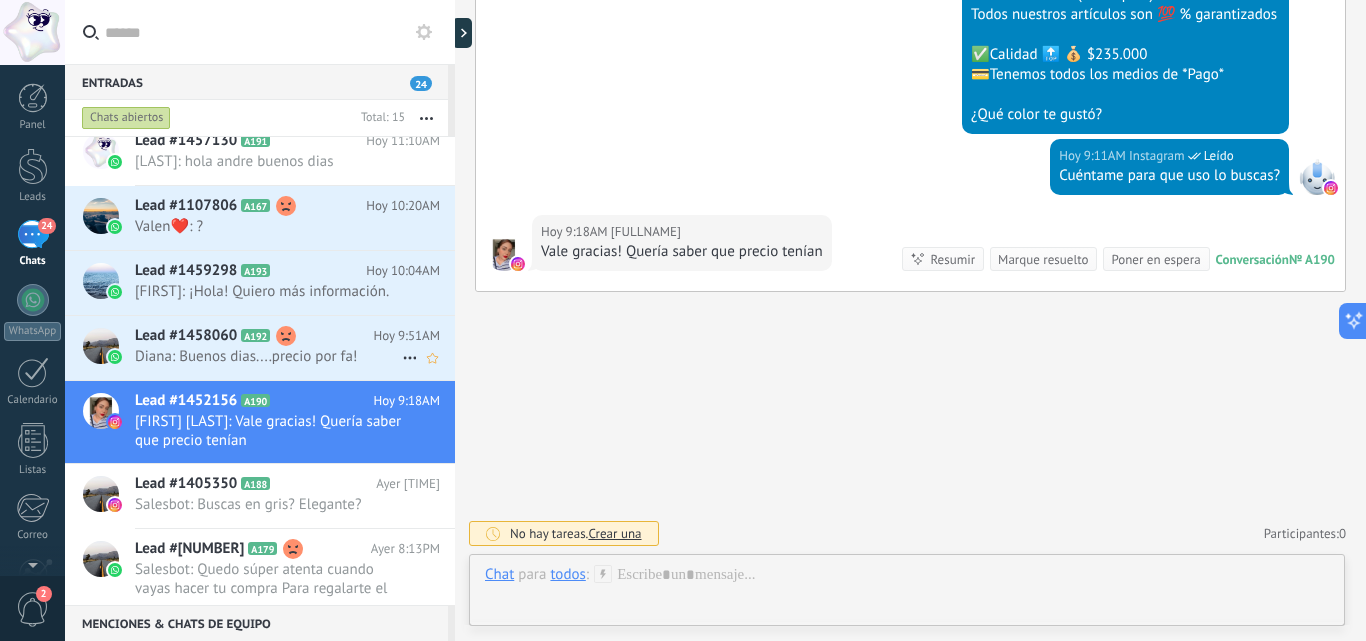click 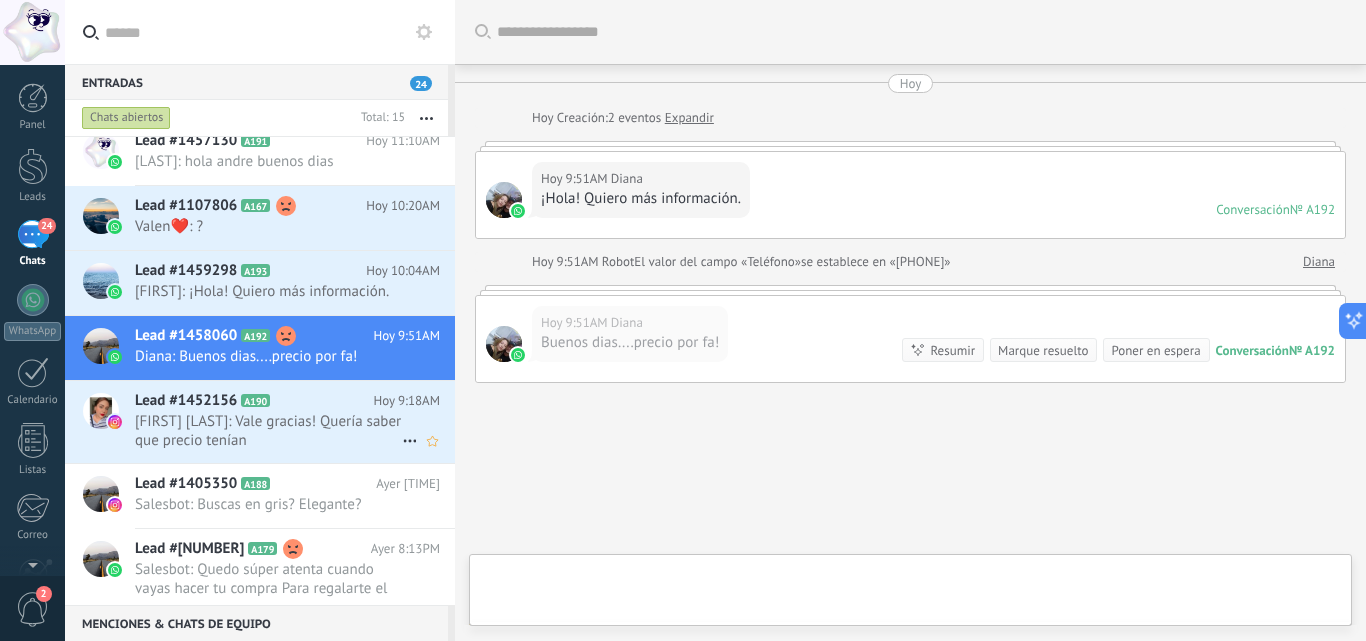 scroll, scrollTop: 91, scrollLeft: 0, axis: vertical 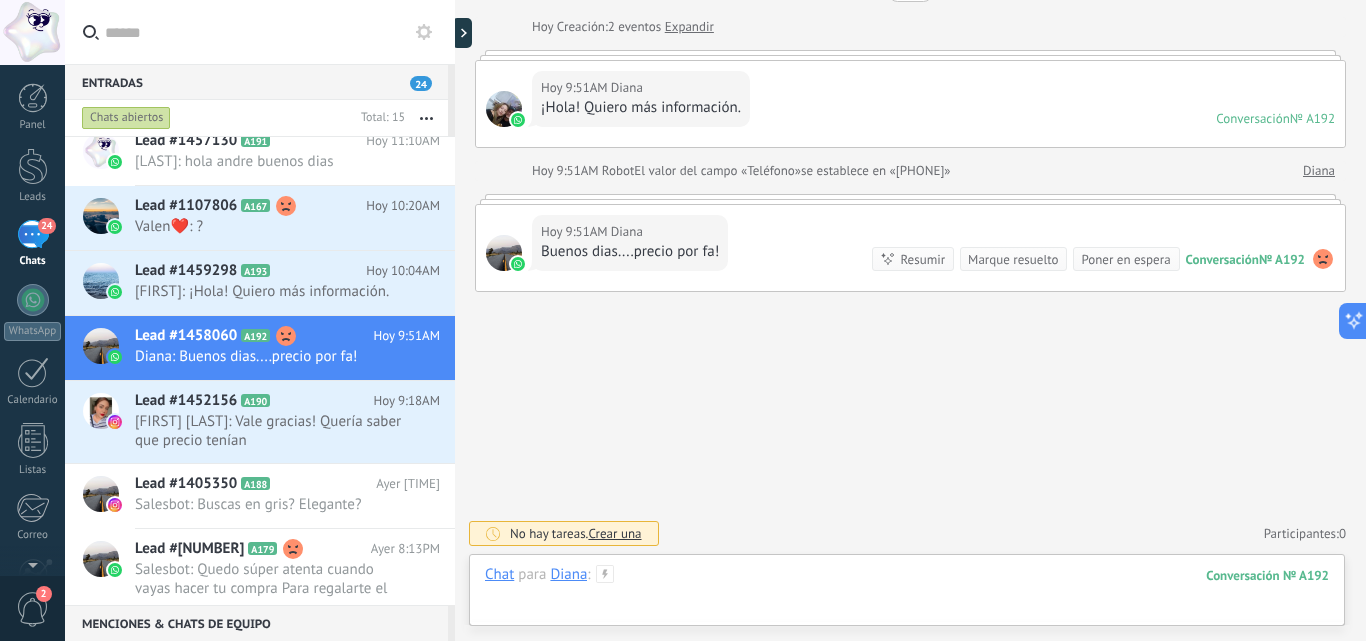 click at bounding box center [907, 595] 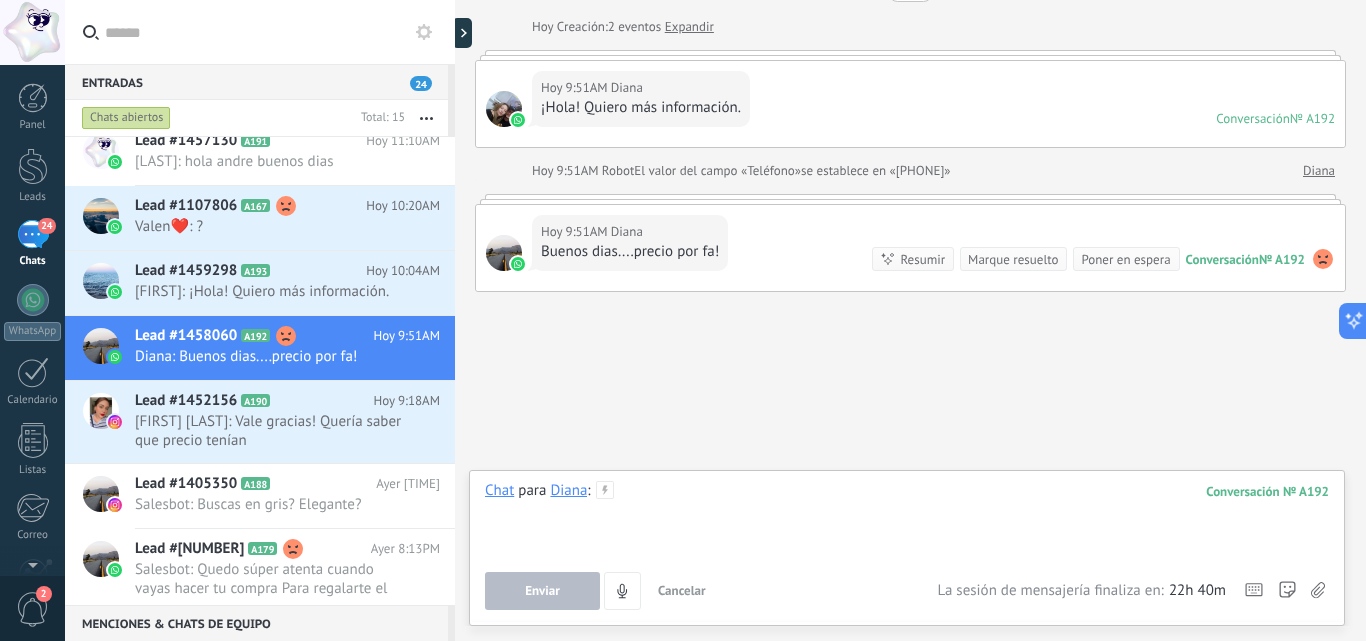 type 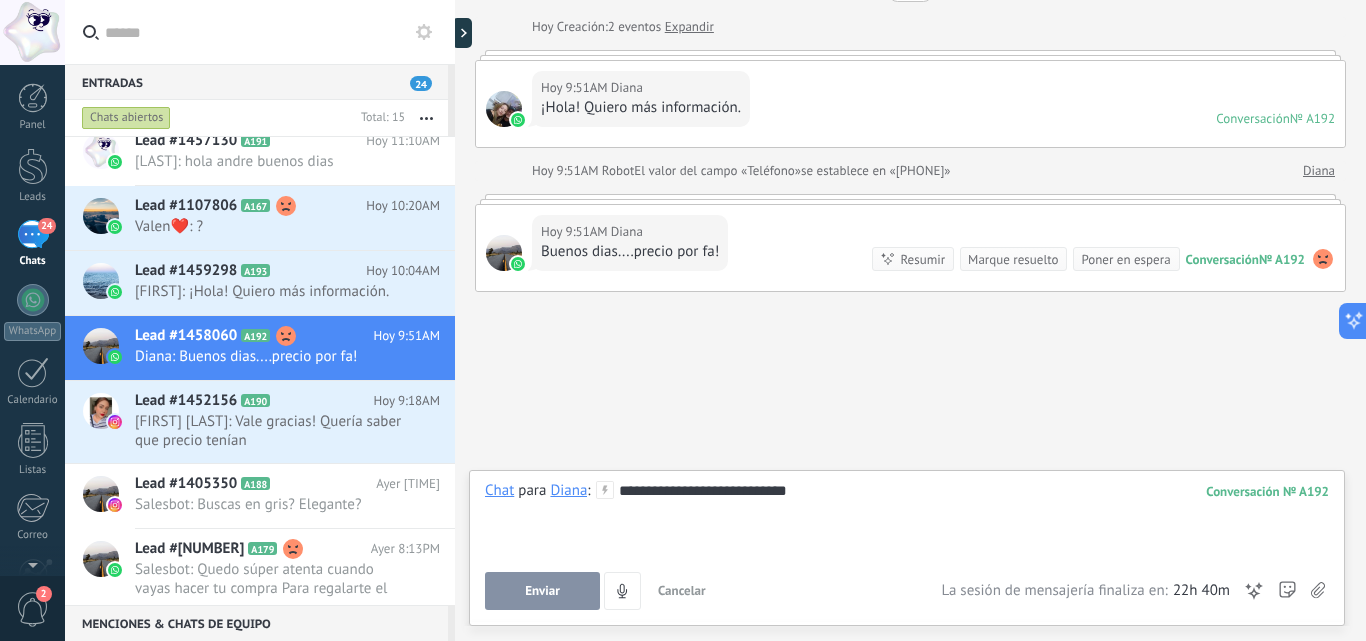 click on "Enviar" at bounding box center (542, 591) 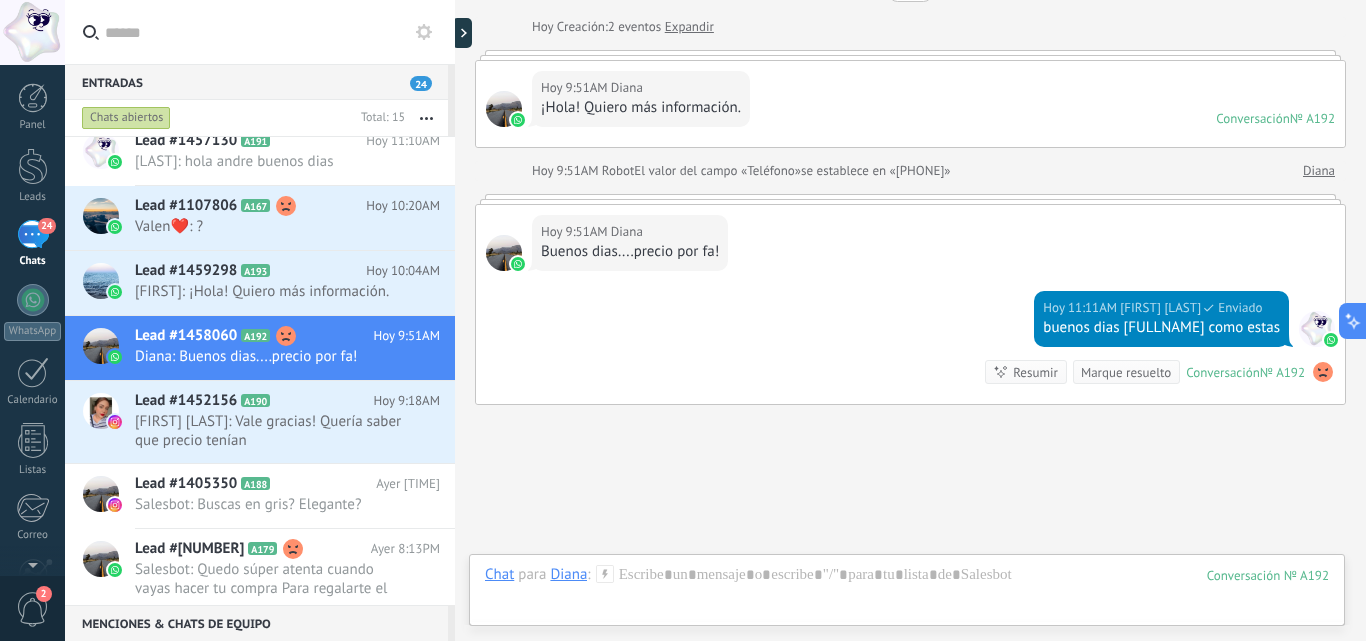 scroll, scrollTop: 204, scrollLeft: 0, axis: vertical 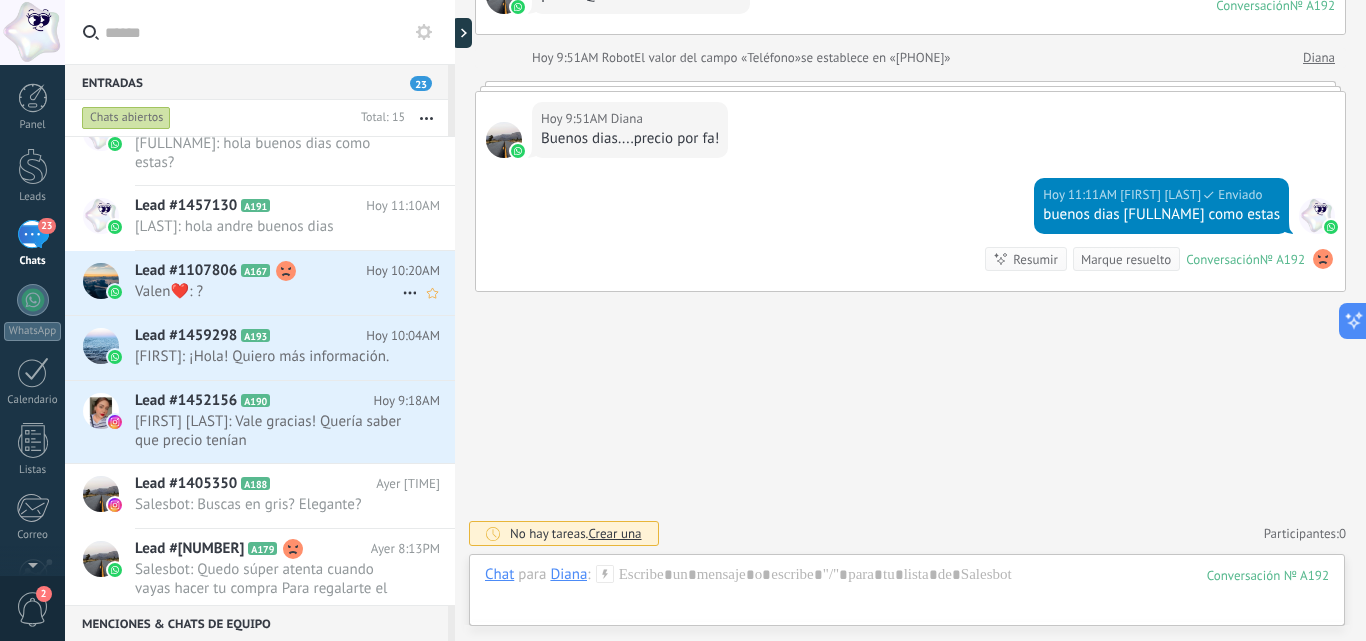 click on "Valen❤️: ?" at bounding box center [268, 291] 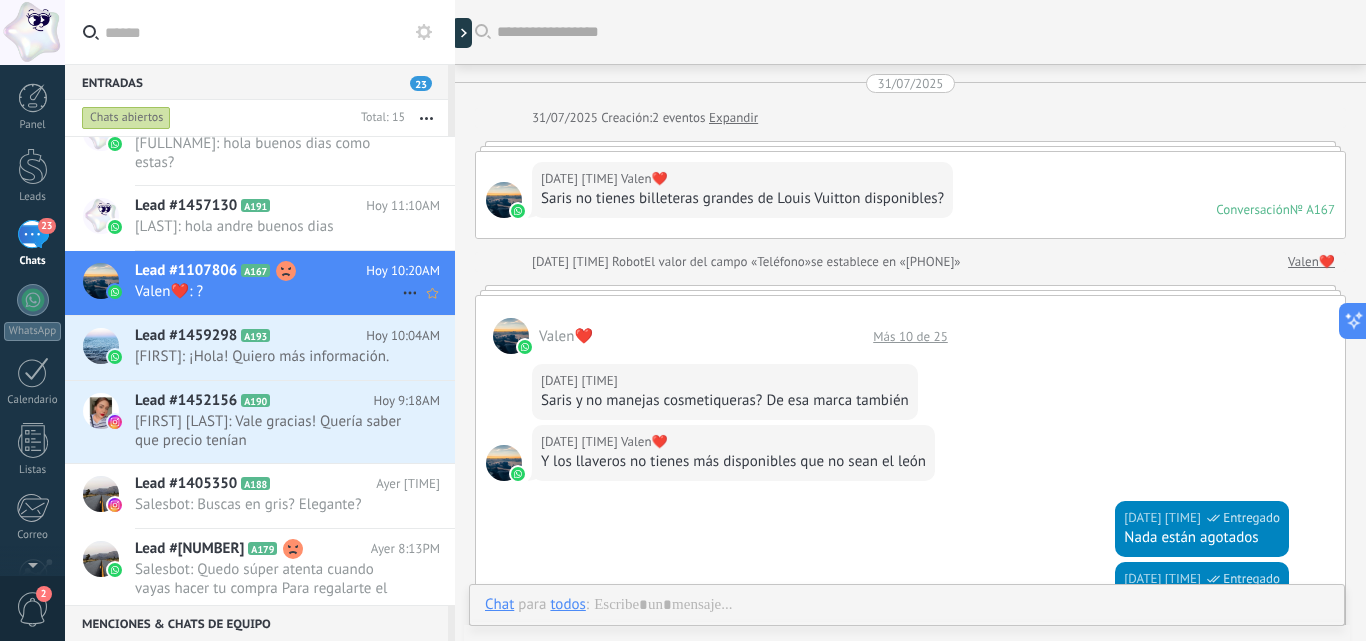 scroll, scrollTop: 1090, scrollLeft: 0, axis: vertical 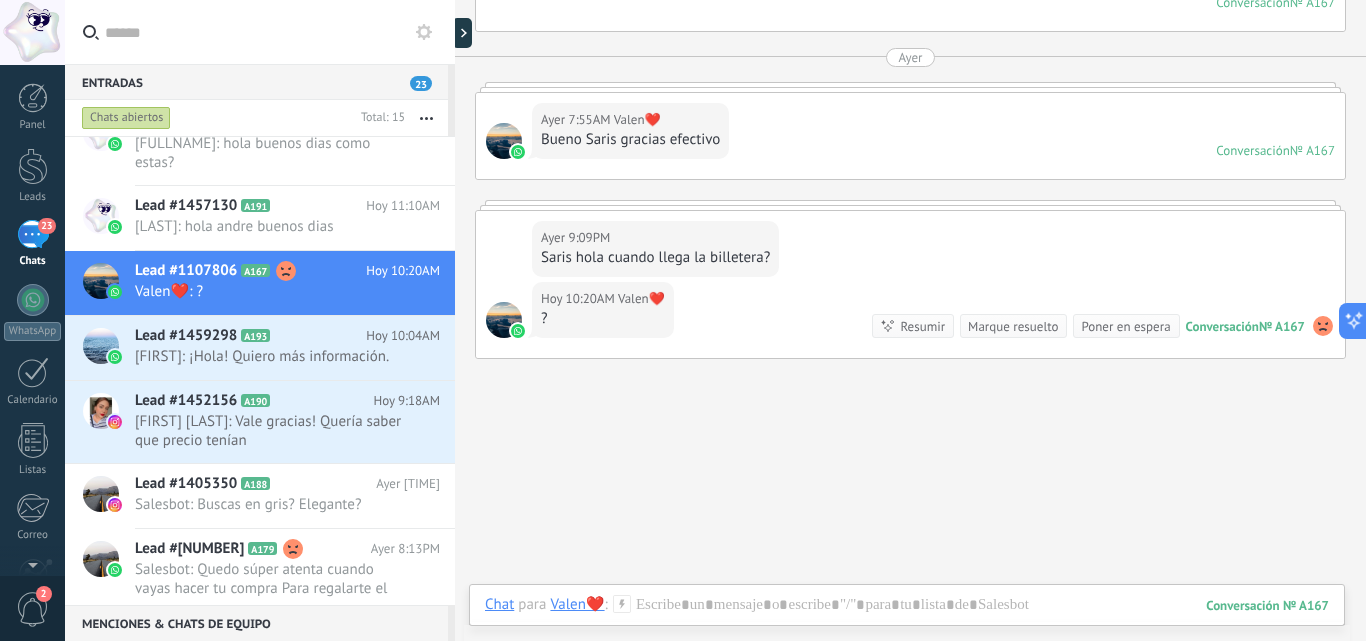 click on "Chat Correo Nota Tarea Chat   para   [FIRST]❤️ : 167 Enviar Cancelar Rastrear clics en links ? Reducir links largos y rastrear clics: cuando se habilita, los URLs que envías serán reemplazados con links de rastreo. Una vez clickeados, un evento se registrará en el feed del lead. Abajo seleccione las fuentes que utilizan esta  en Ajustes Las plantillas no pueden ser editadas 23h 09m La sesión de mensajería finaliza en: Atajos – ejecutar bots y plantillas – seleccionar acción – mencionar a un colega – seleccionar el destinatario – insertar valor del campo Kommo AI Beta Corregir gramática y ortografía Hacerlo profesional Hacerlo amistoso Hacerlo ingenioso Hacerlo más largo Hacerlo más corto Simplificarlo" at bounding box center (907, 620) 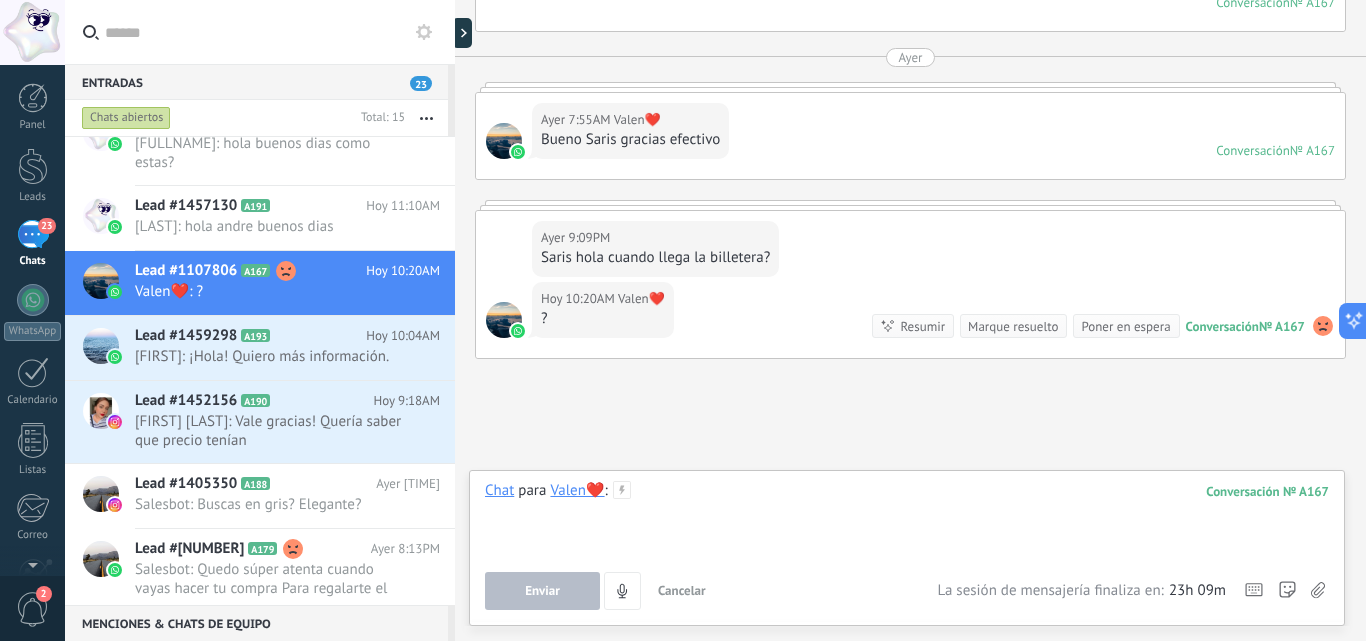 click at bounding box center [907, 519] 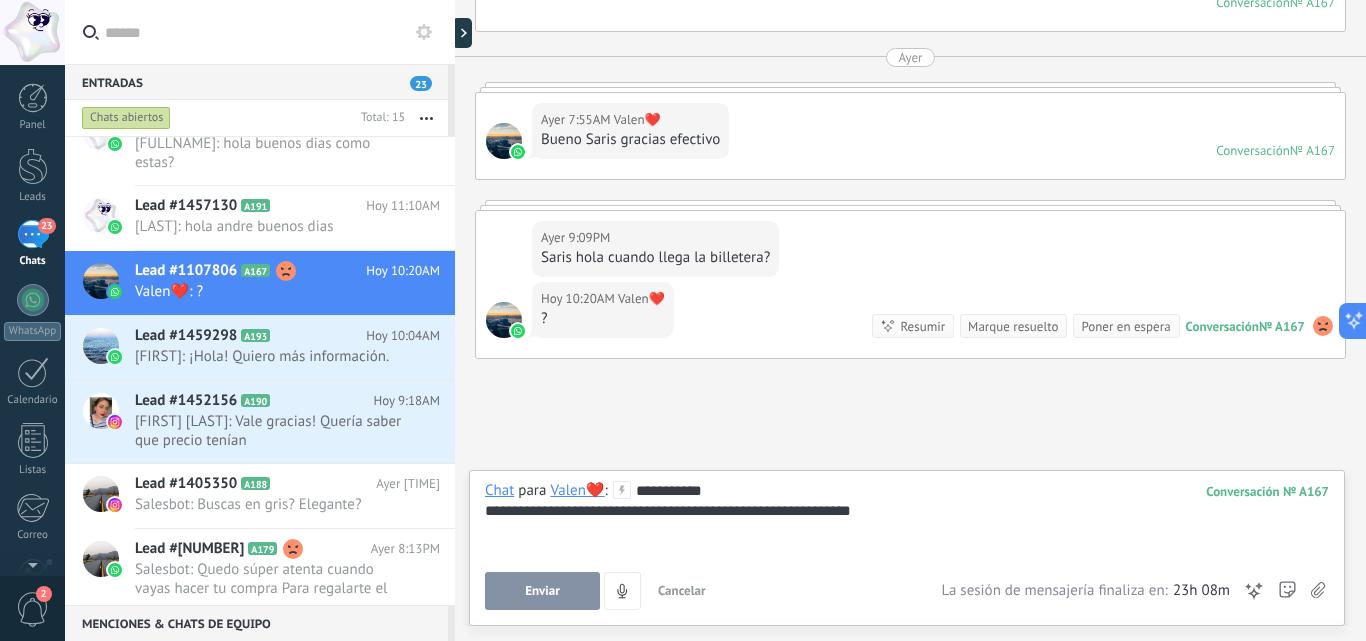 click on "Enviar" at bounding box center (542, 591) 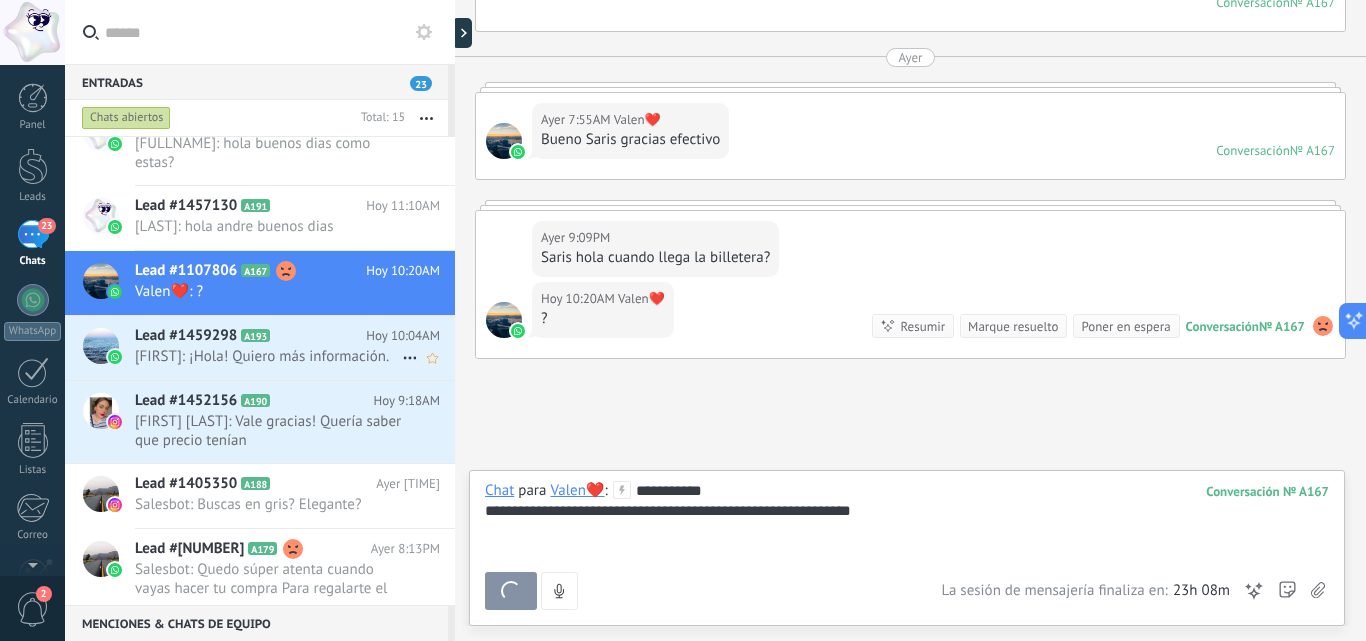 click on "Lead #1459298
A193" at bounding box center [250, 336] 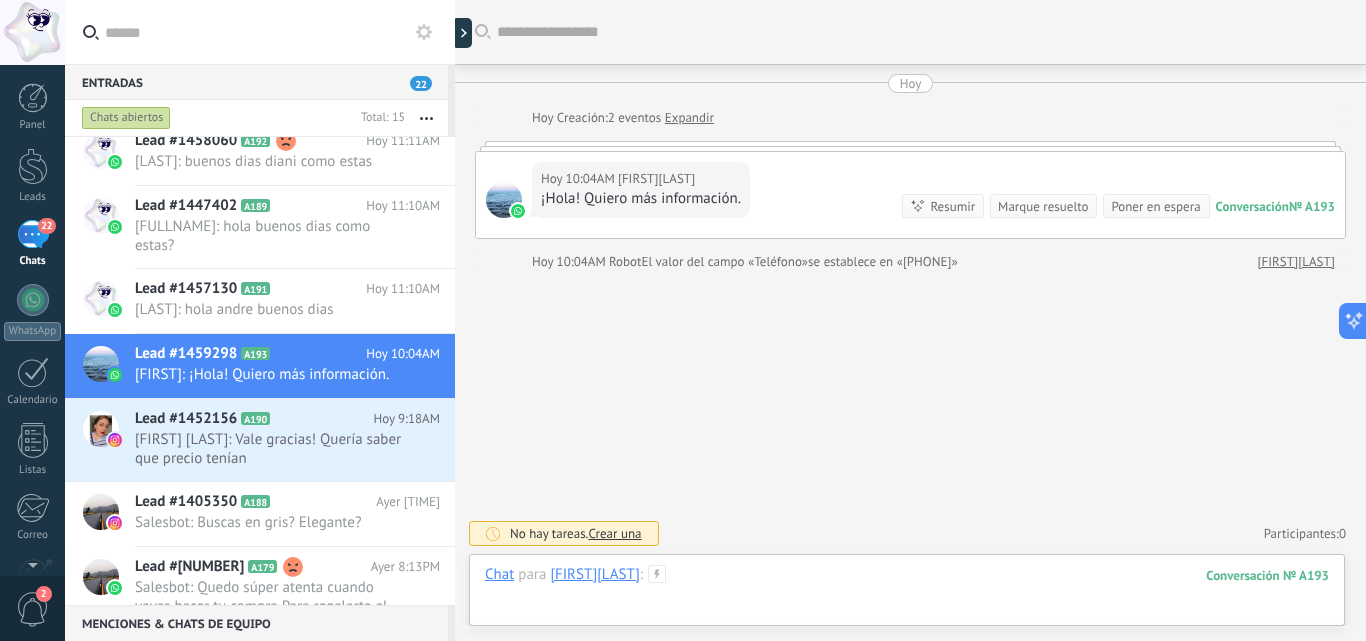 click at bounding box center (907, 595) 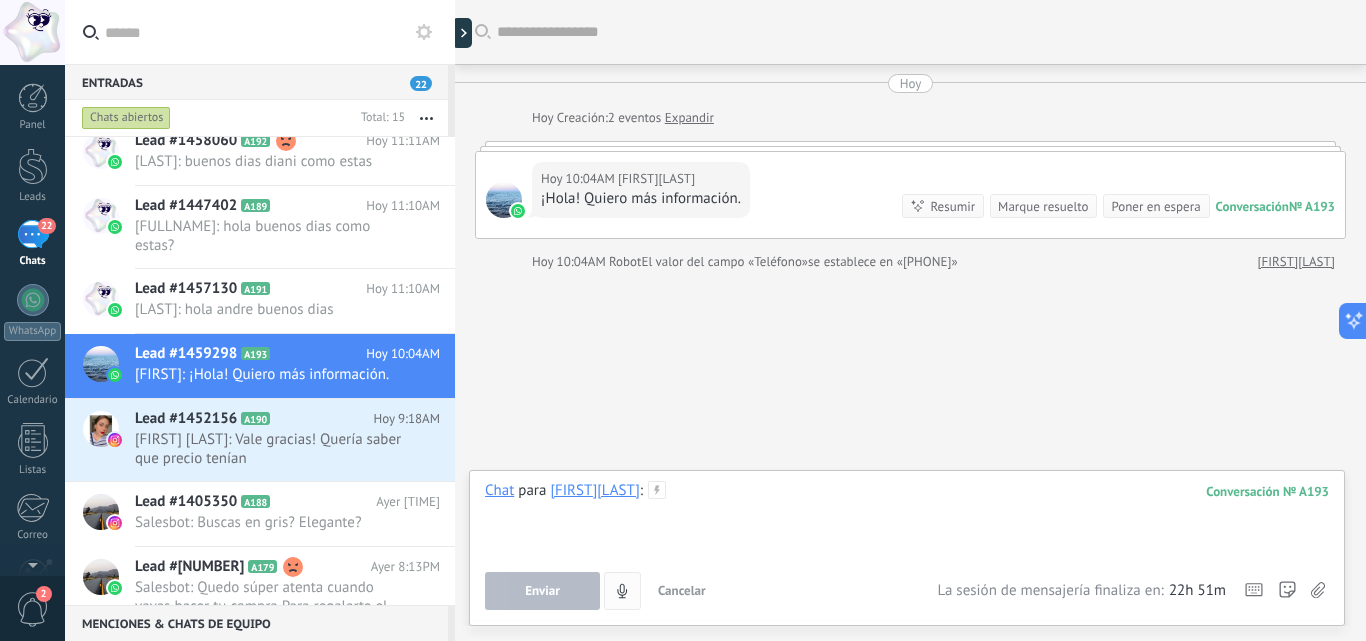 type 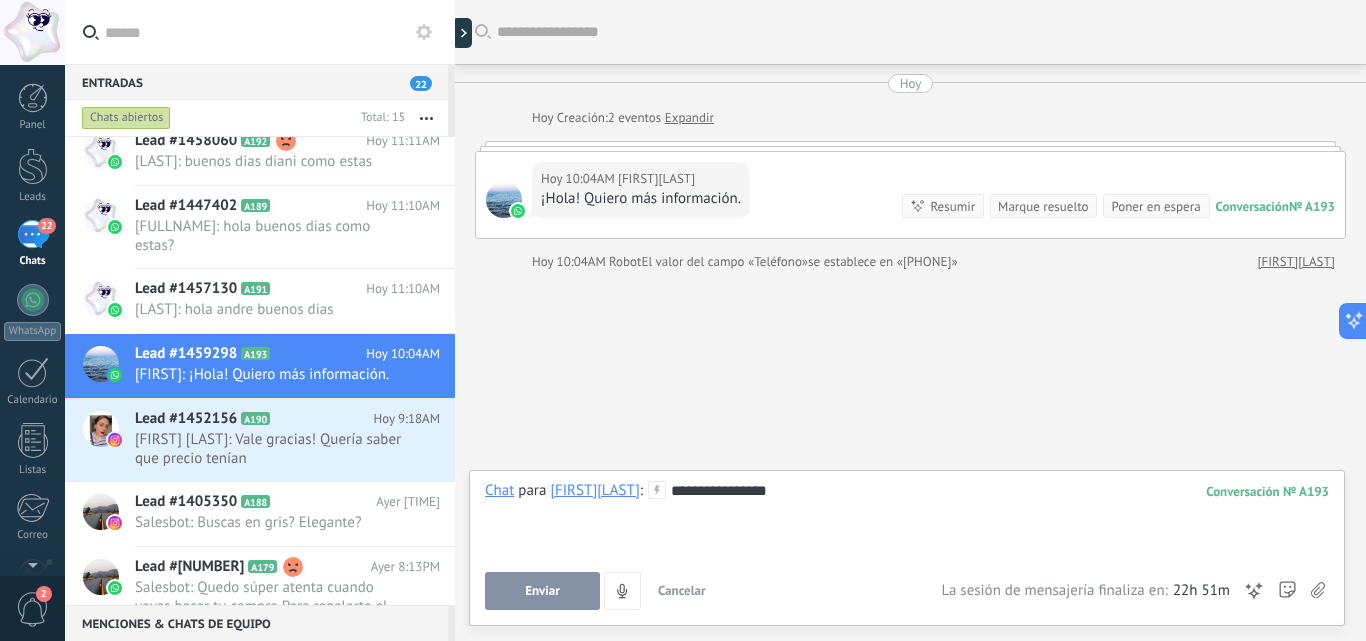 click on "Enviar" at bounding box center [542, 591] 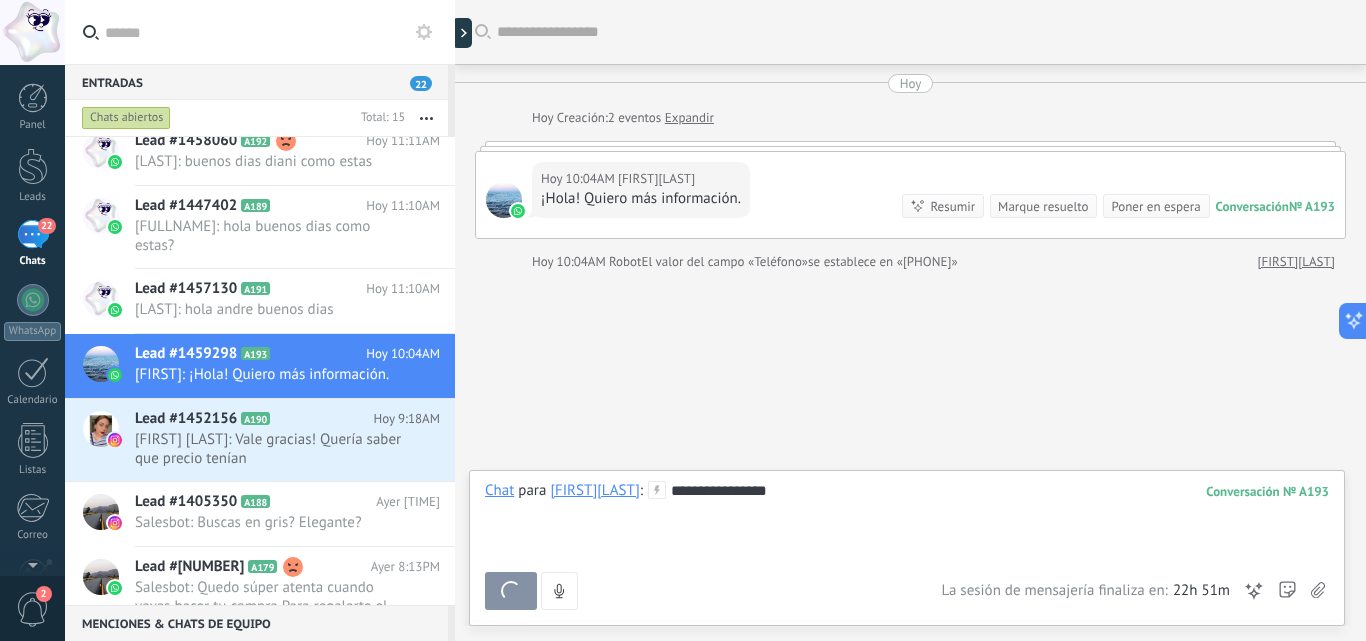 click on "Hoy Hoy Creación:  2  eventos   Expandir Hoy 10:04AM [FIRST][LAST]  ¡Hola! Quiero más información. Conversación  № A193 Conversación № A193 Resumir Resumir Marque resuelto Poner en espera Hoy 10:04AM [FIRST][LAST]: ¡Hola! Quiero más información. Conversación № A193 Hoy 10:04AM Robot  El valor del campo «Teléfono»  se establece en «[PHONE]» [FIRST][LAST]" at bounding box center (910, 173) 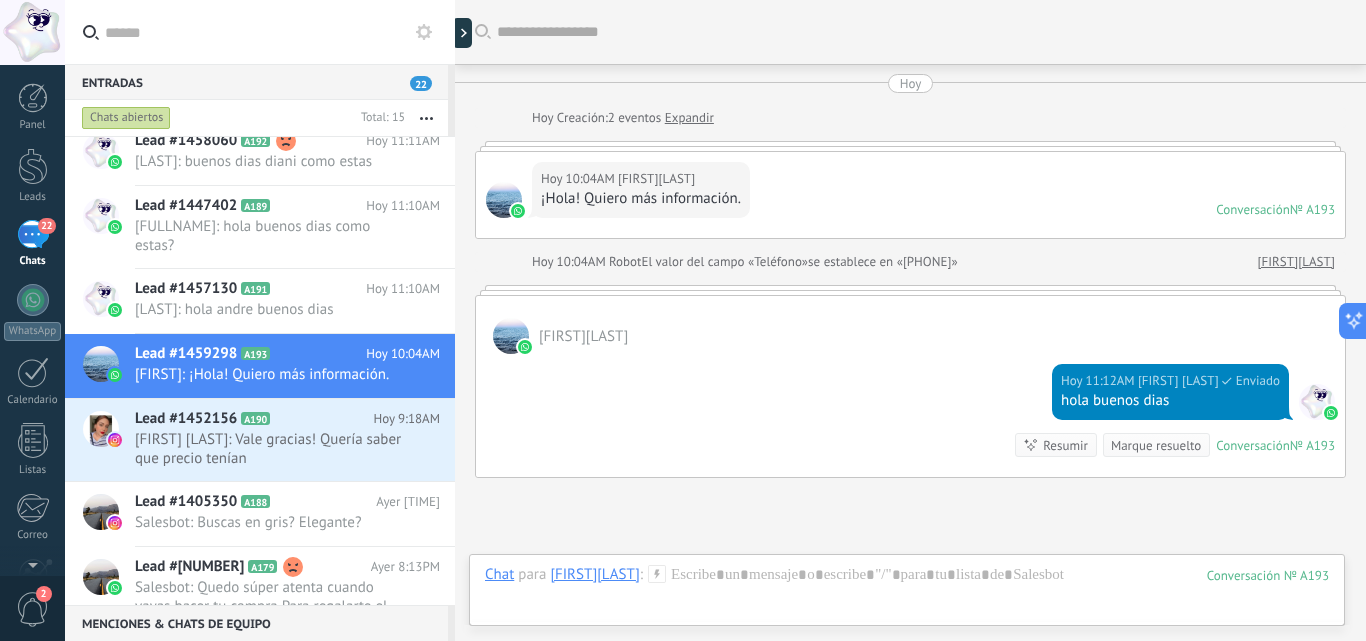 scroll, scrollTop: 186, scrollLeft: 0, axis: vertical 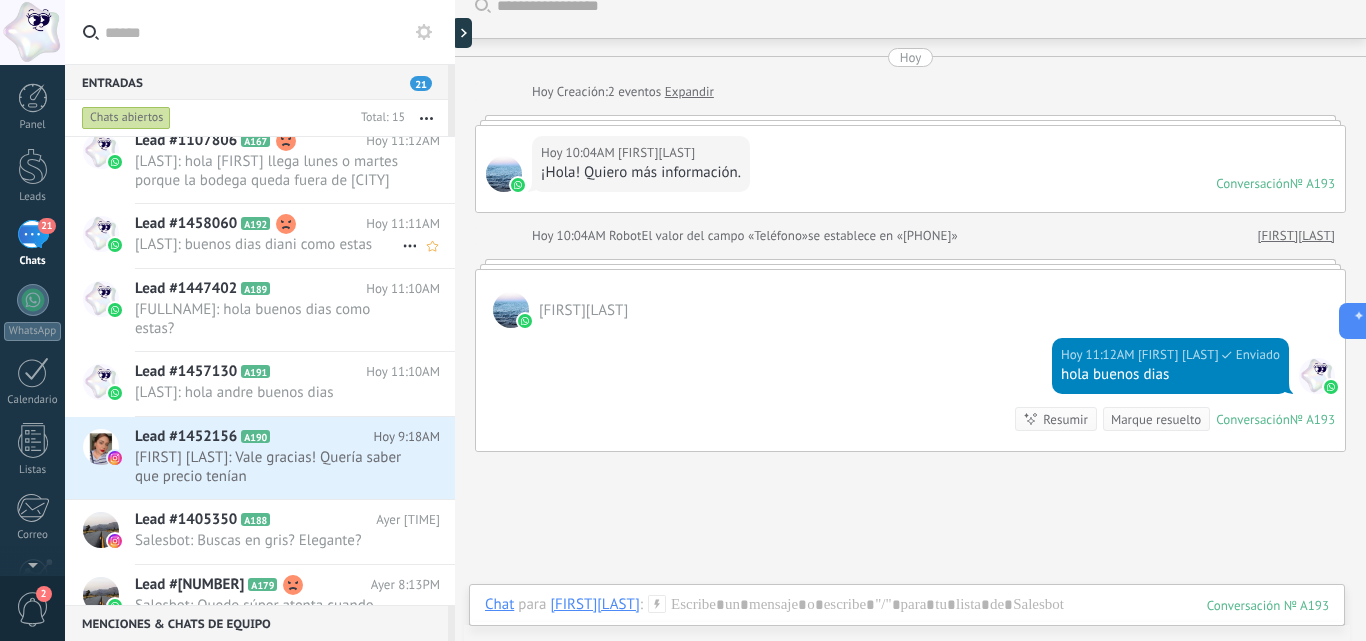 click on "[LAST]: buenos dias diani como estas" at bounding box center [268, 244] 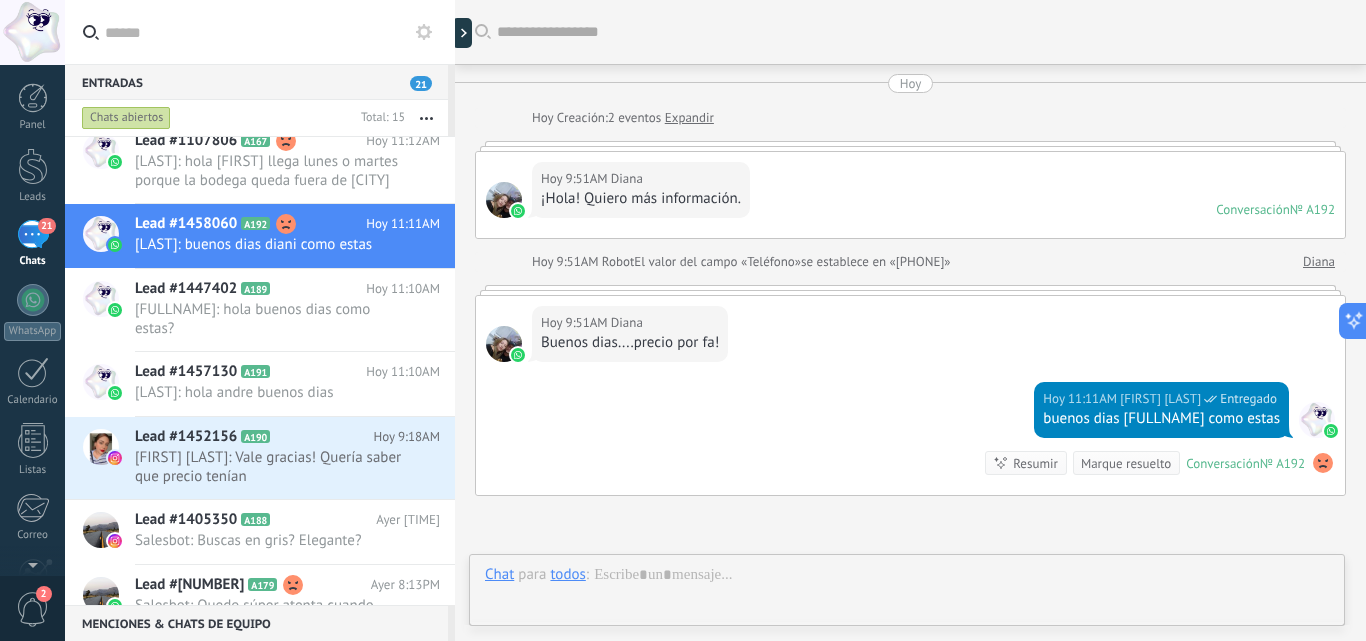 scroll, scrollTop: 204, scrollLeft: 0, axis: vertical 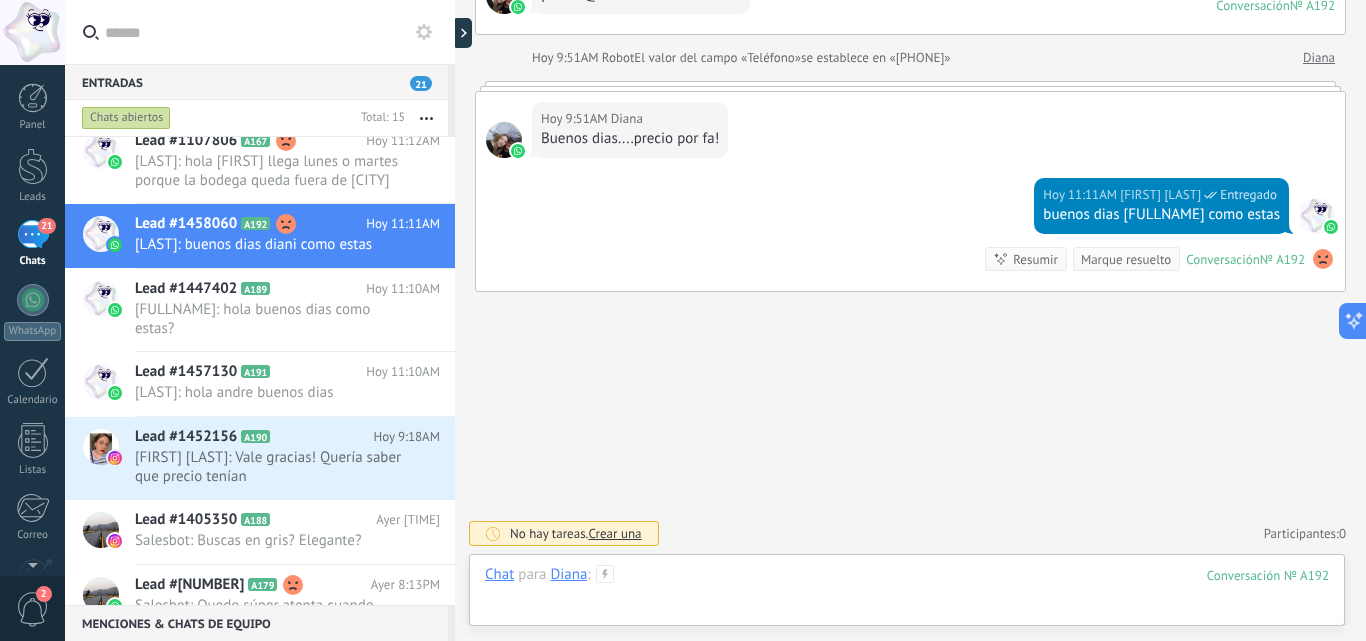 click at bounding box center (907, 595) 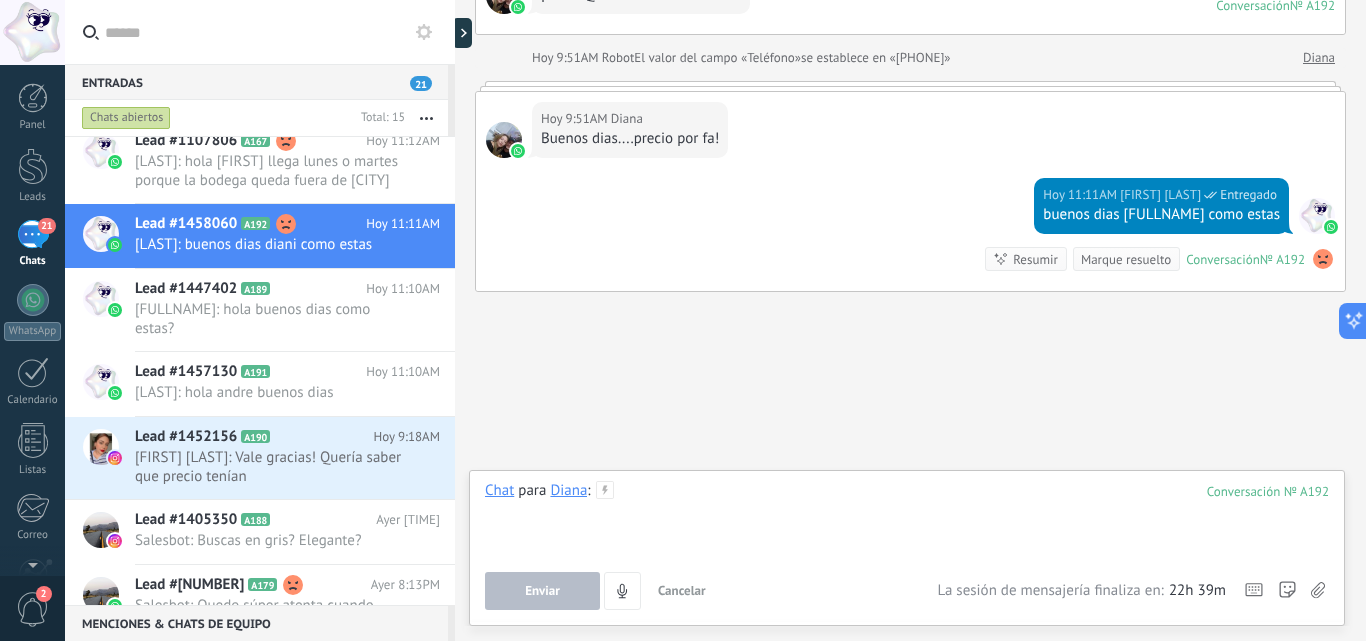 type 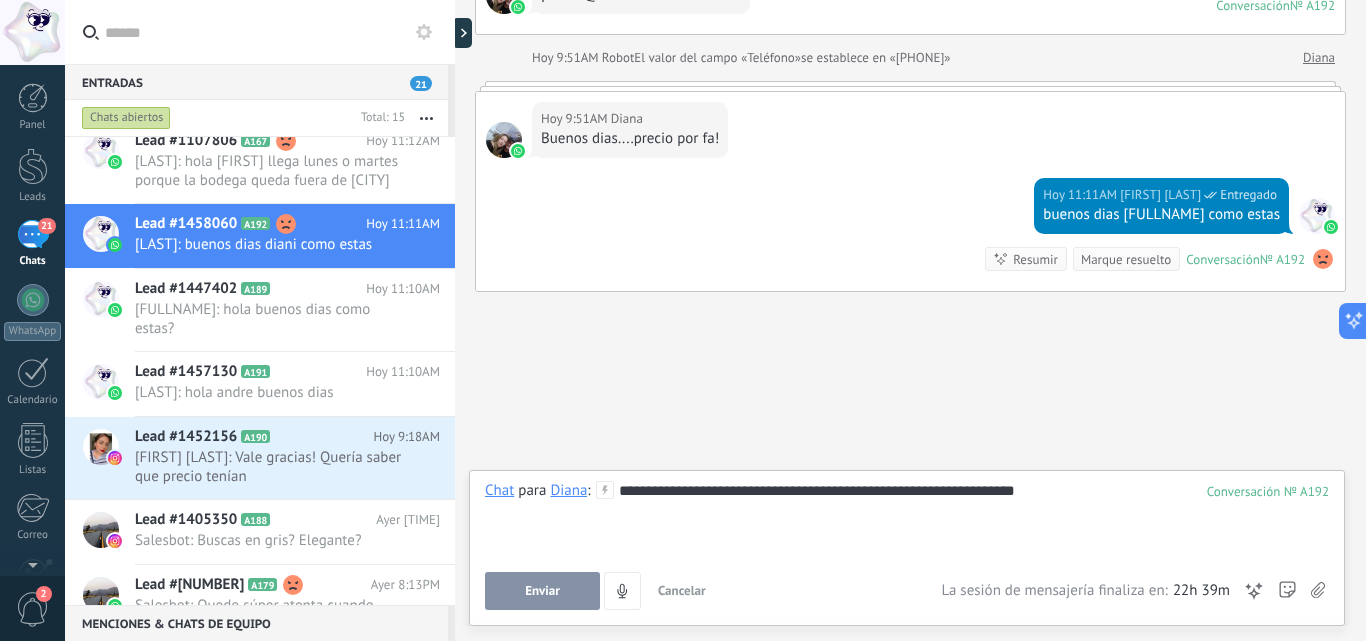 click on "Enviar" at bounding box center [542, 591] 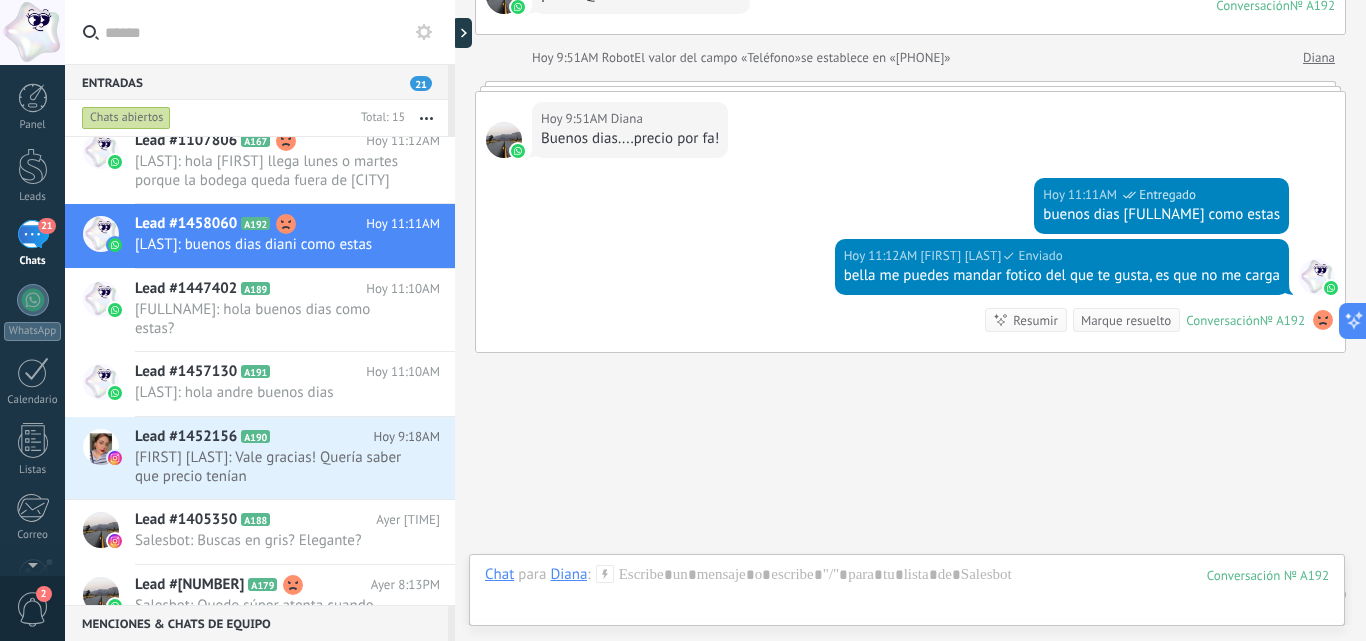 scroll, scrollTop: 265, scrollLeft: 0, axis: vertical 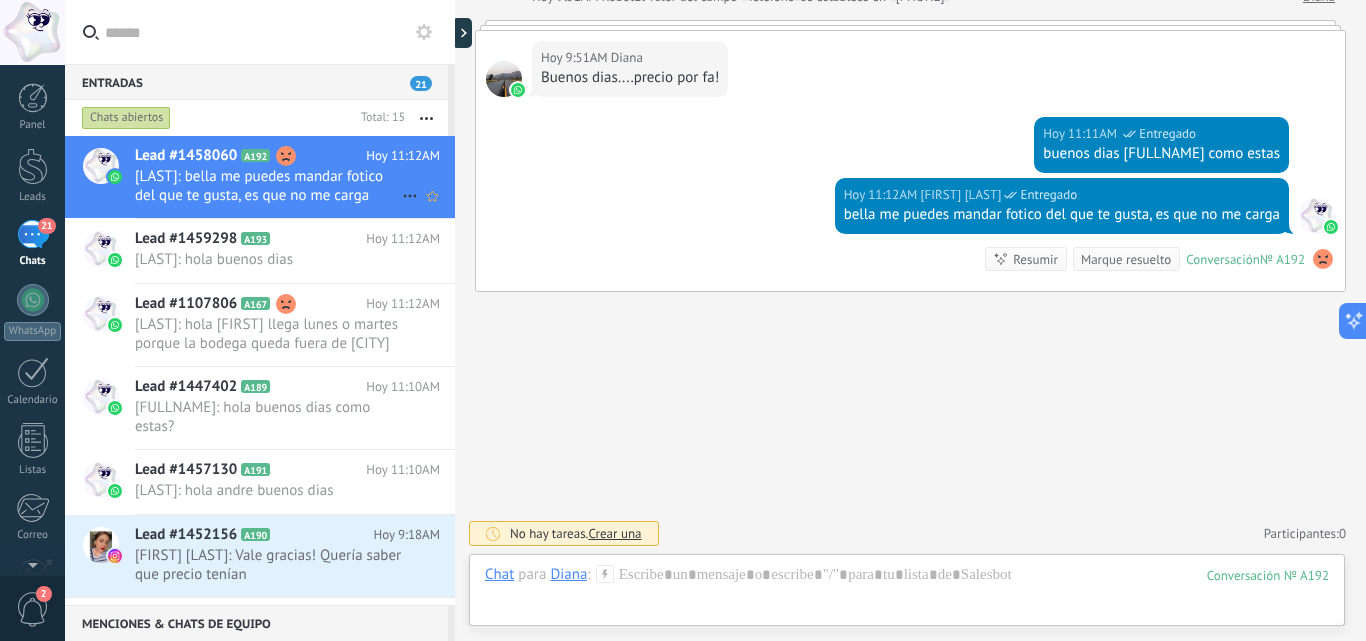 click on "[LAST]: bella me puedes mandar fotico del que te gusta, es que no me carga" at bounding box center [268, 186] 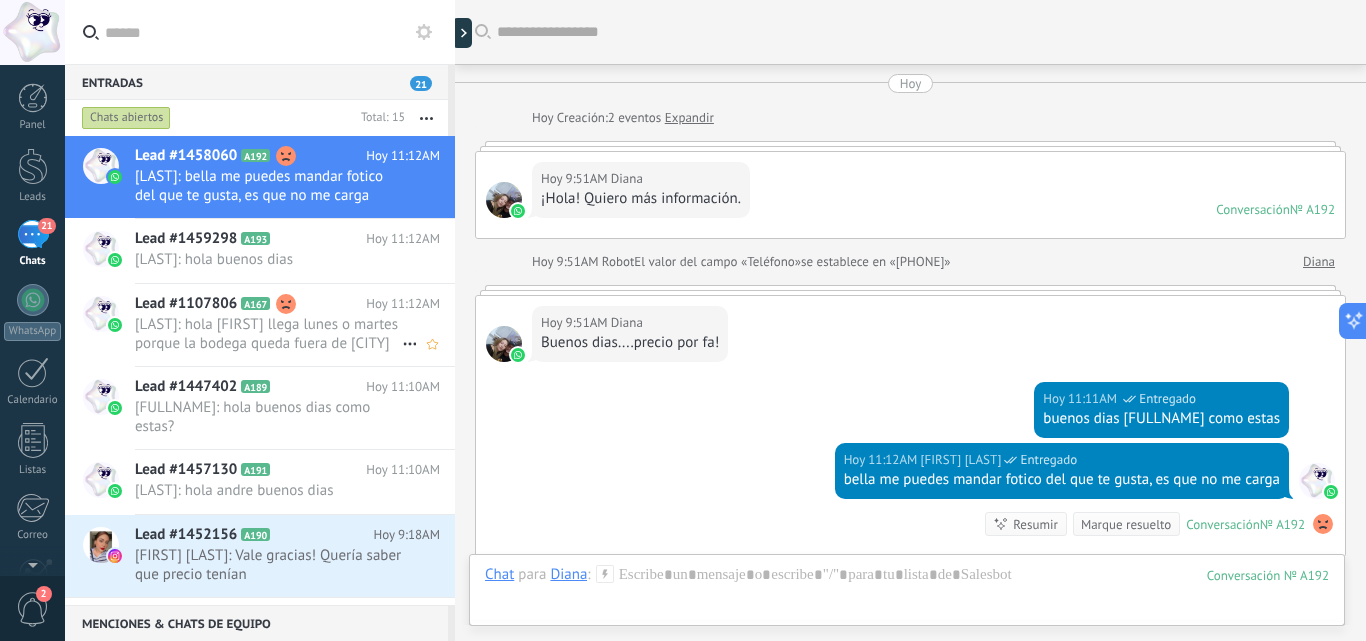 scroll, scrollTop: 265, scrollLeft: 0, axis: vertical 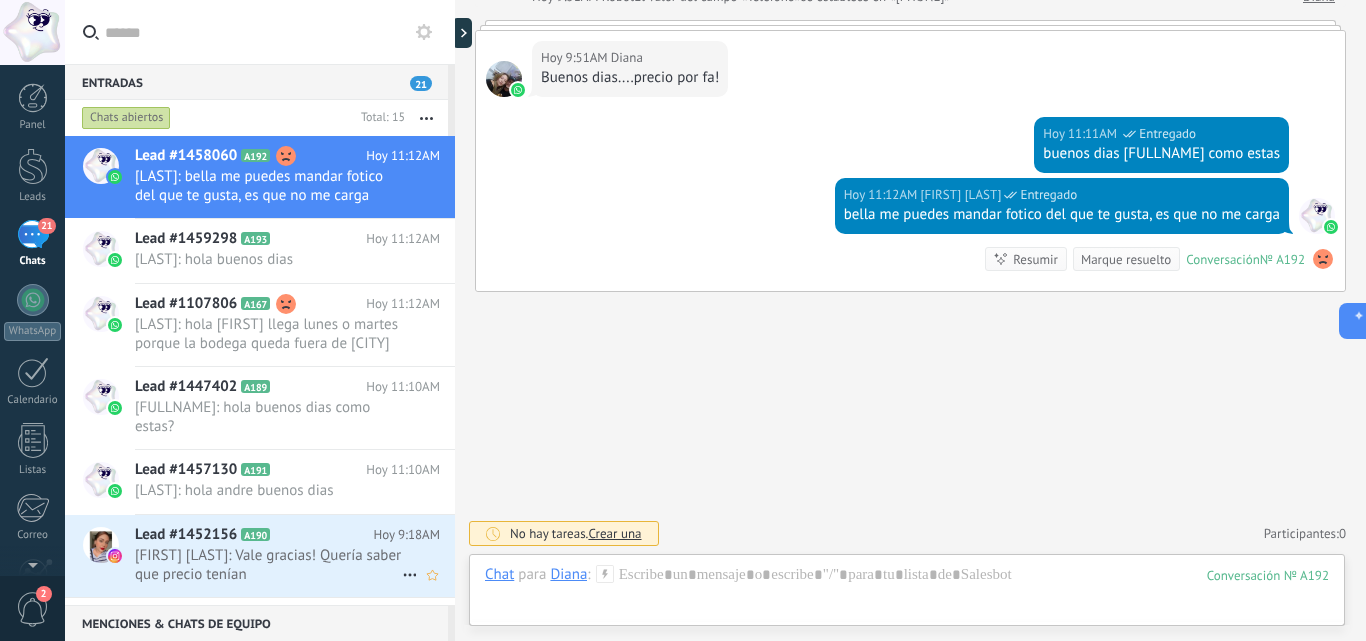 click on "[FIRST] [LAST]: Vale gracias! Quería saber que precio tenían" at bounding box center [268, 565] 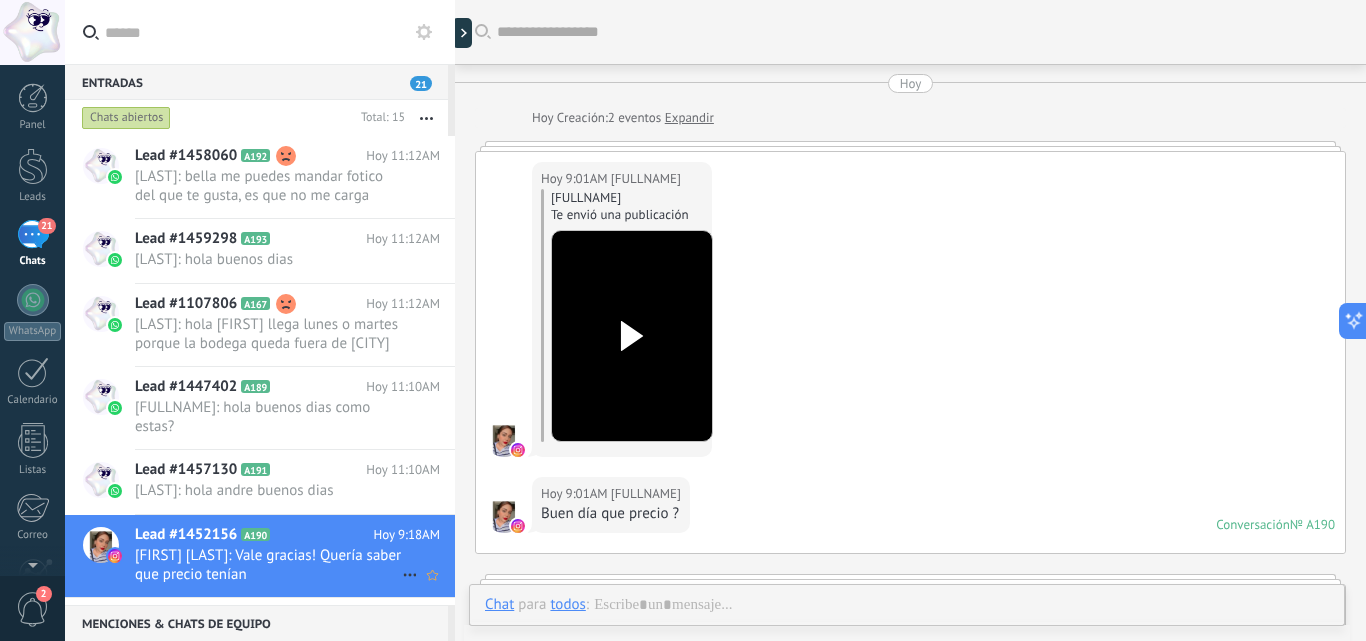 scroll, scrollTop: 1328, scrollLeft: 0, axis: vertical 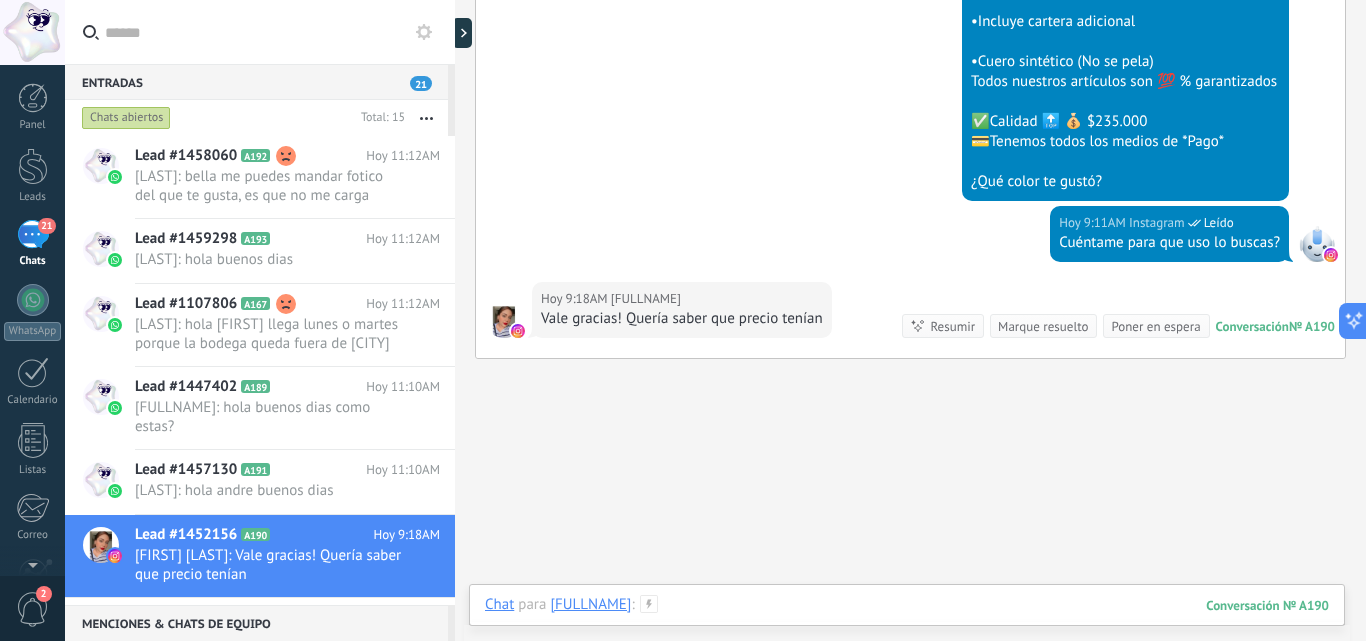 click at bounding box center [907, 625] 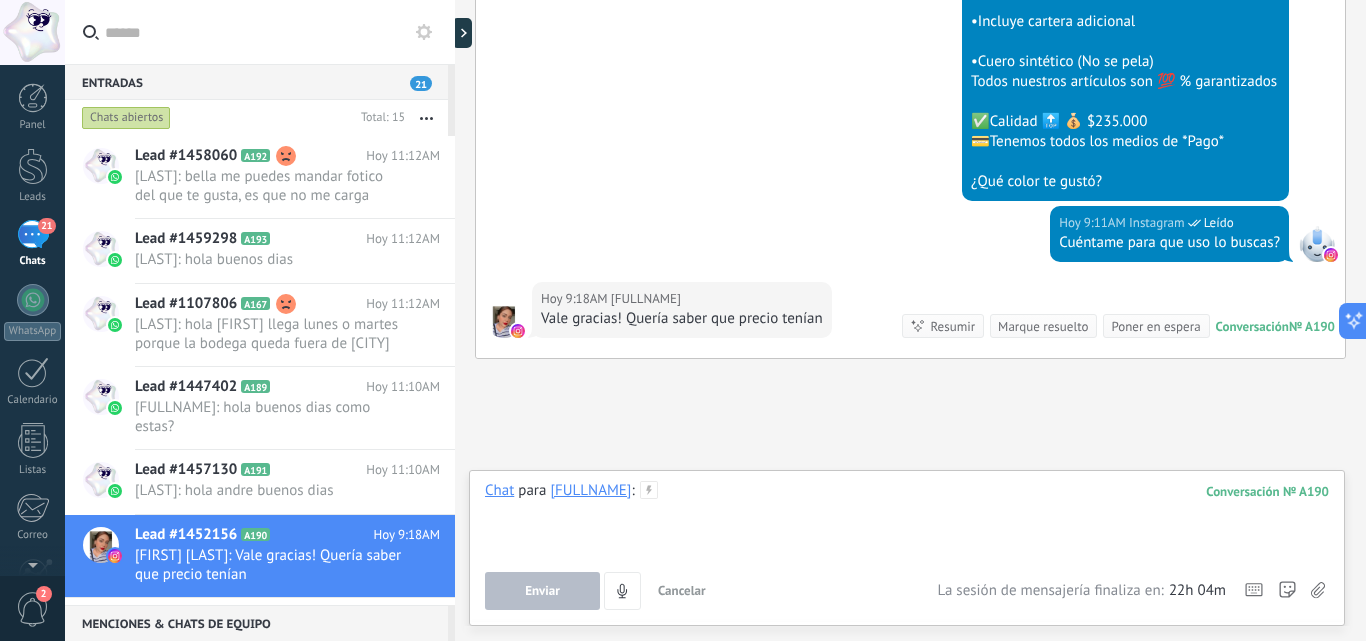 type 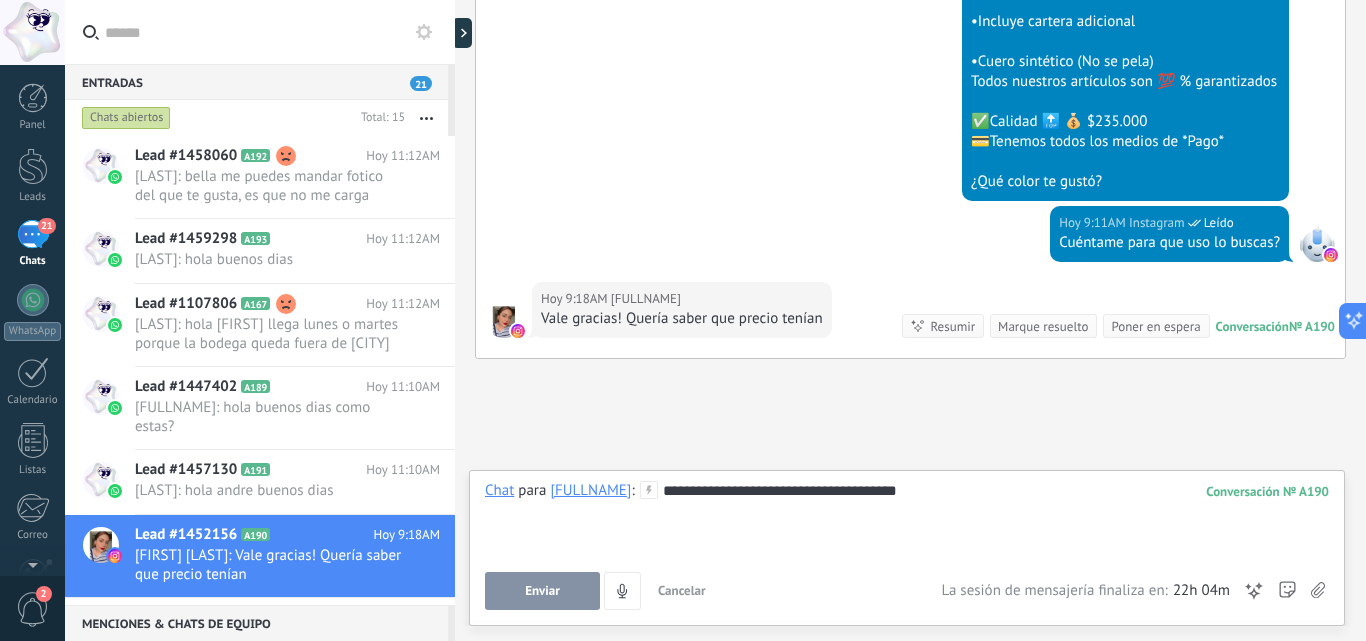 click on "Enviar" at bounding box center [542, 591] 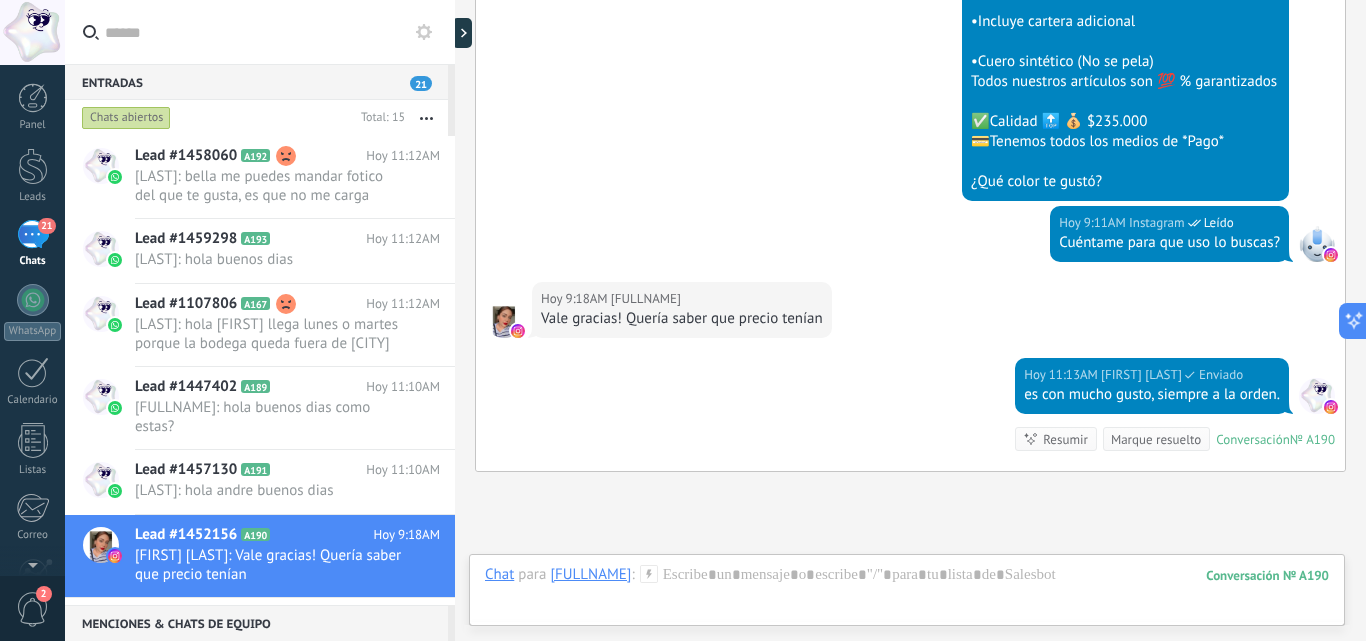 scroll, scrollTop: 1508, scrollLeft: 0, axis: vertical 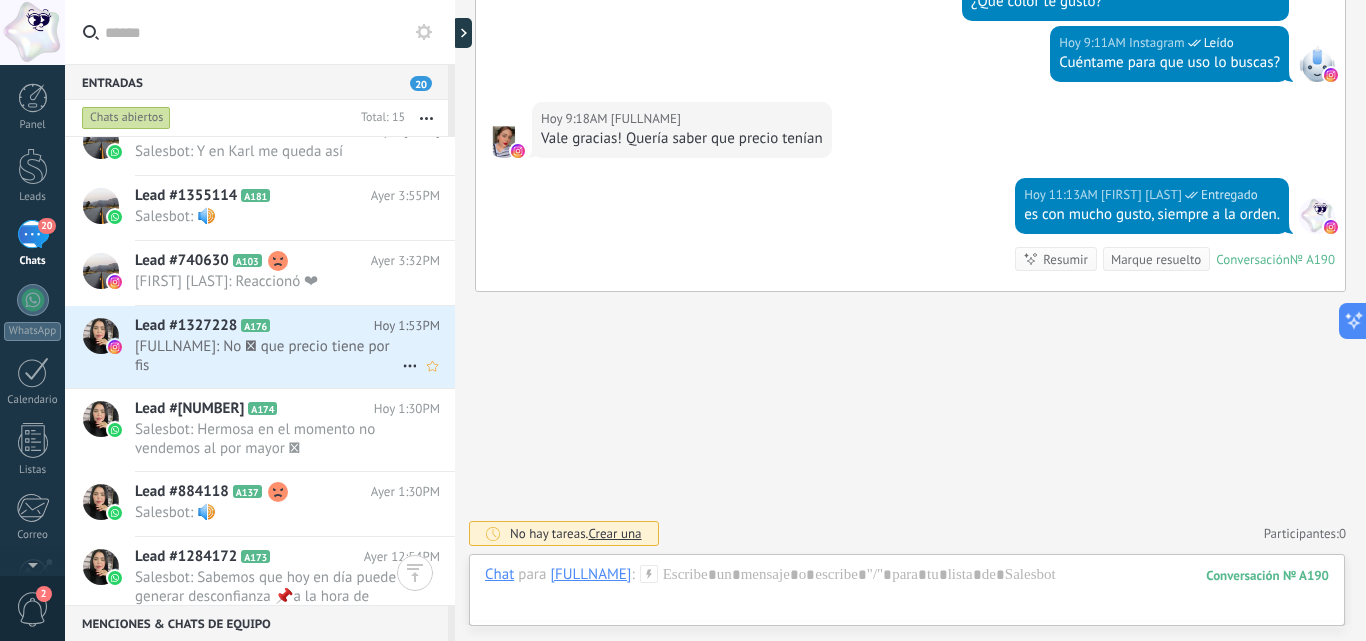 click on "[FULLNAME]: No 🥹 que precio tiene por fis" at bounding box center (268, 356) 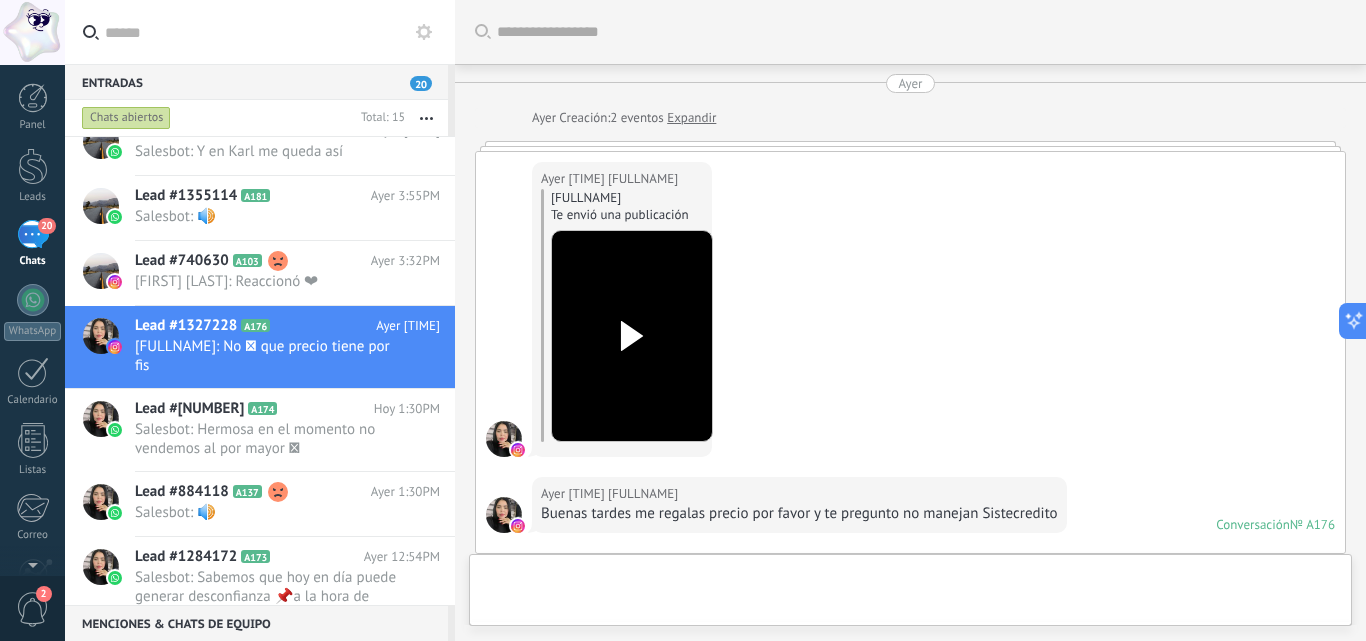 scroll, scrollTop: 380, scrollLeft: 0, axis: vertical 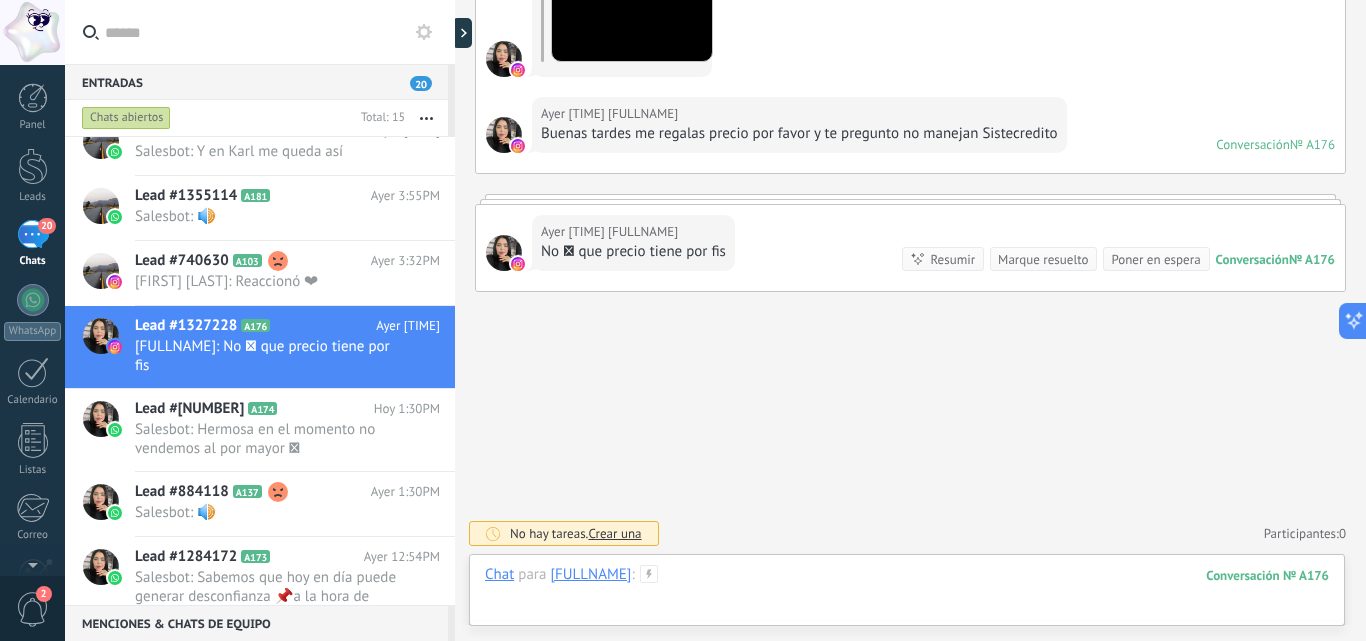 click at bounding box center [907, 595] 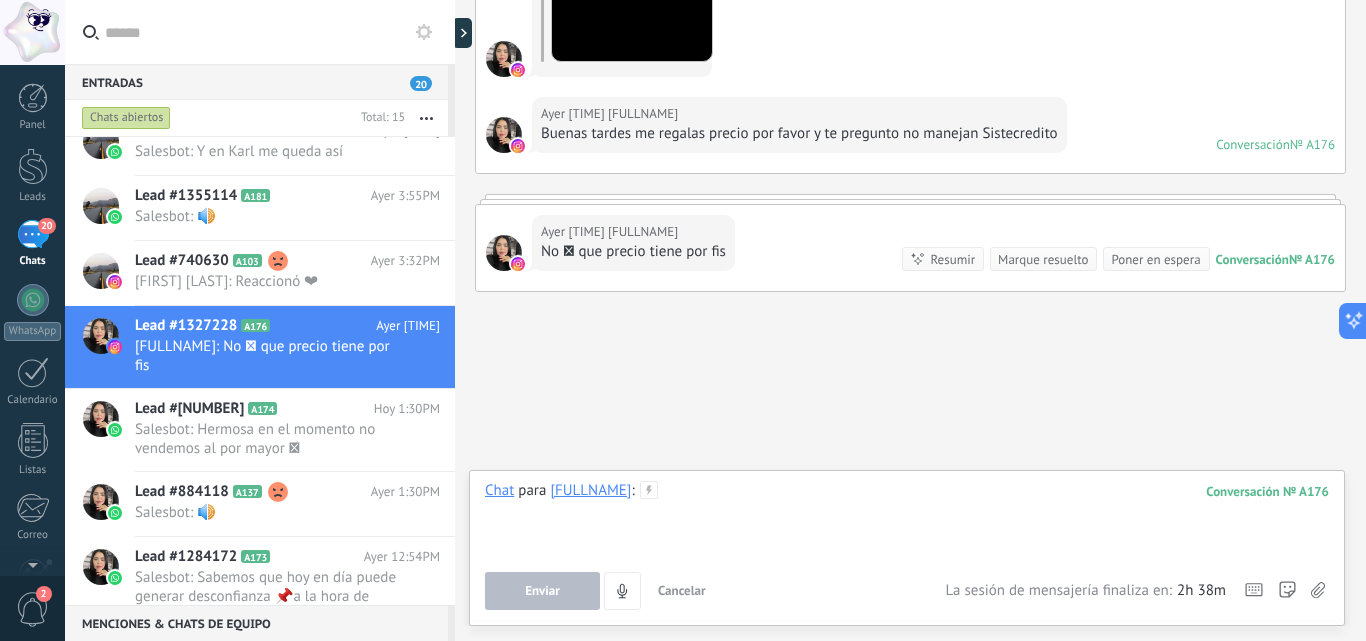 type 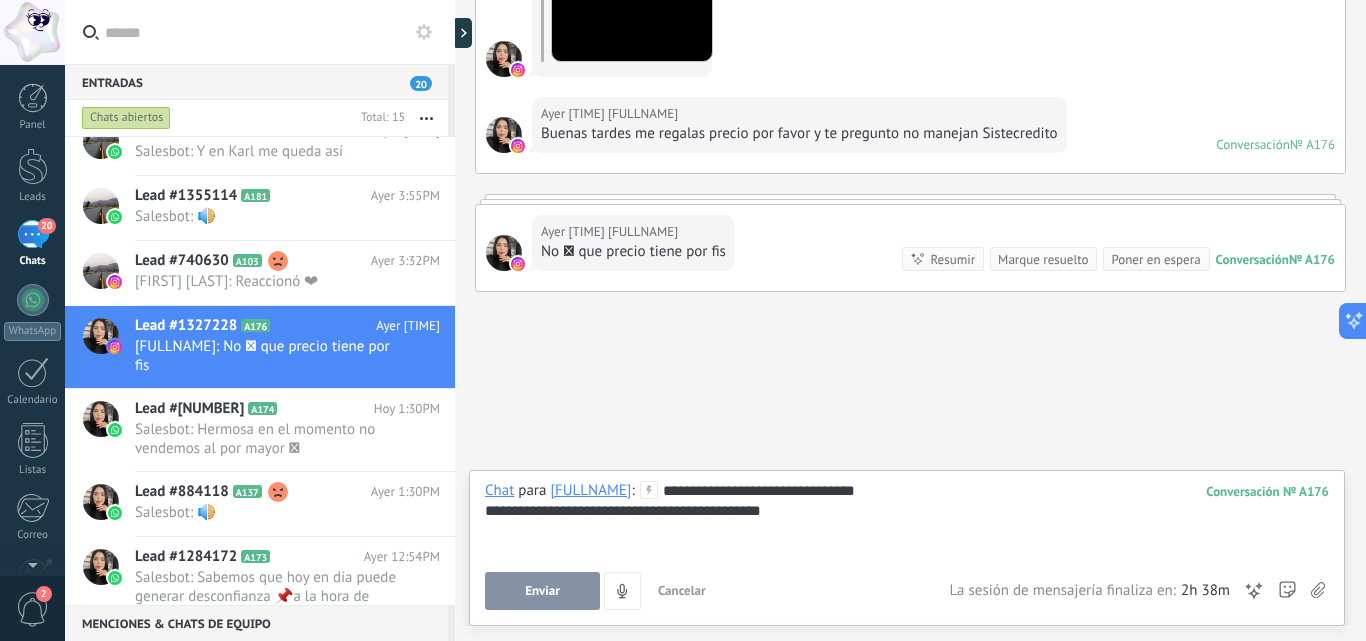 click on "Enviar" at bounding box center (542, 591) 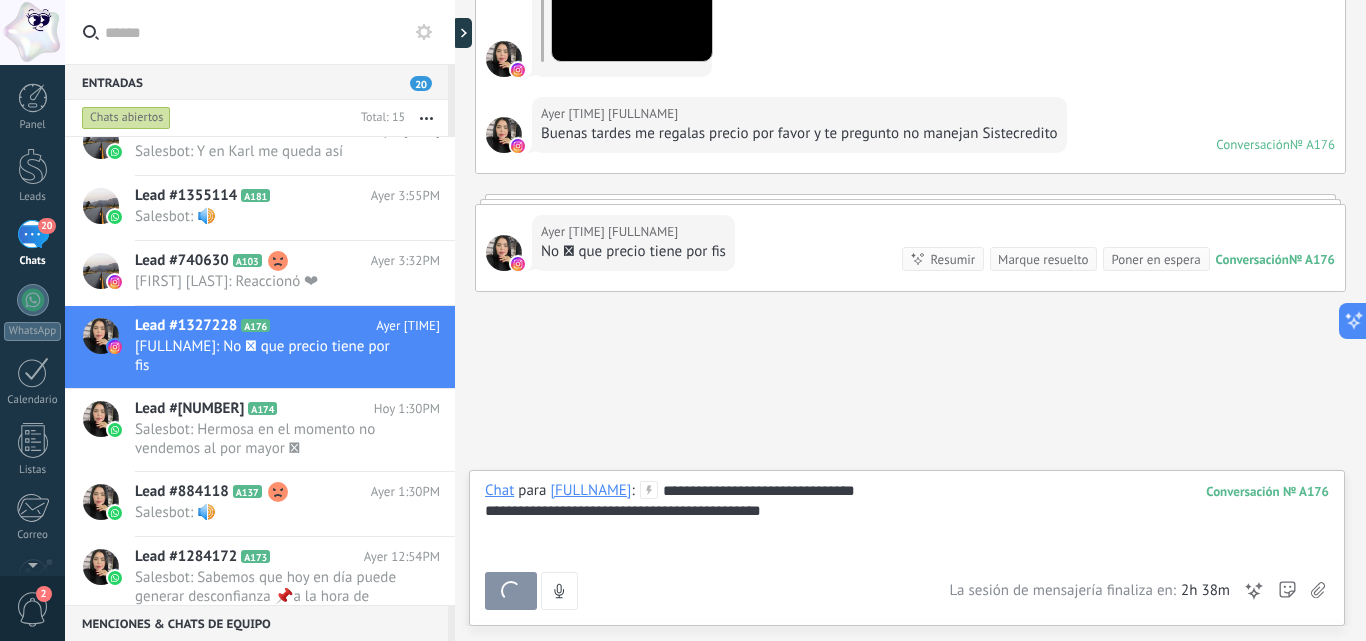 type 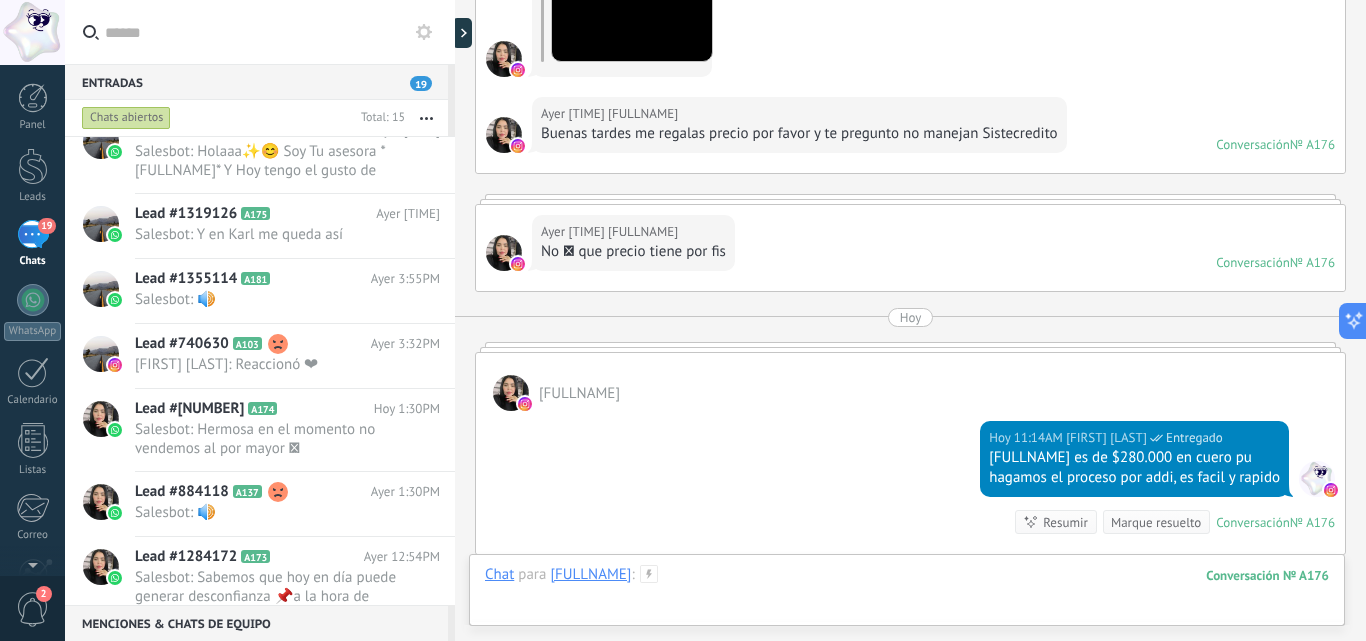 click at bounding box center (907, 595) 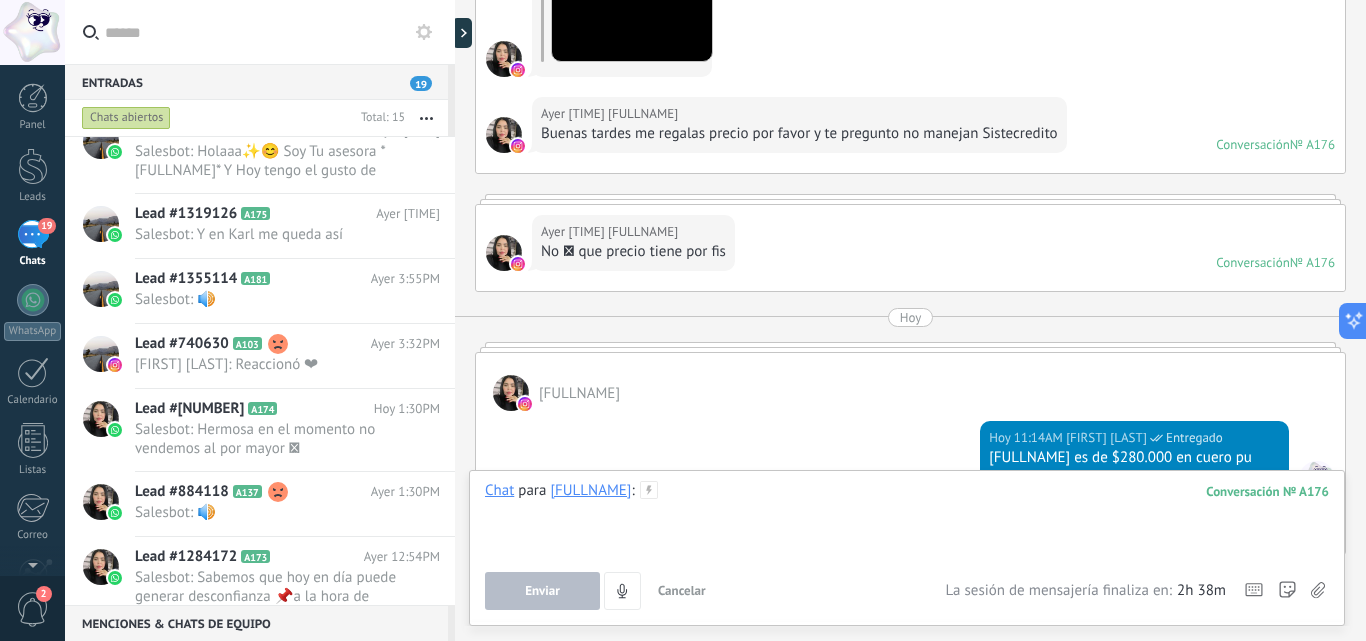 type 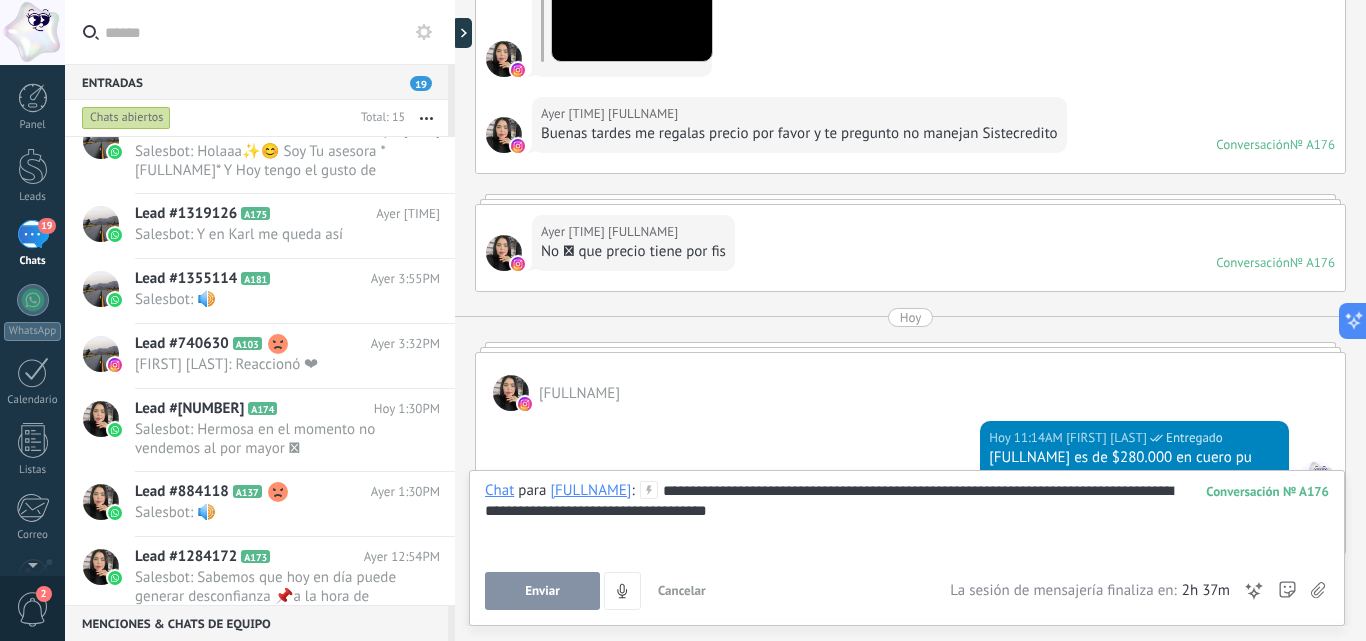 click on "Enviar" at bounding box center [542, 591] 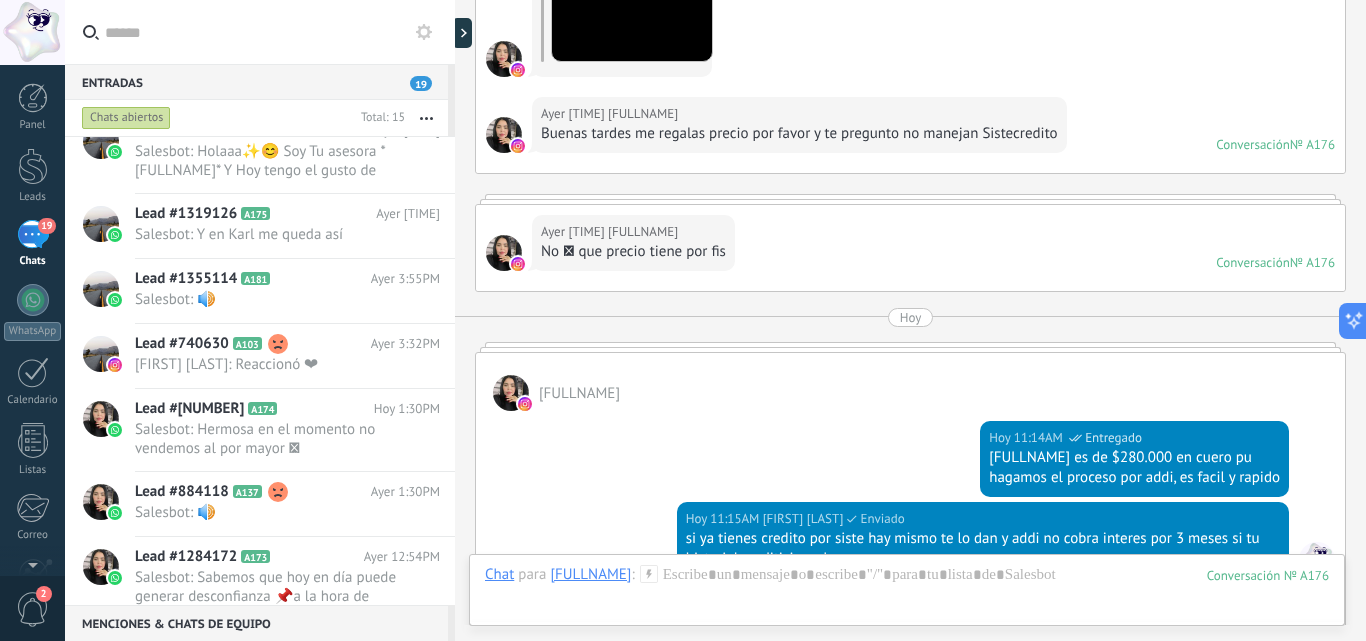 scroll, scrollTop: 724, scrollLeft: 0, axis: vertical 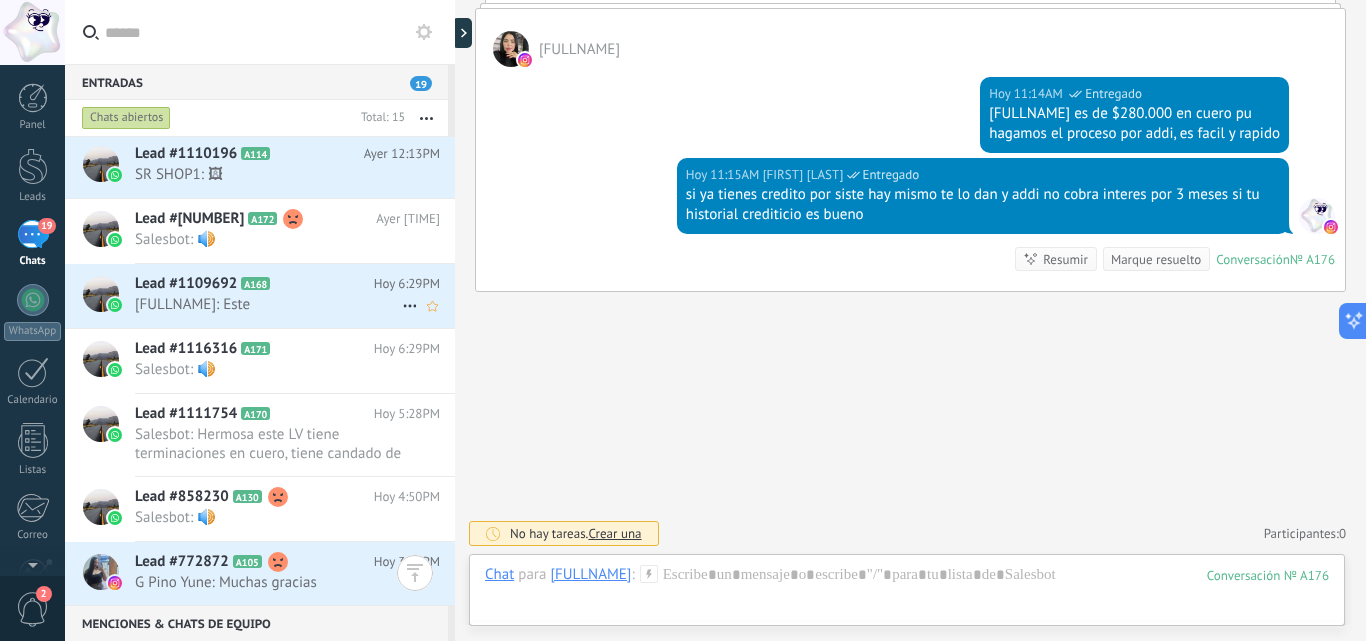 click on "[FULLNAME]: Este" at bounding box center [268, 304] 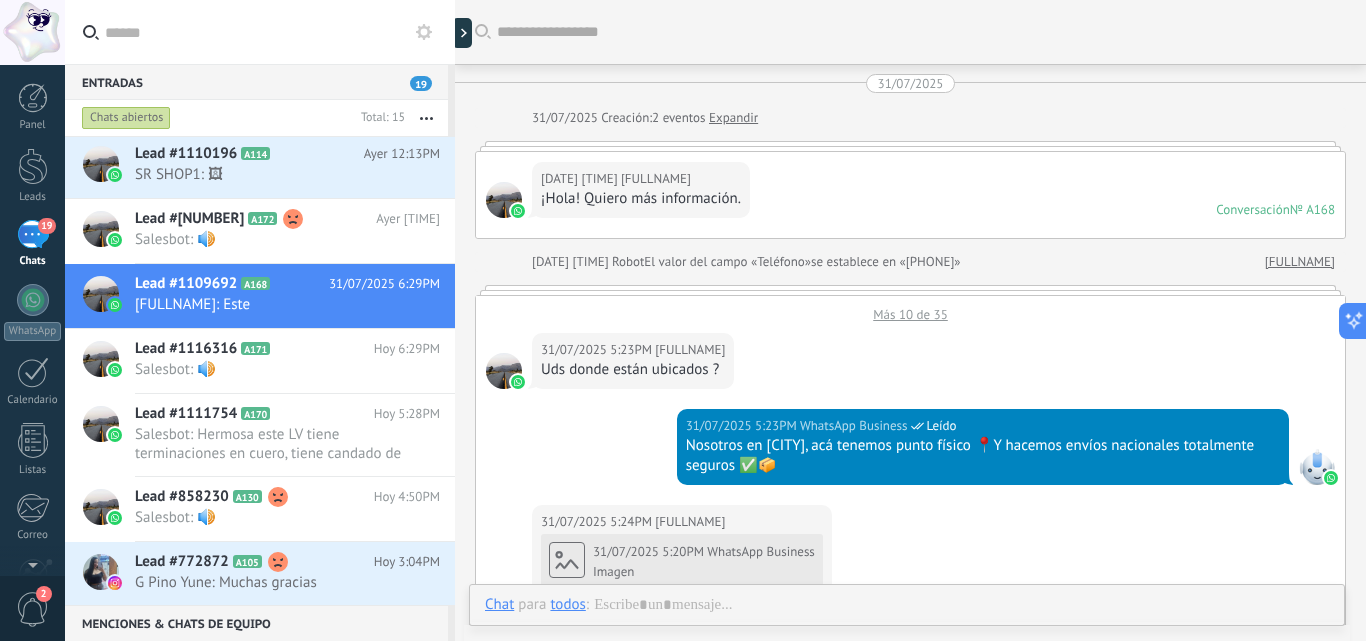 scroll, scrollTop: 831, scrollLeft: 0, axis: vertical 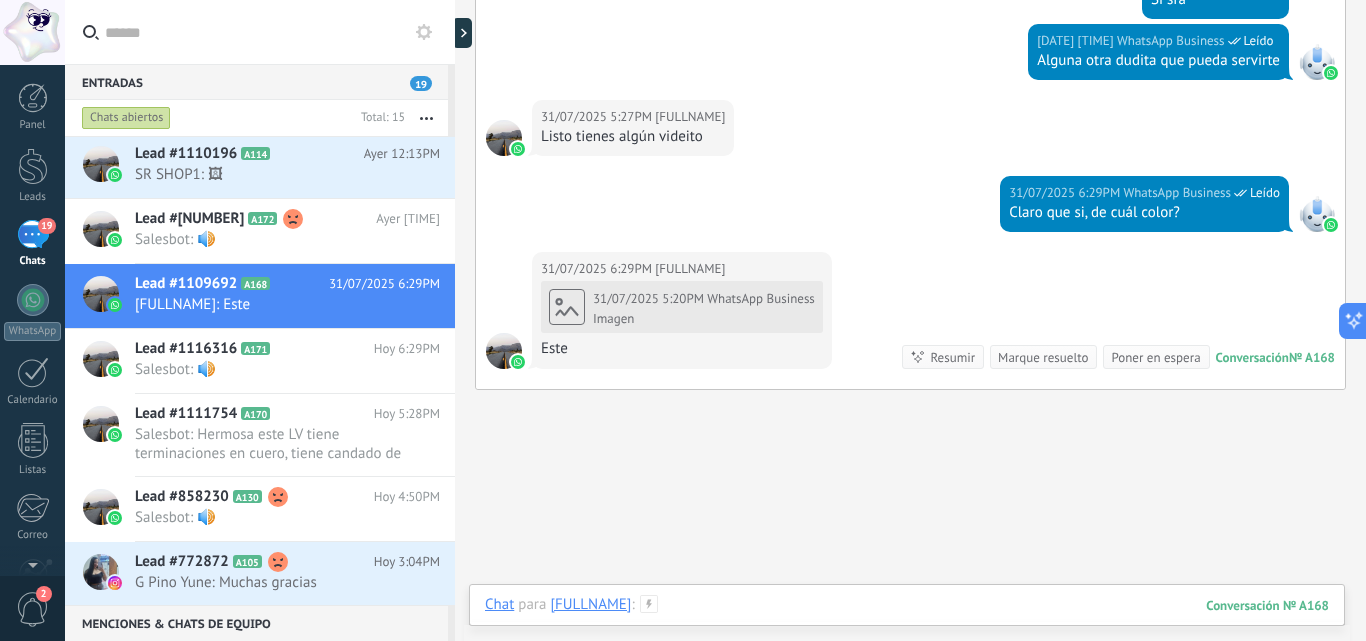 click at bounding box center (907, 625) 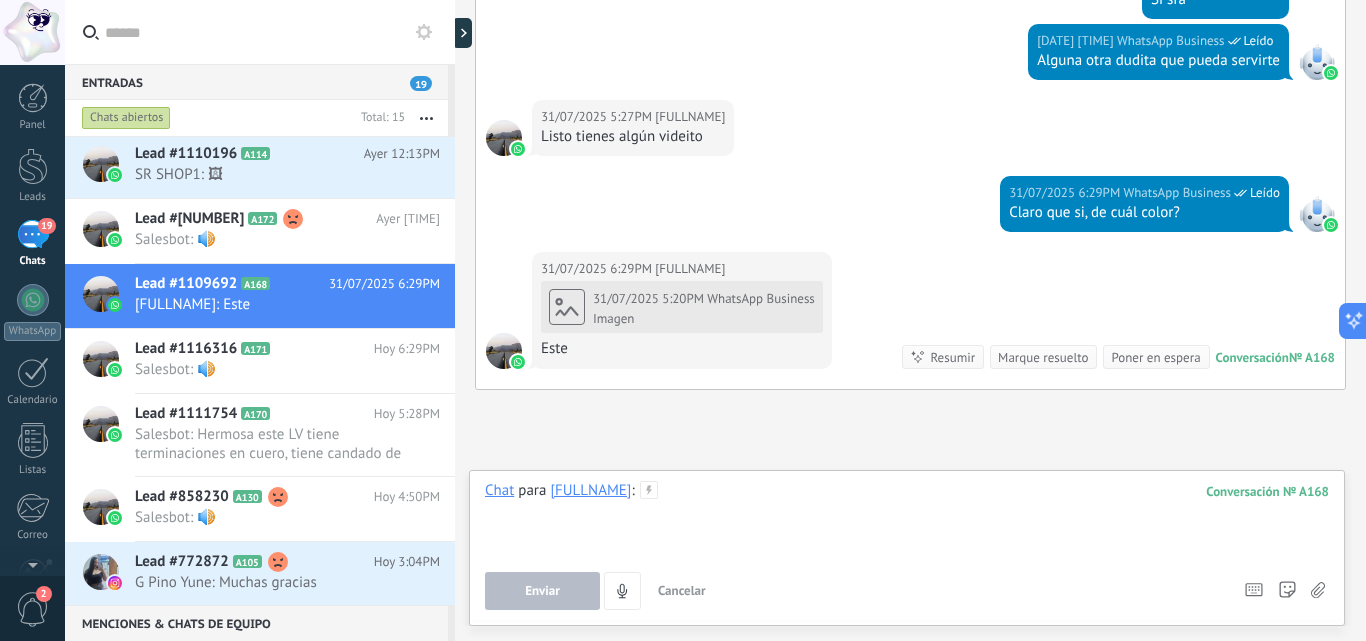 type 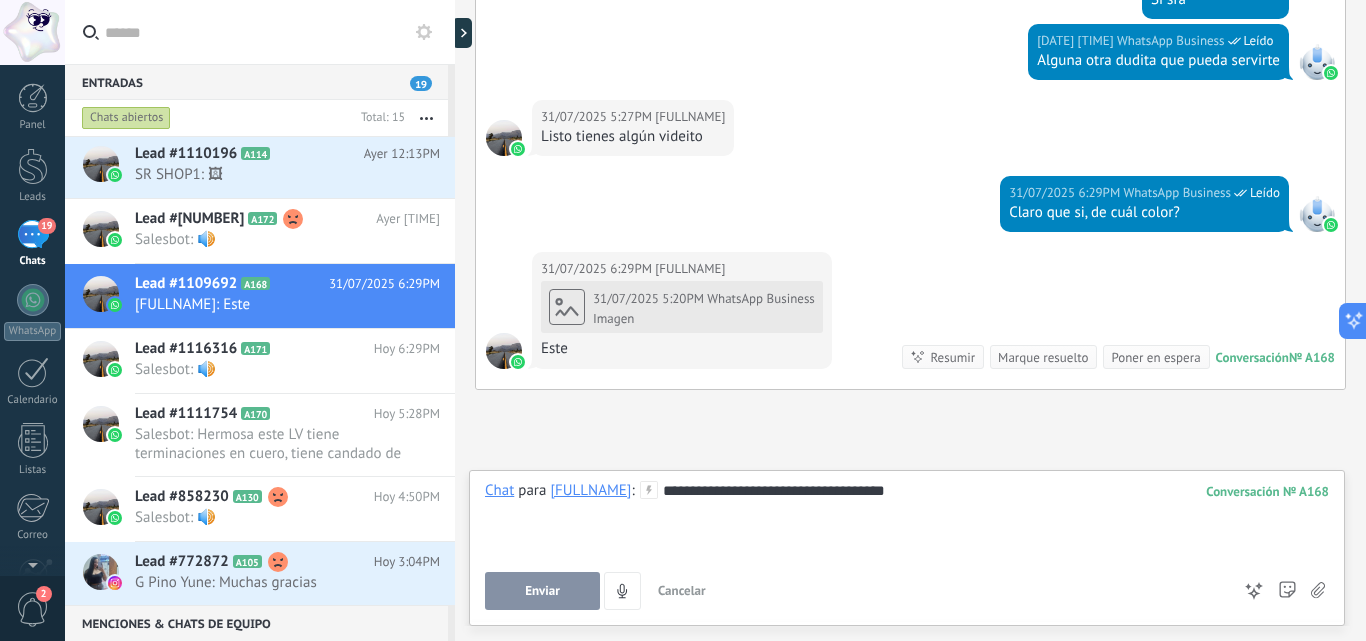 click on "Enviar" at bounding box center [542, 591] 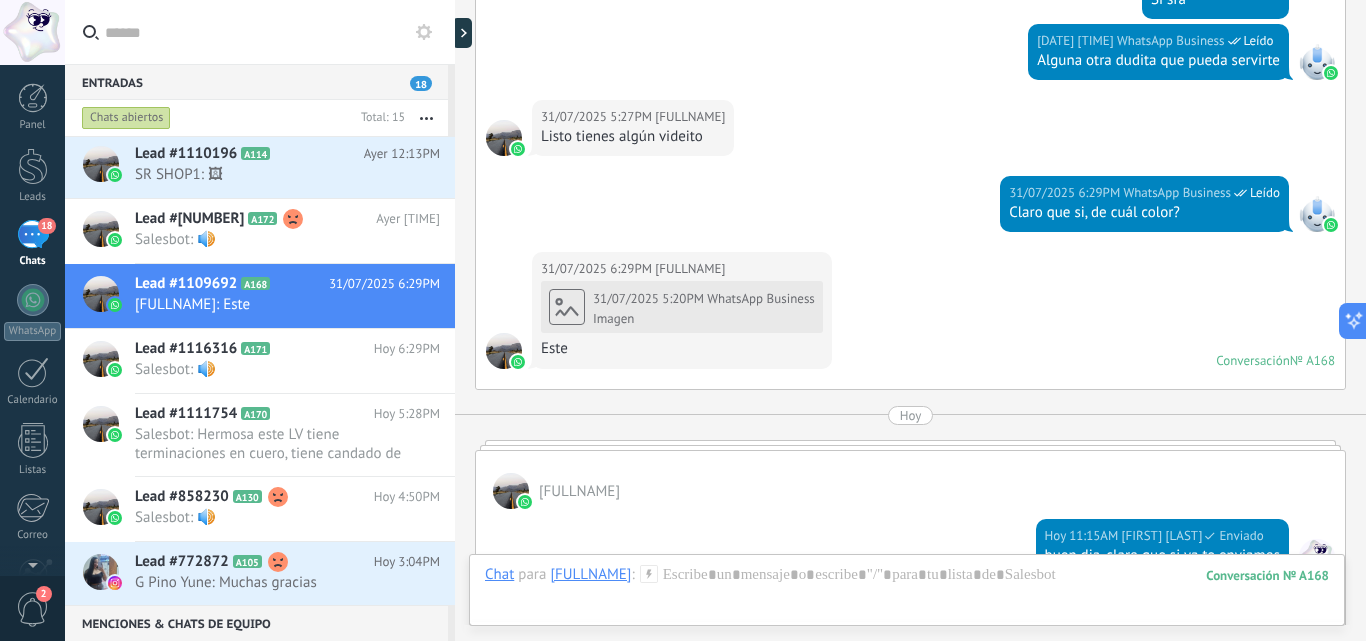scroll, scrollTop: 929, scrollLeft: 0, axis: vertical 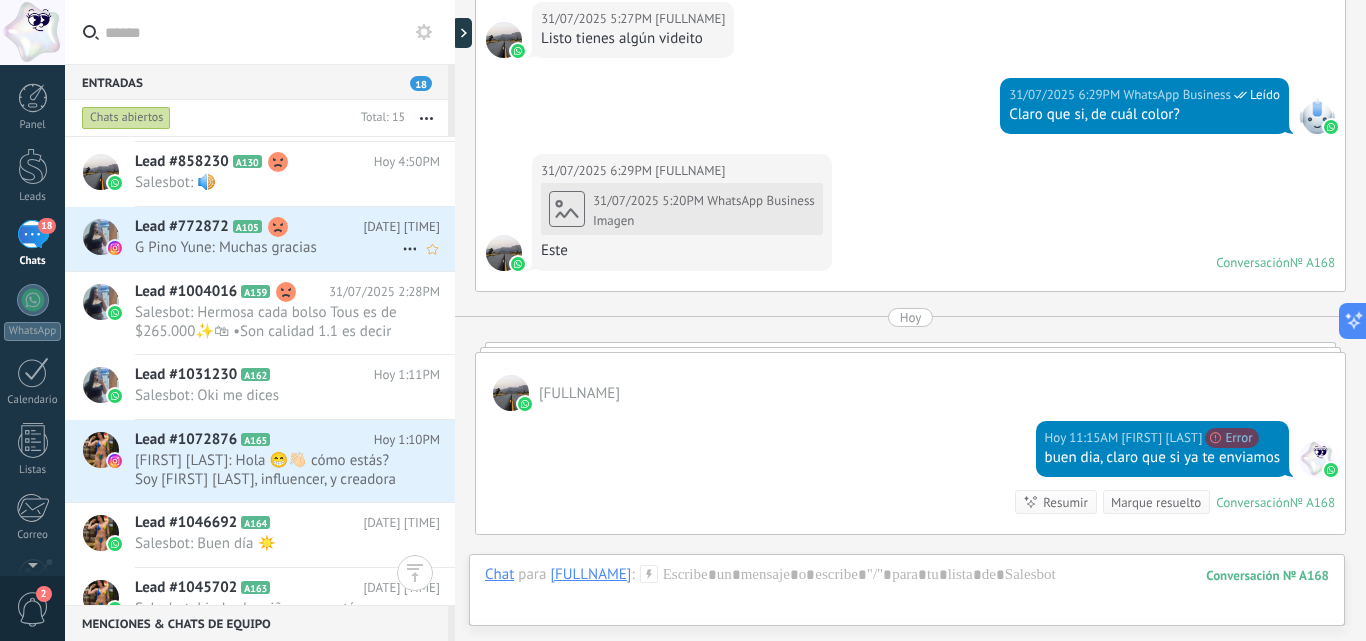 click on "G Pino Yune: Muchas gracias" at bounding box center (268, 247) 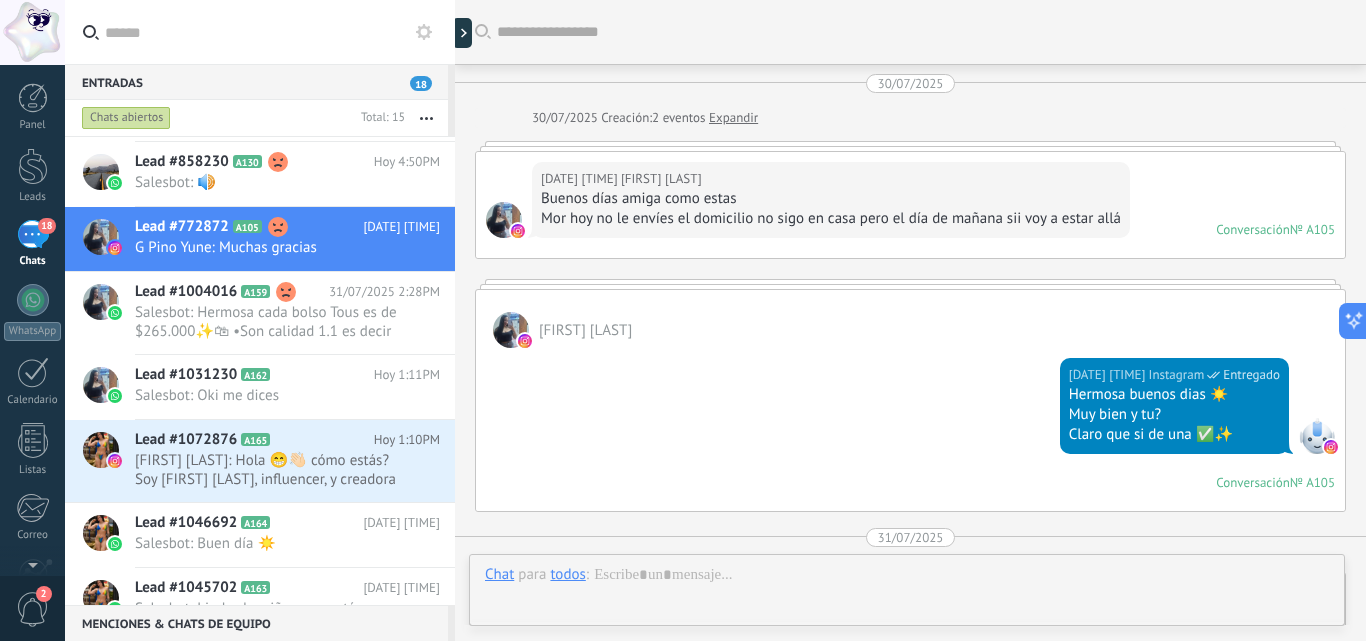 scroll, scrollTop: 723, scrollLeft: 0, axis: vertical 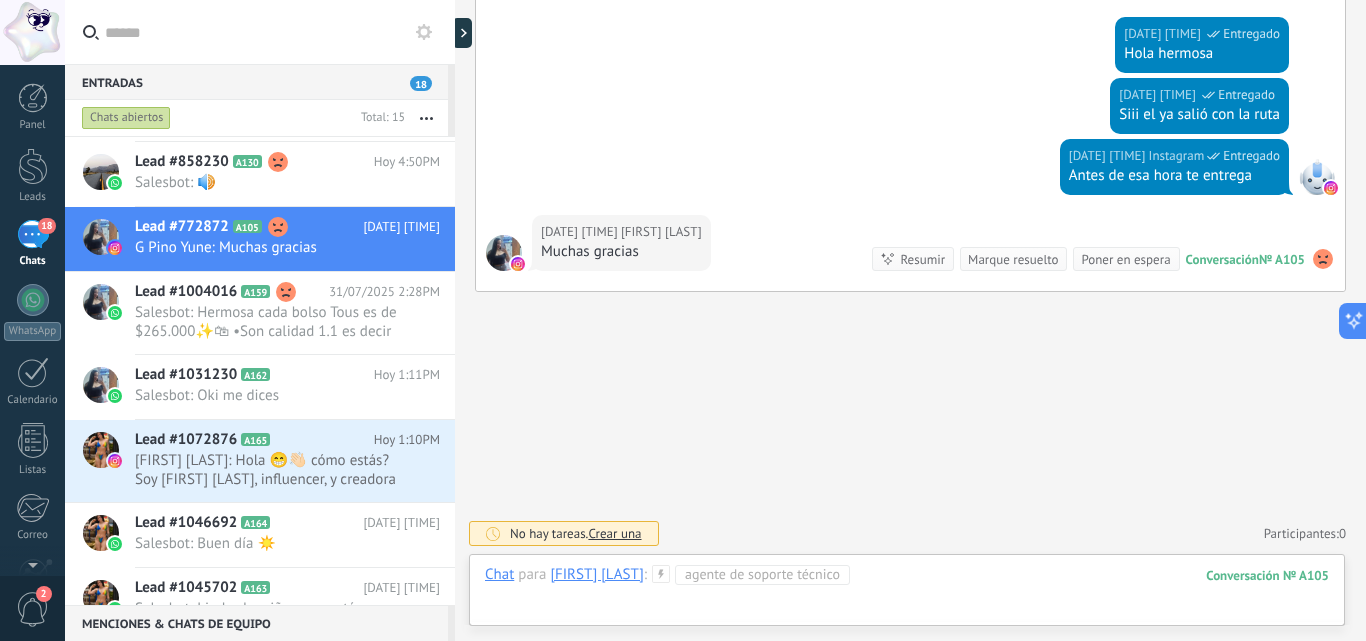 click at bounding box center (907, 595) 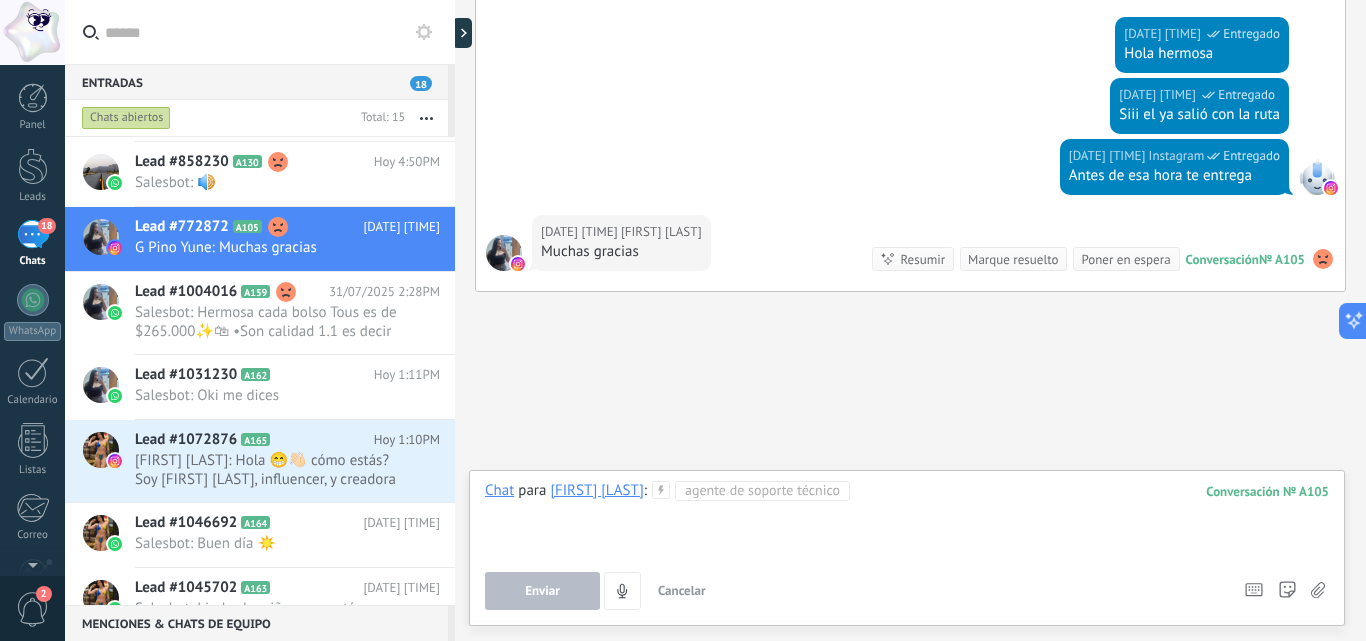 type 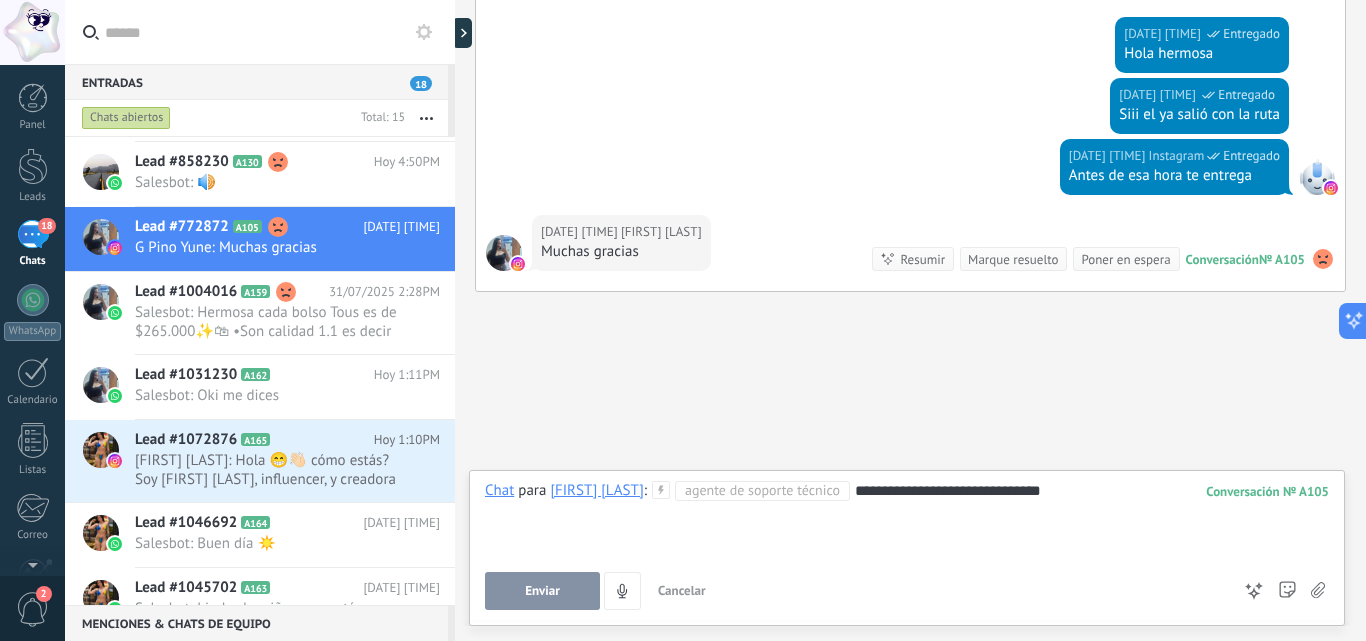 click on "Enviar" at bounding box center (542, 591) 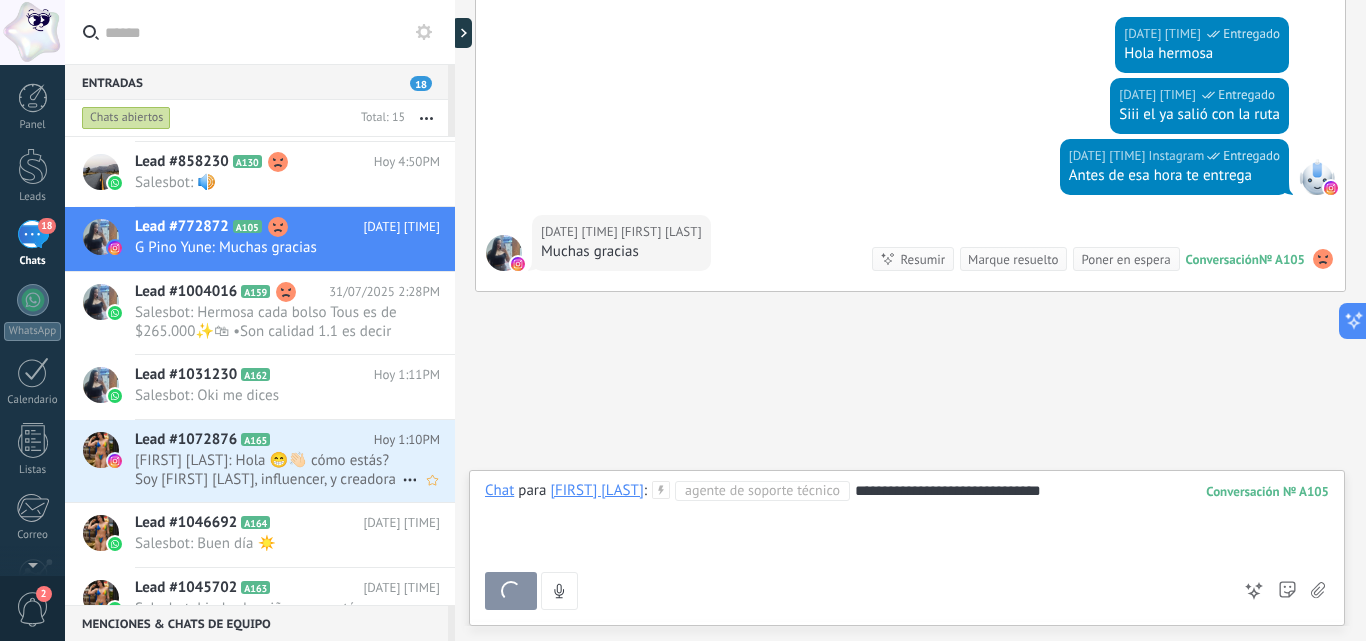 click on "[FIRST] [LAST]: Hola 😁👋🏻 cómo estás? Soy [FIRST] [LAST], influencer, y creadora de contenido 🎥🫶🏻
Vi que tienes un negocio súper ..." at bounding box center [268, 470] 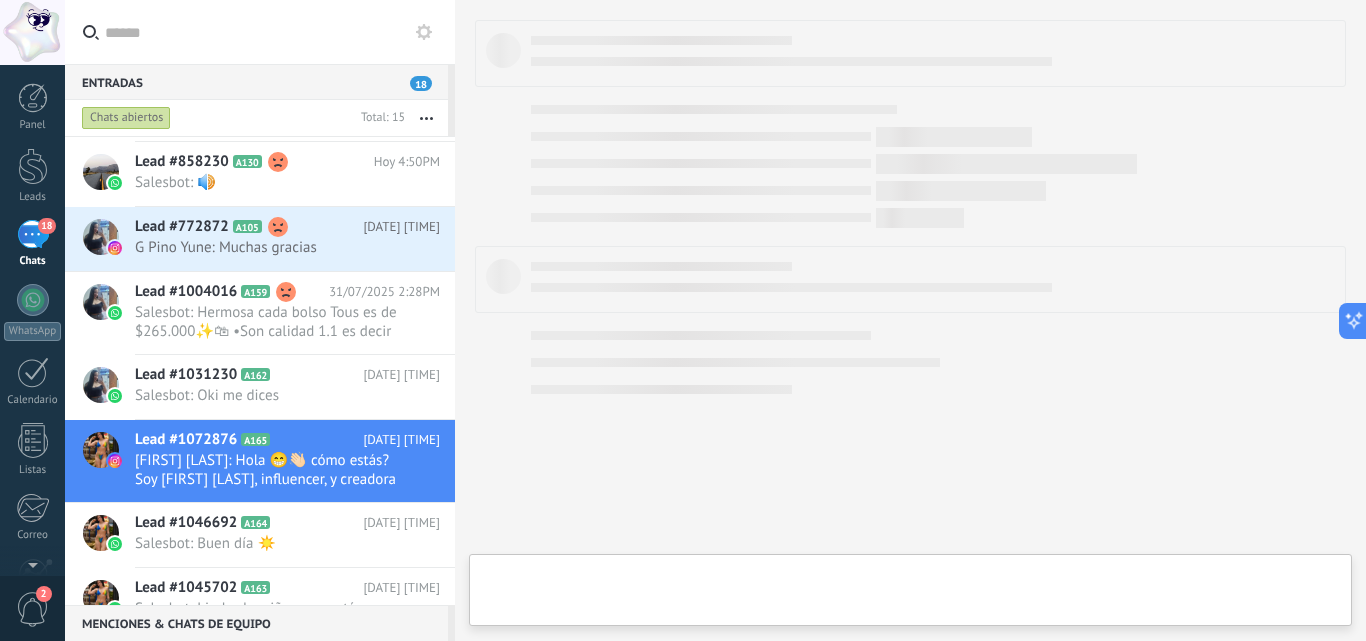 click on "Chats abiertos" at bounding box center [126, 118] 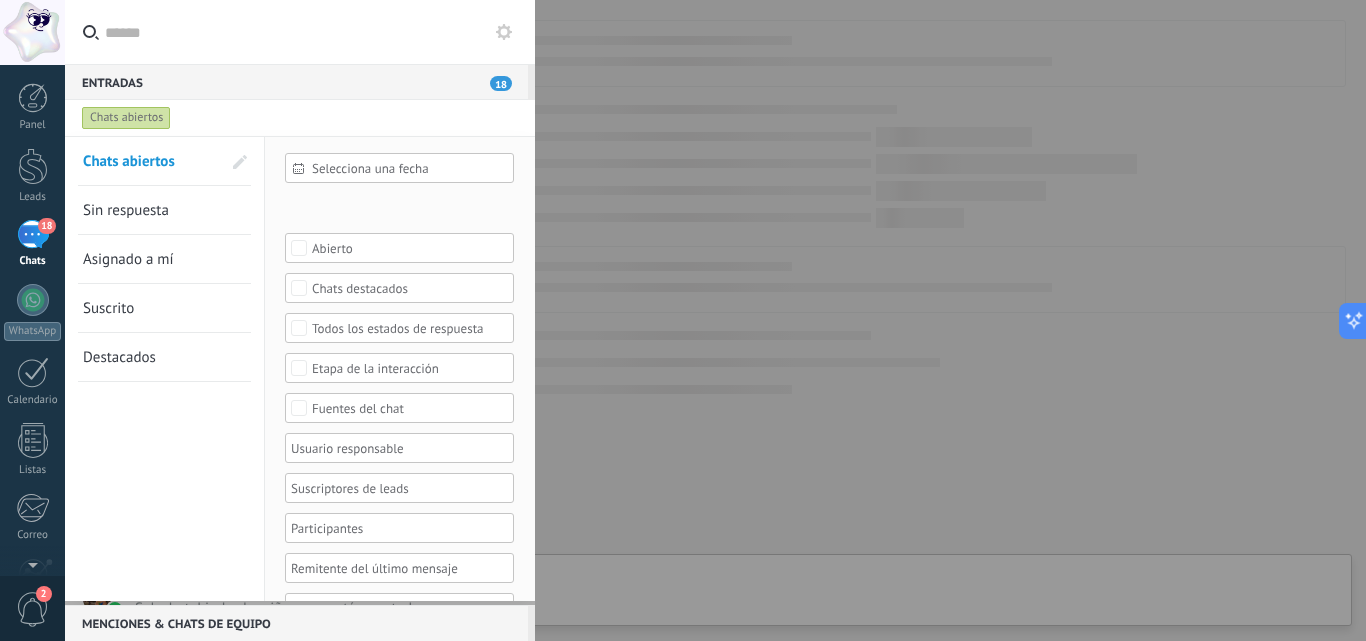 click on "Chats abiertos" at bounding box center [126, 118] 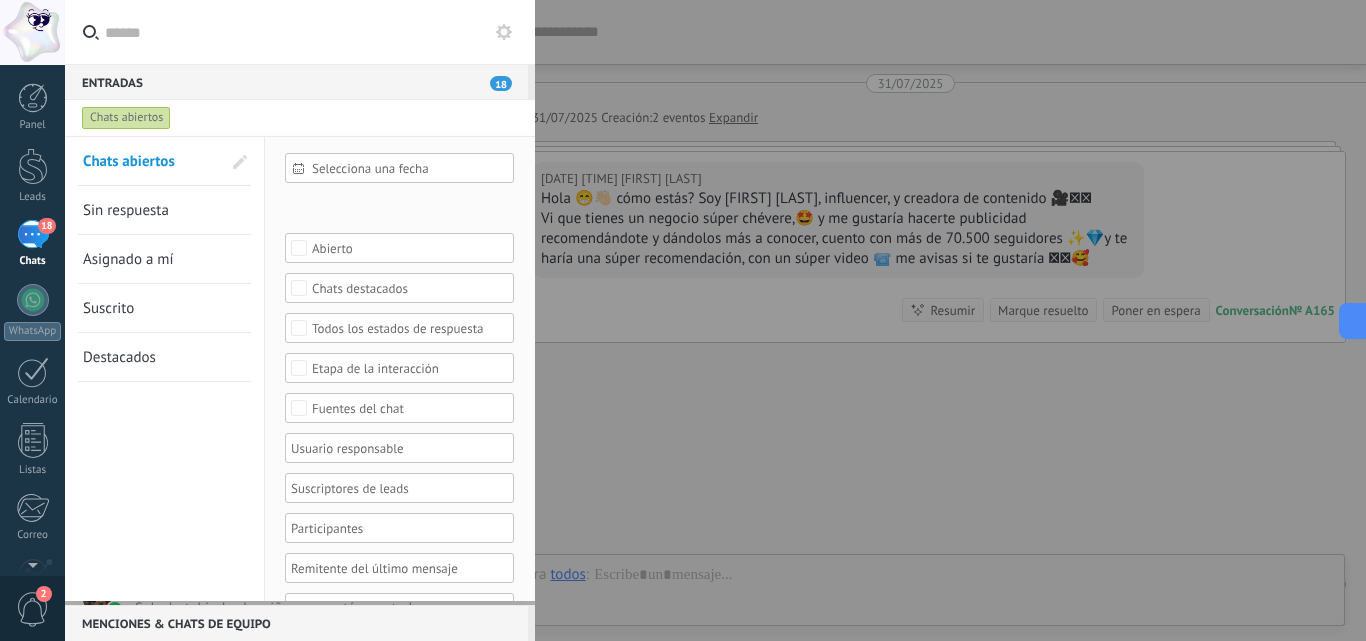 scroll, scrollTop: 51, scrollLeft: 0, axis: vertical 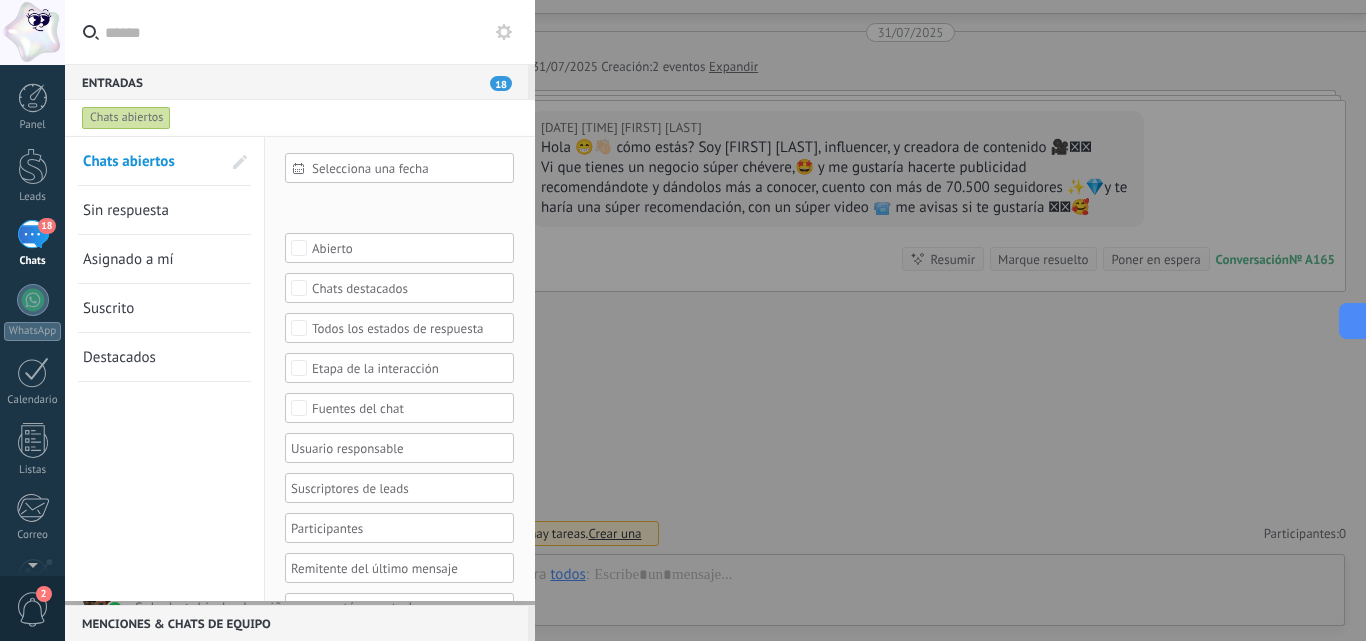 click on "Sin respuesta" at bounding box center (126, 210) 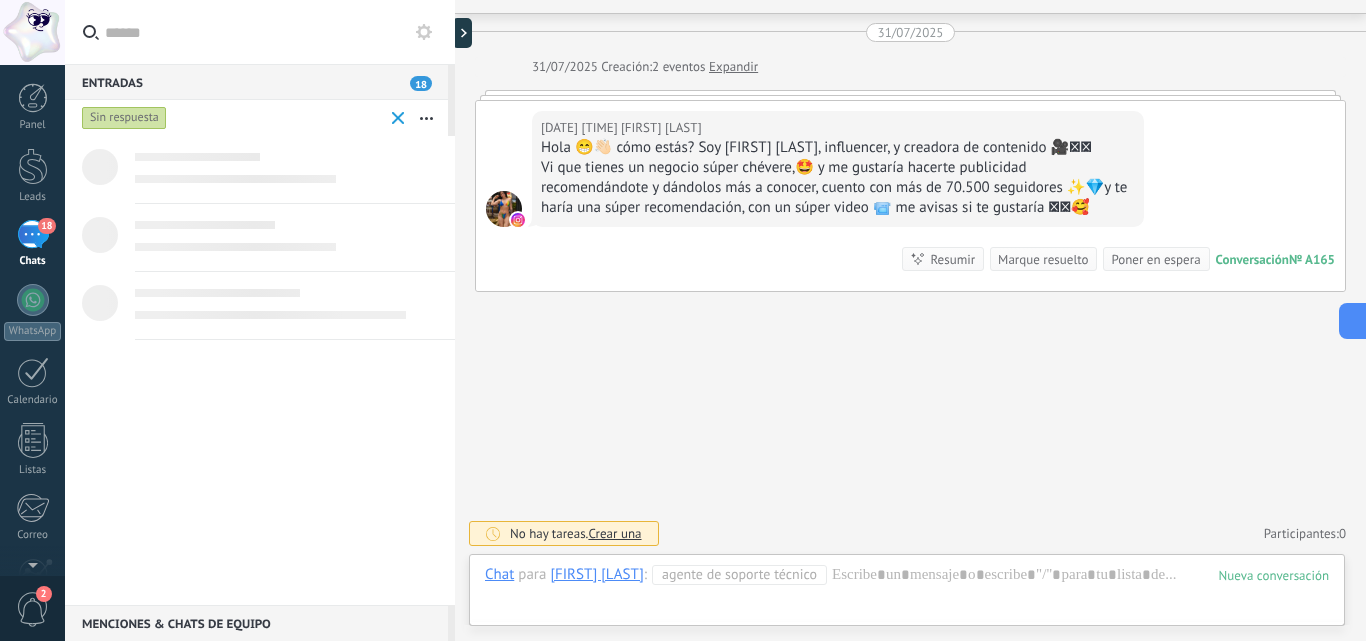 scroll, scrollTop: 0, scrollLeft: 0, axis: both 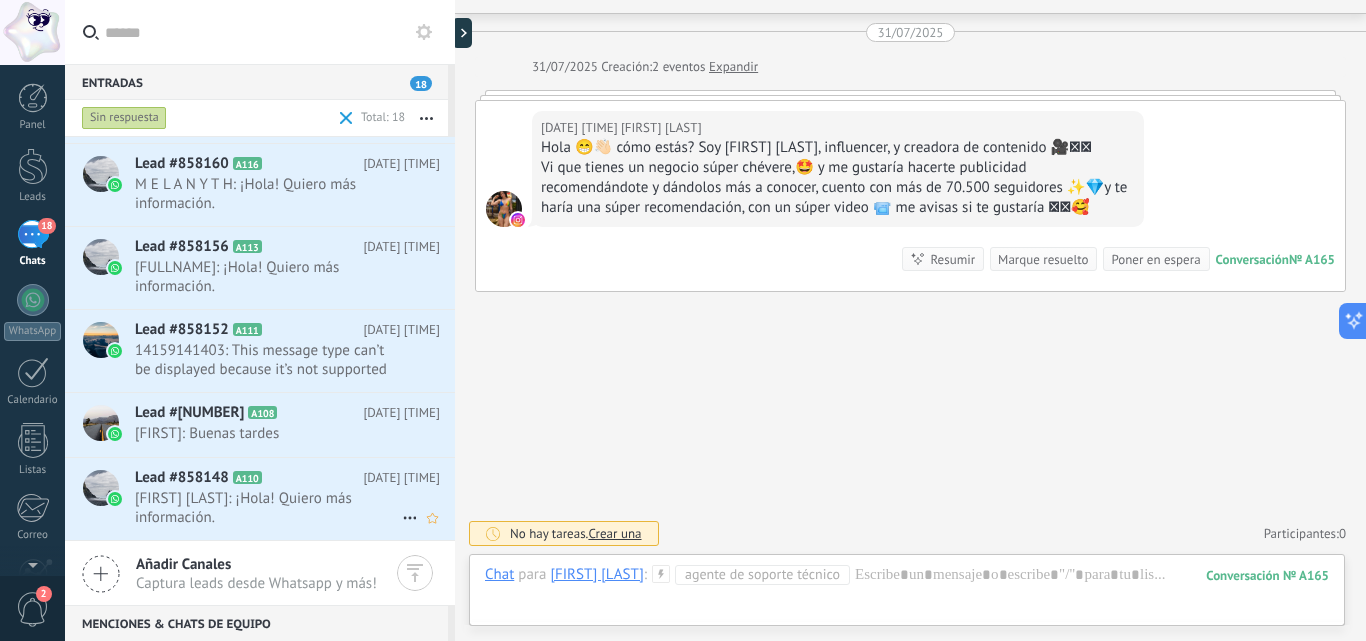 click on "[FIRST] [LAST]: ¡Hola! Quiero más información." at bounding box center [268, 508] 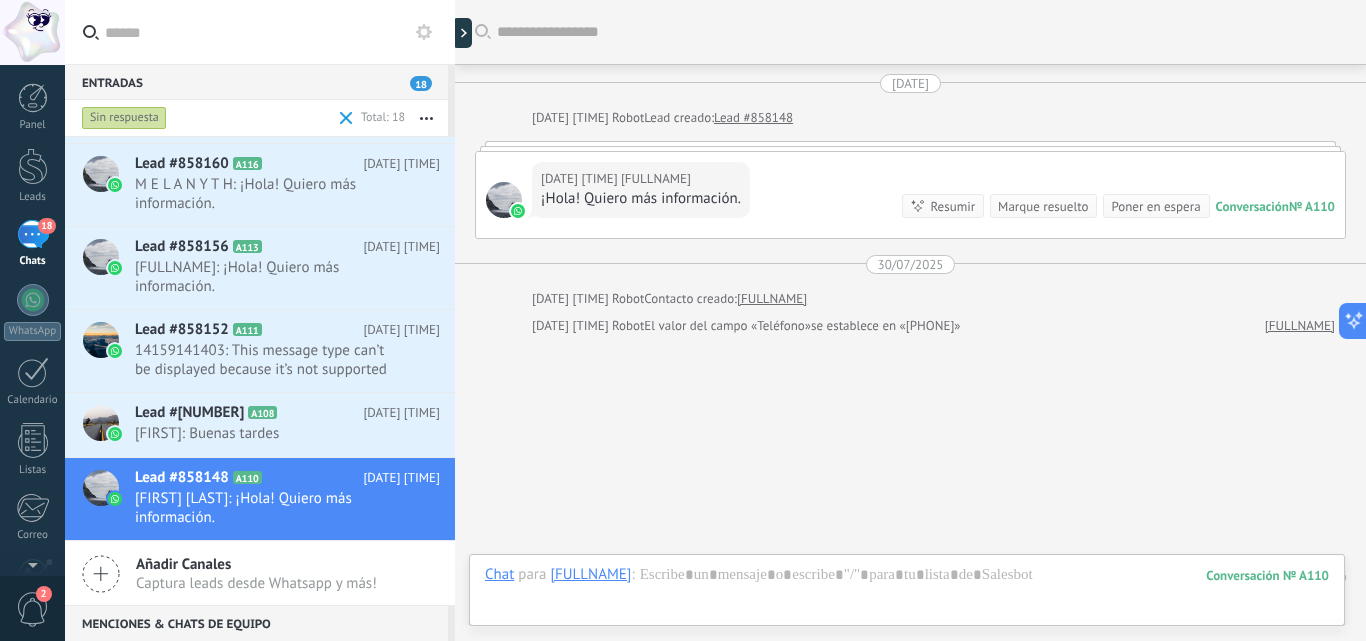 scroll, scrollTop: 44, scrollLeft: 0, axis: vertical 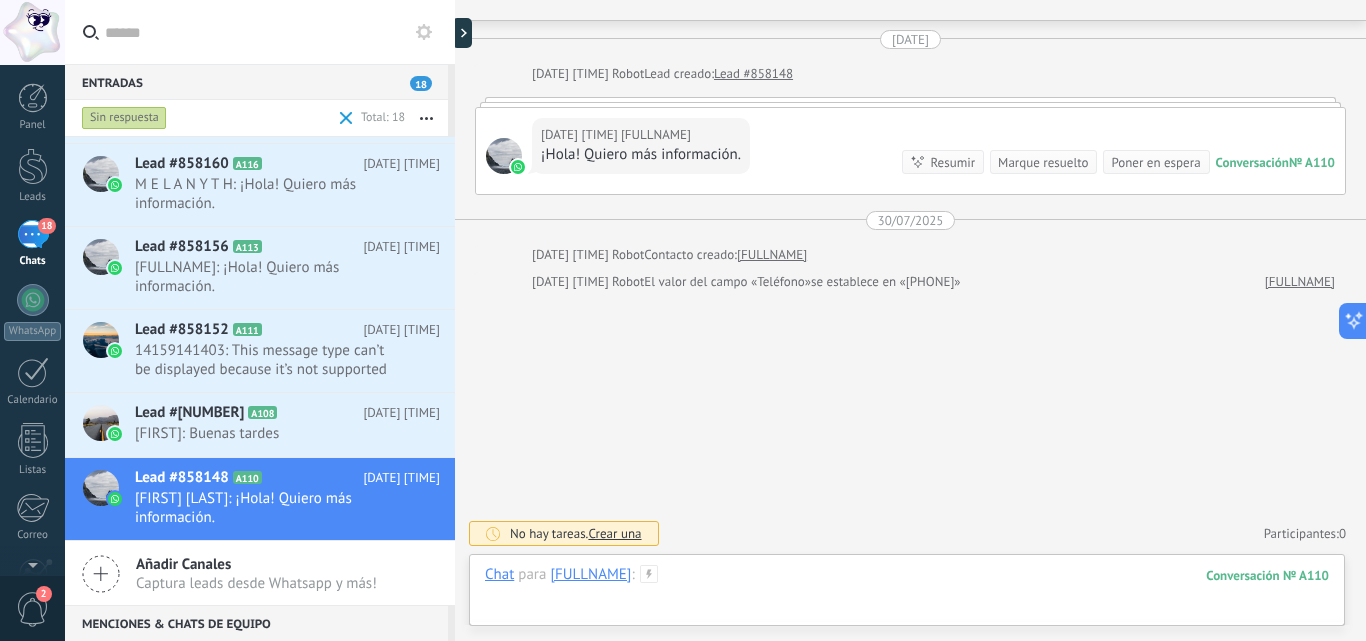 click at bounding box center [907, 595] 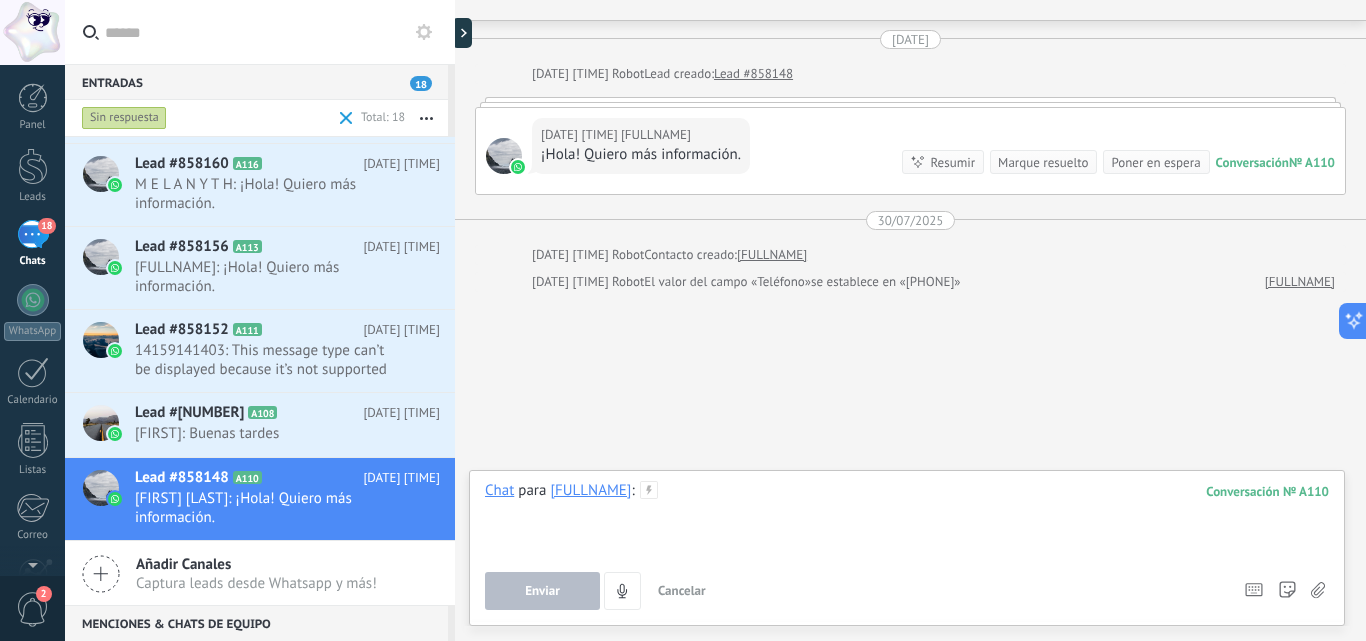 type 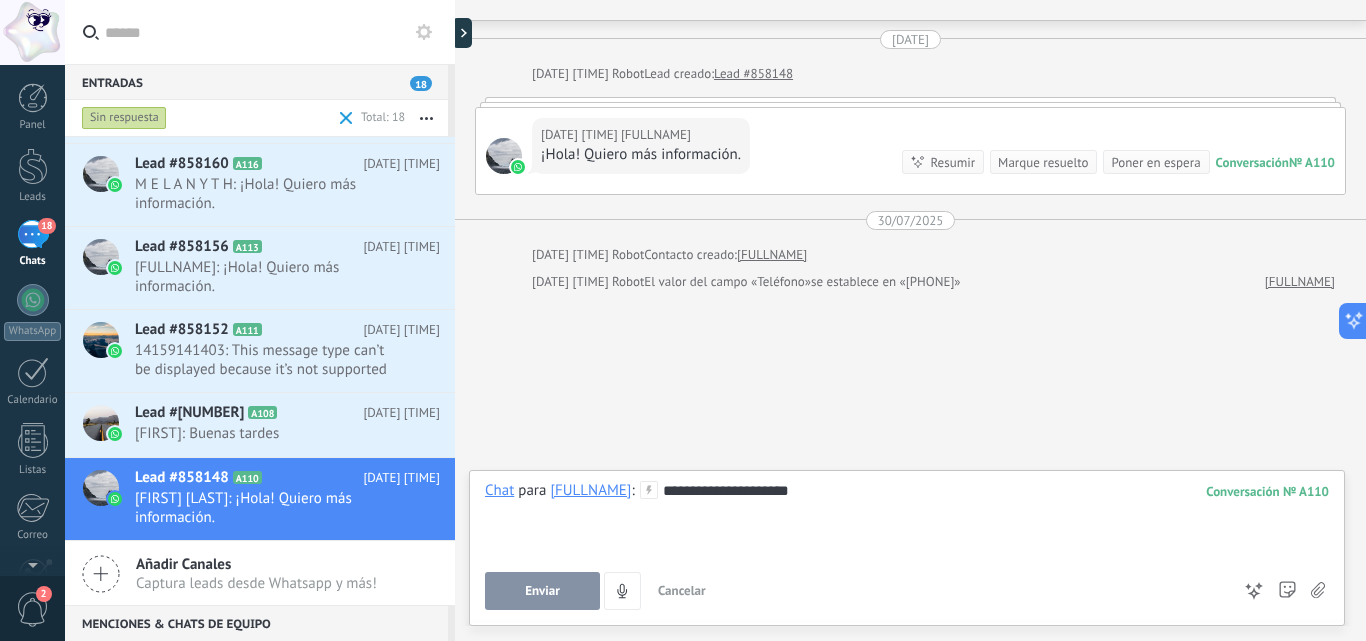 click on "Enviar" at bounding box center [542, 591] 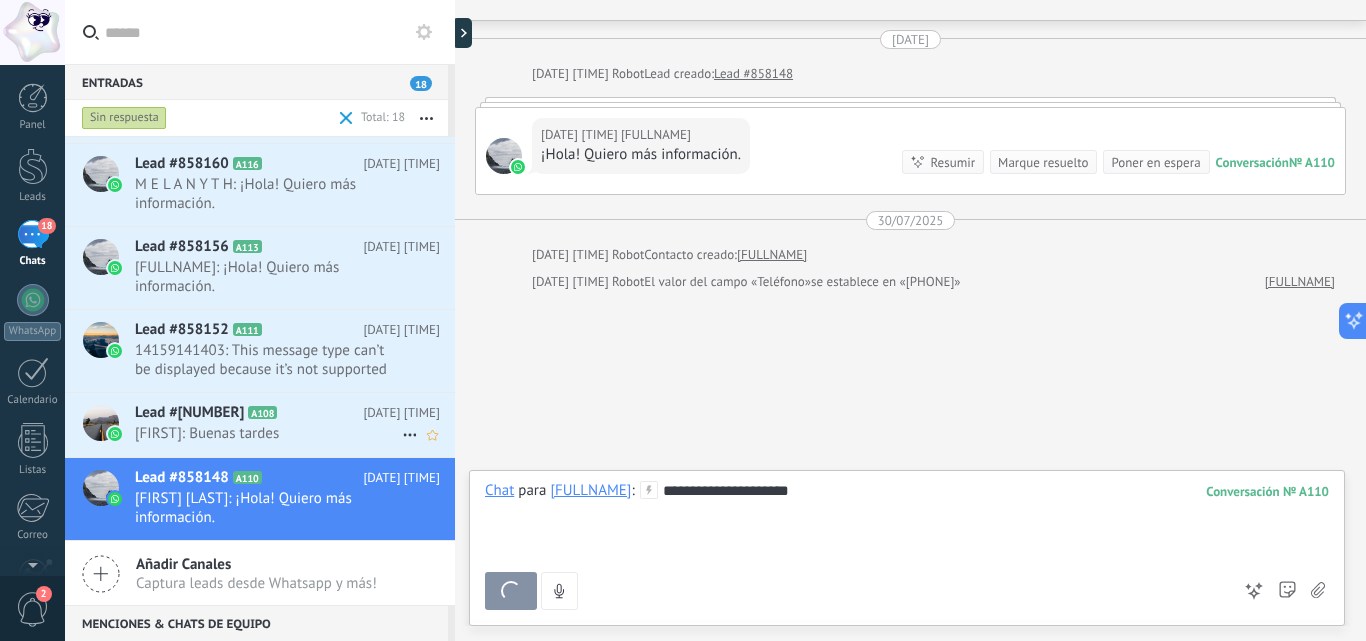 click on "[FIRST]: Buenas tardes" at bounding box center (268, 433) 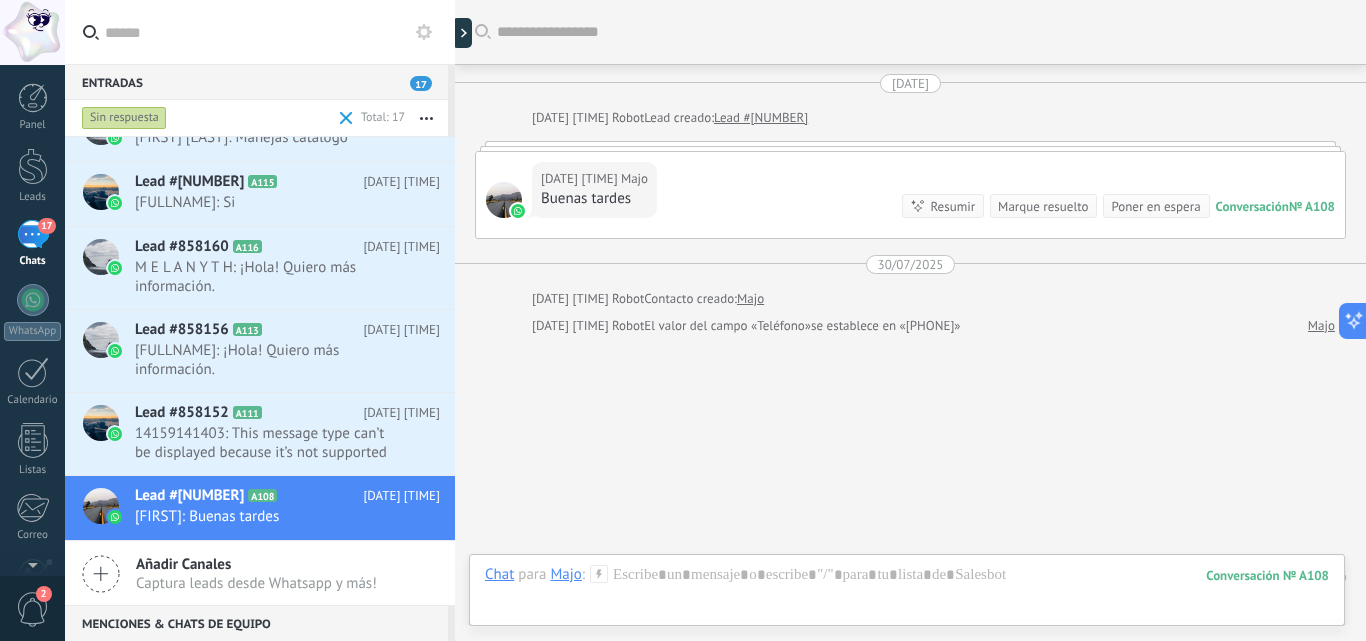 scroll, scrollTop: 791, scrollLeft: 0, axis: vertical 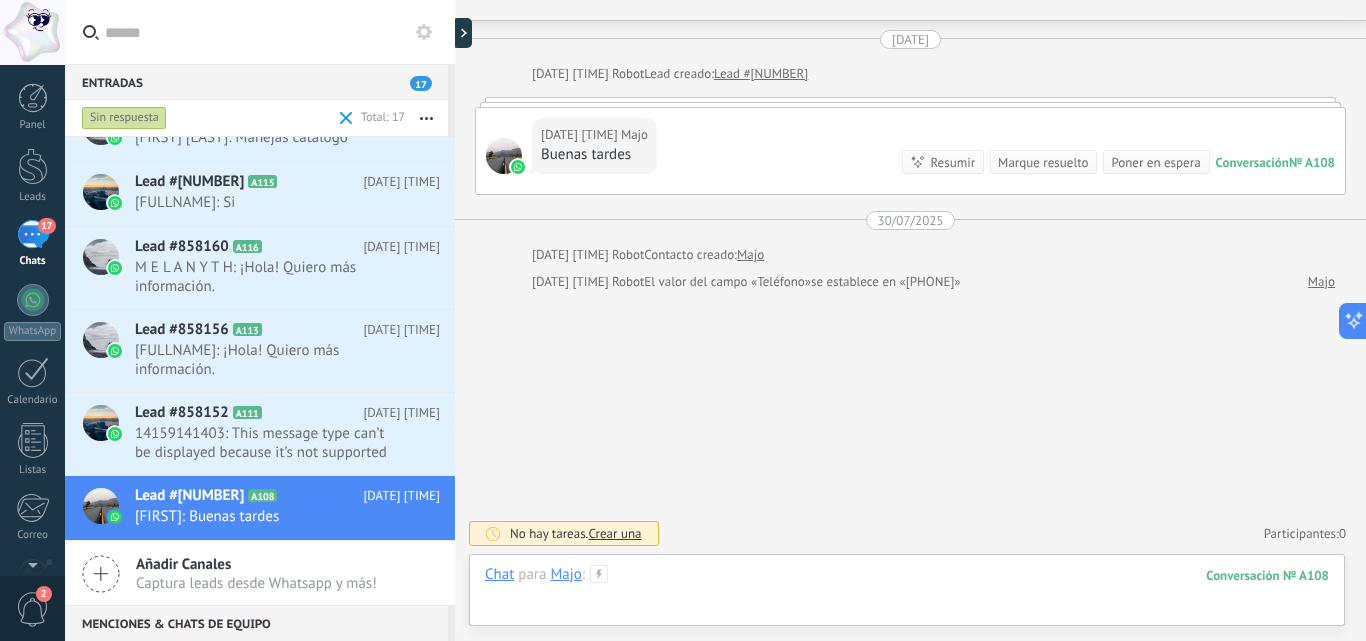 click at bounding box center [907, 595] 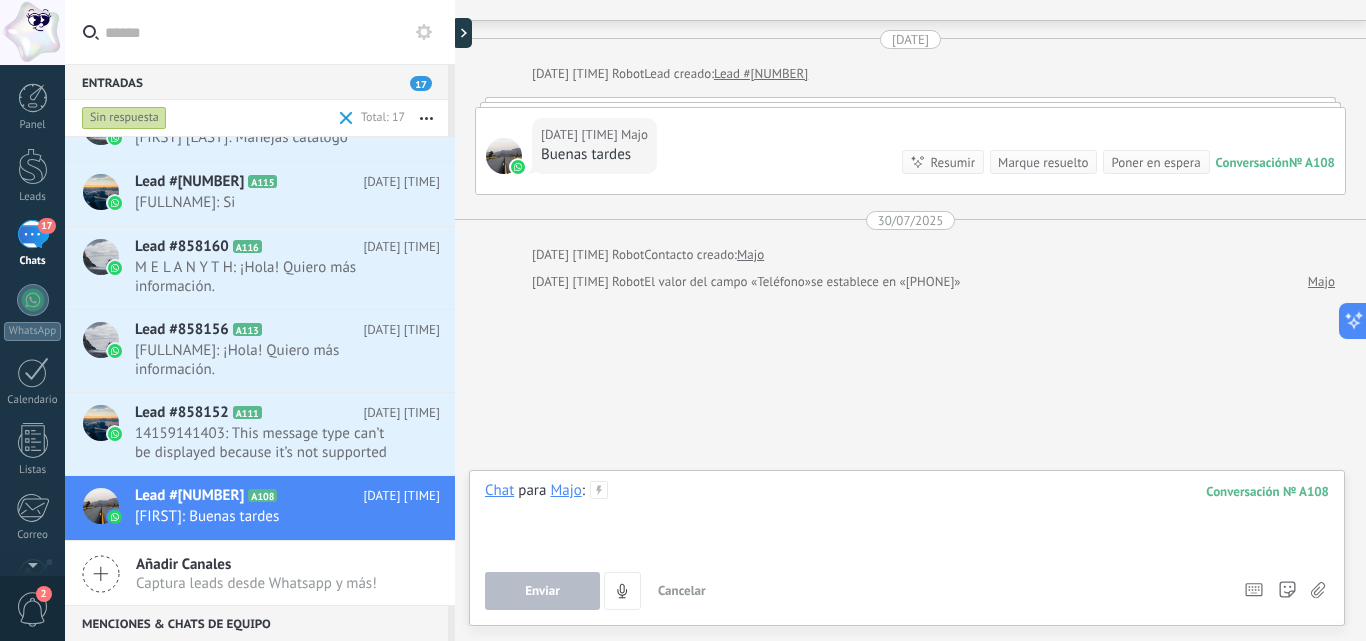 type 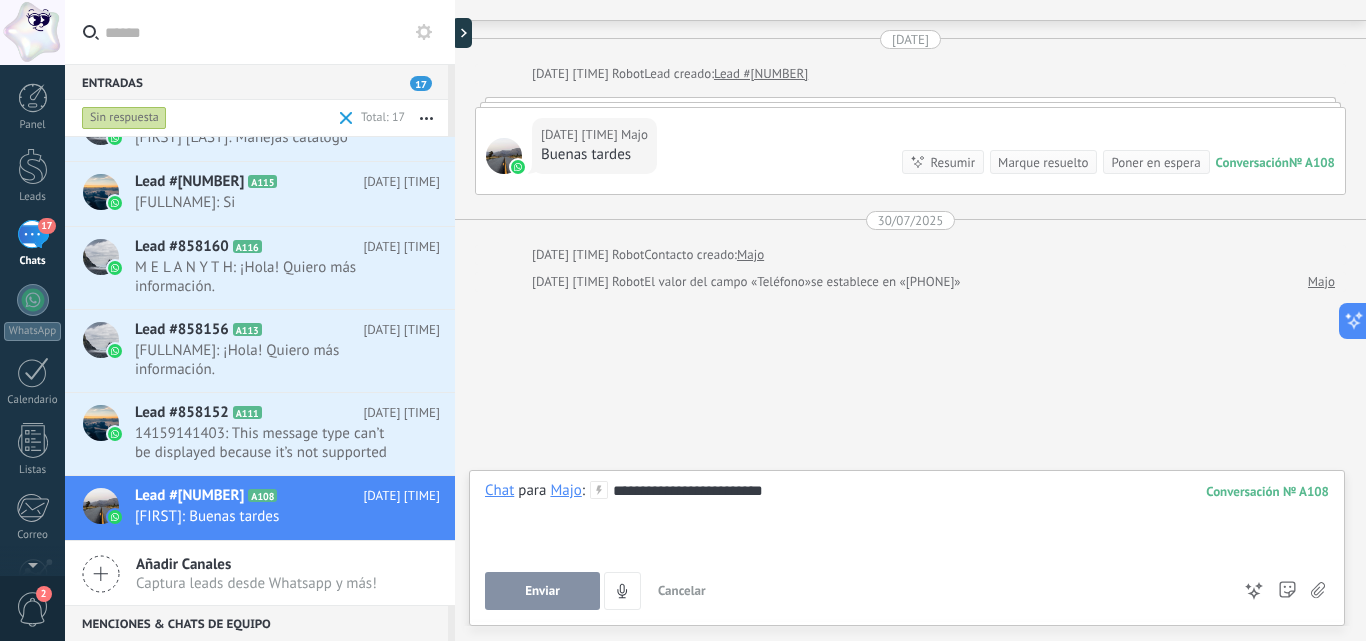 click on "Enviar" at bounding box center [542, 591] 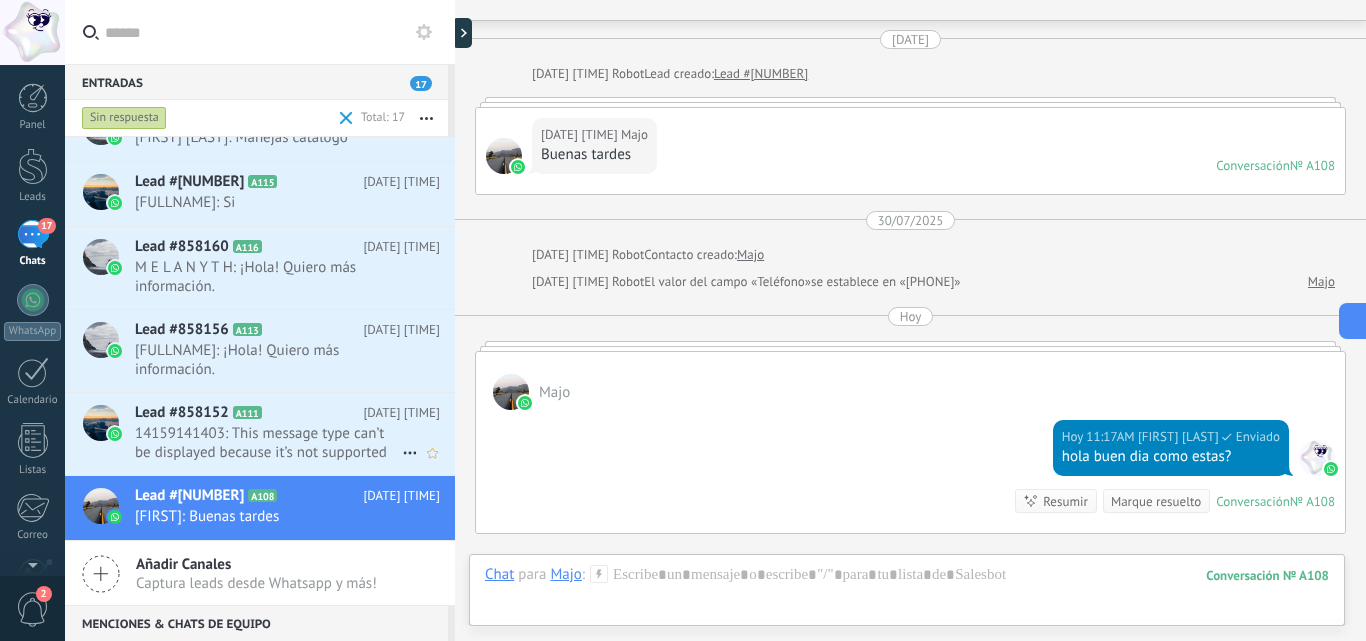 scroll, scrollTop: 31, scrollLeft: 0, axis: vertical 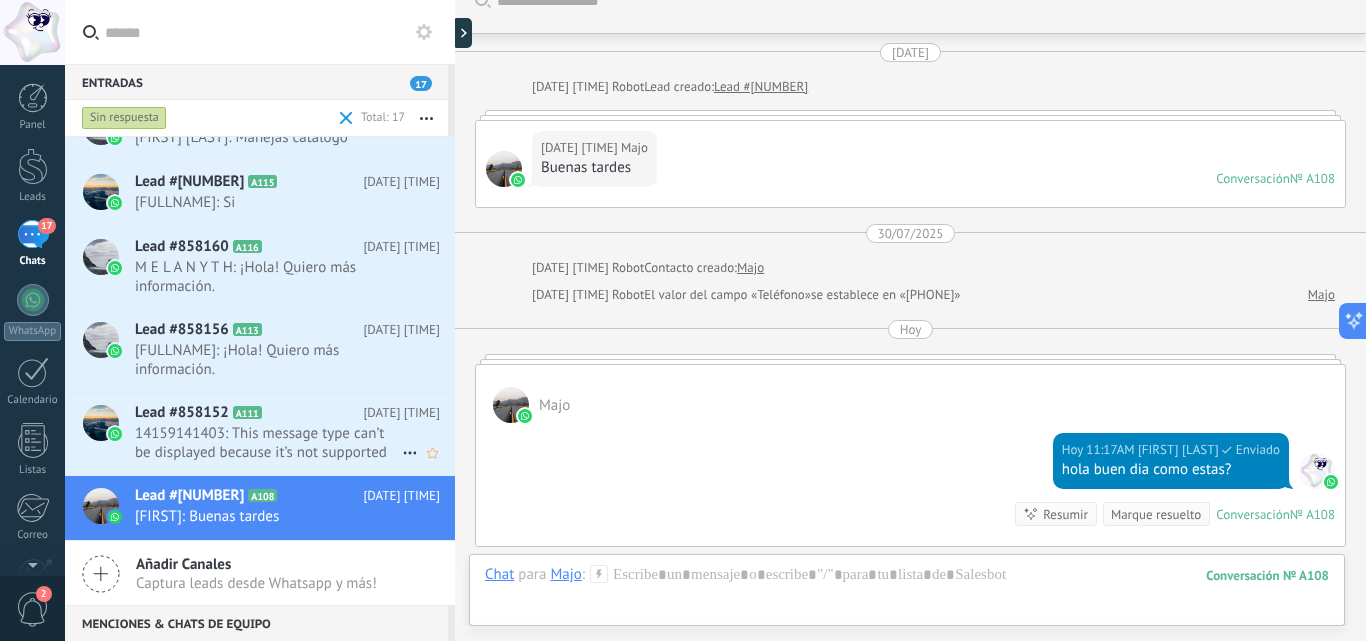 click on "14159141403: This message type can’t be displayed because it’s not supported yet." at bounding box center [268, 443] 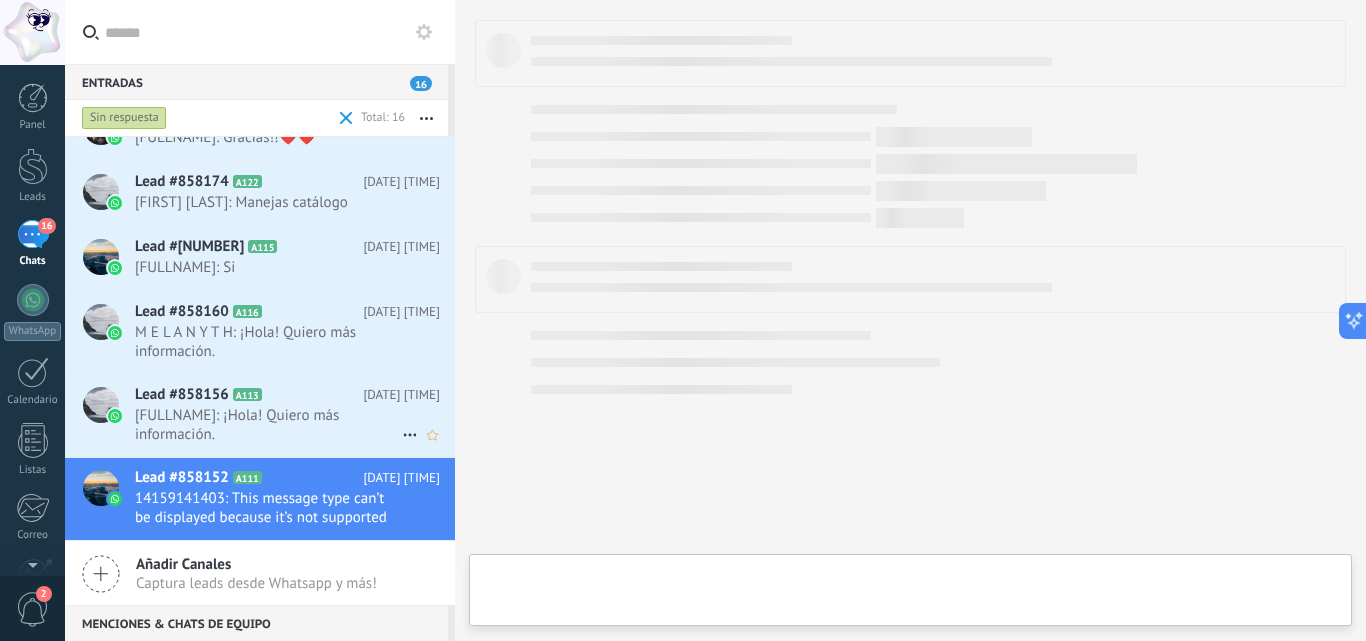 scroll, scrollTop: 726, scrollLeft: 0, axis: vertical 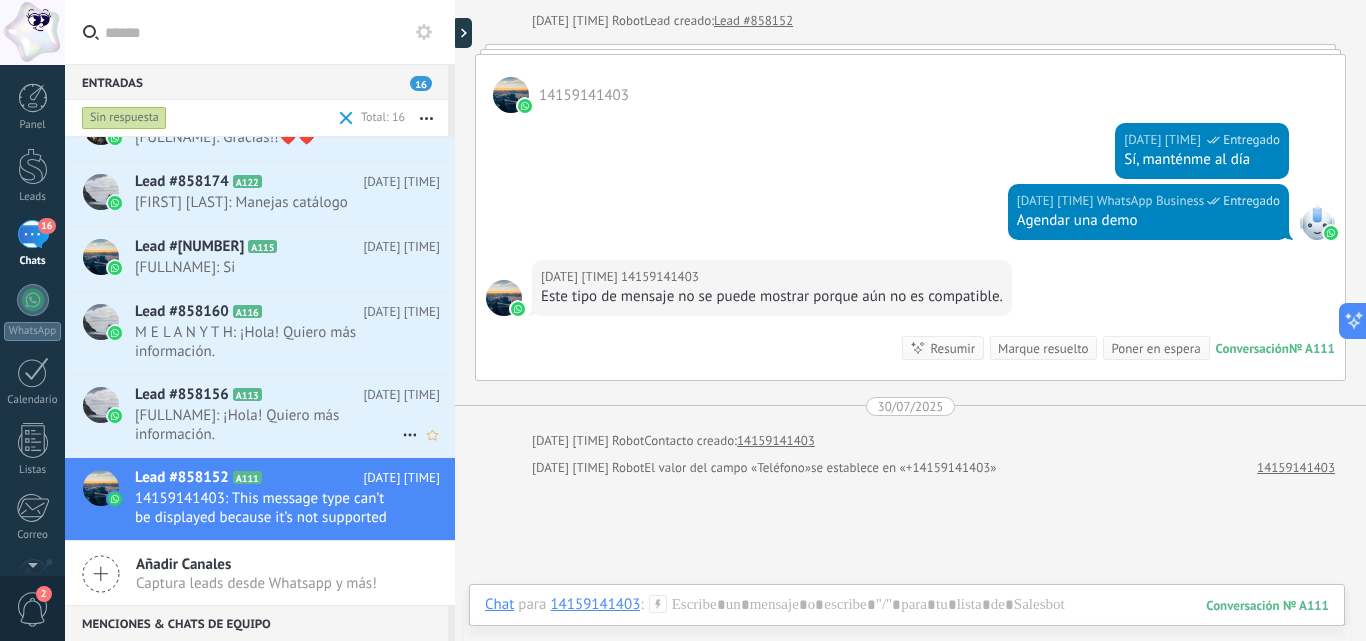 click on "[FULLNAME]: ¡Hola! Quiero más información." at bounding box center [268, 425] 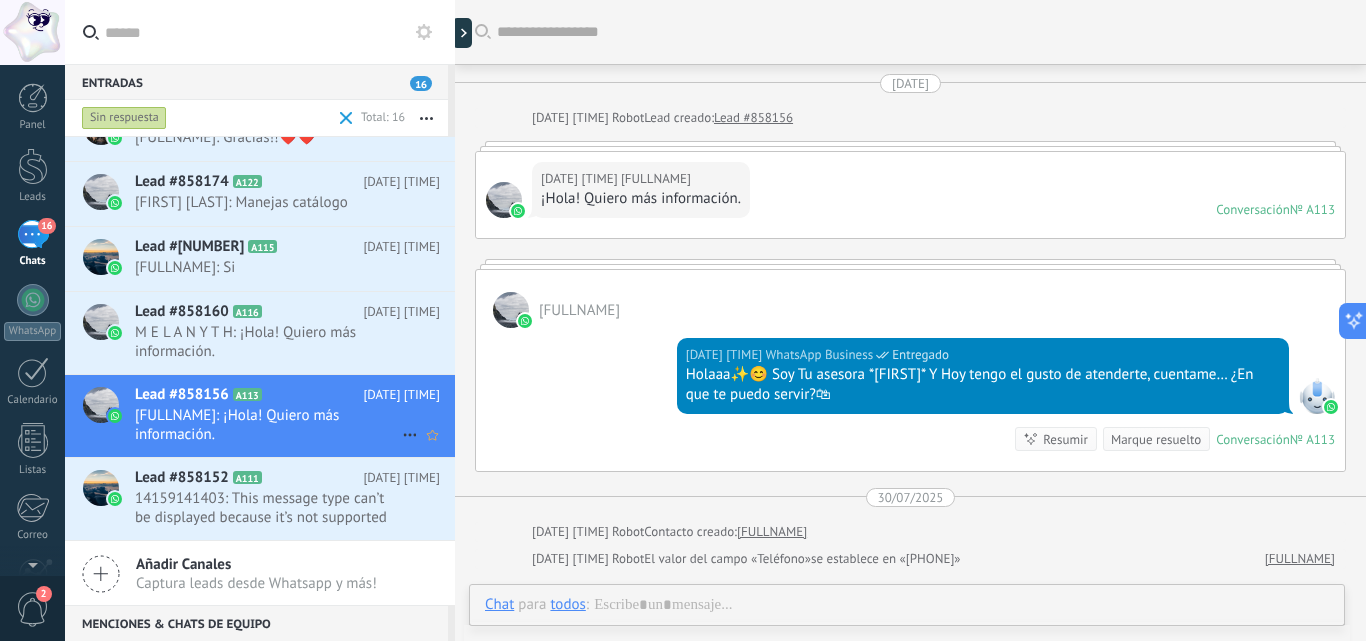 scroll, scrollTop: 45, scrollLeft: 0, axis: vertical 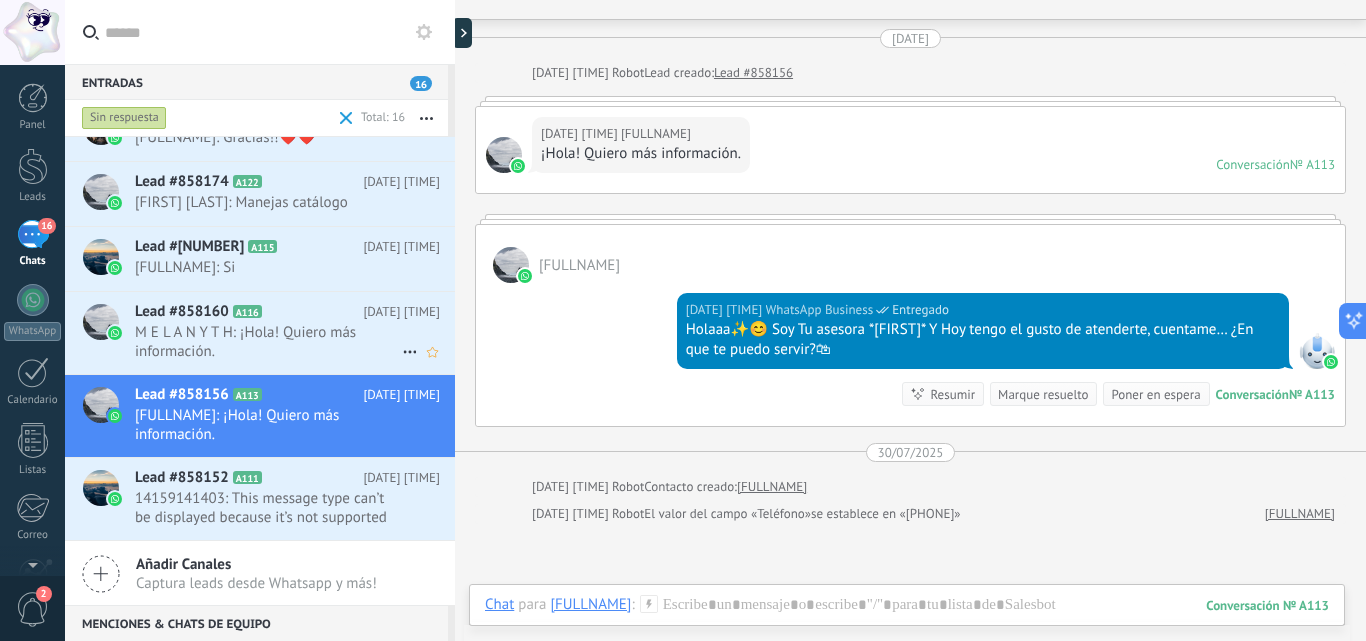 click on "M E L A N Y T H: ¡Hola! Quiero más información." at bounding box center [268, 342] 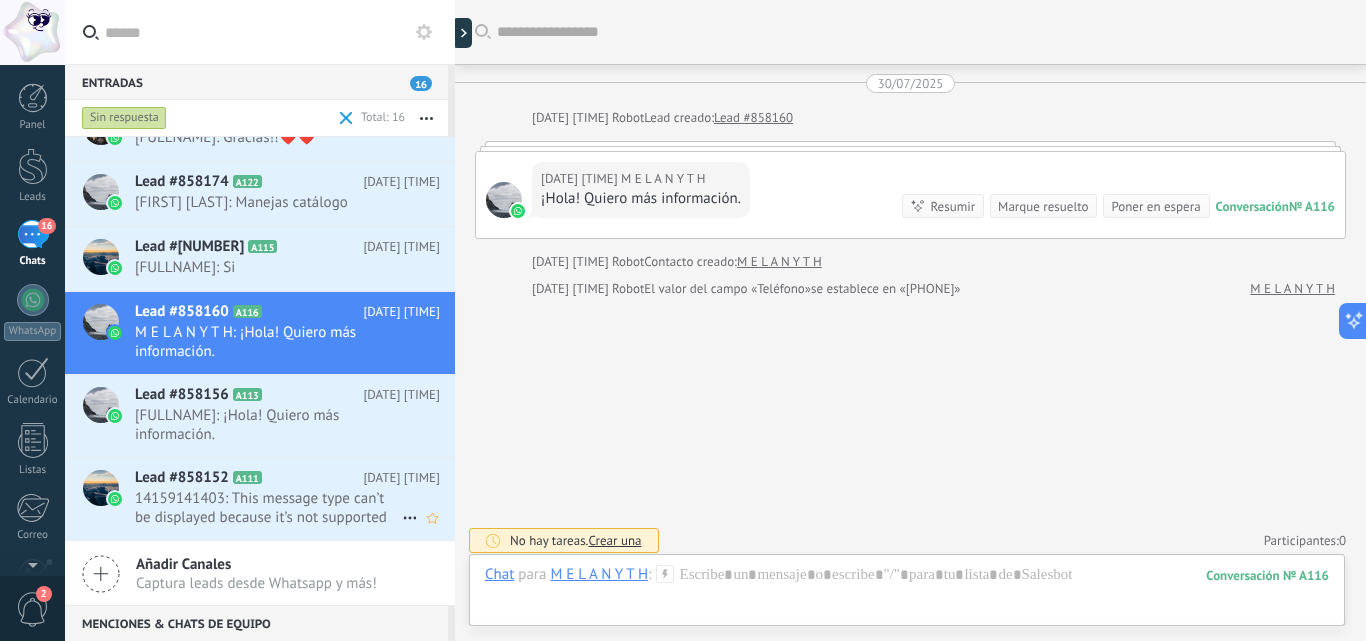 scroll, scrollTop: 7, scrollLeft: 0, axis: vertical 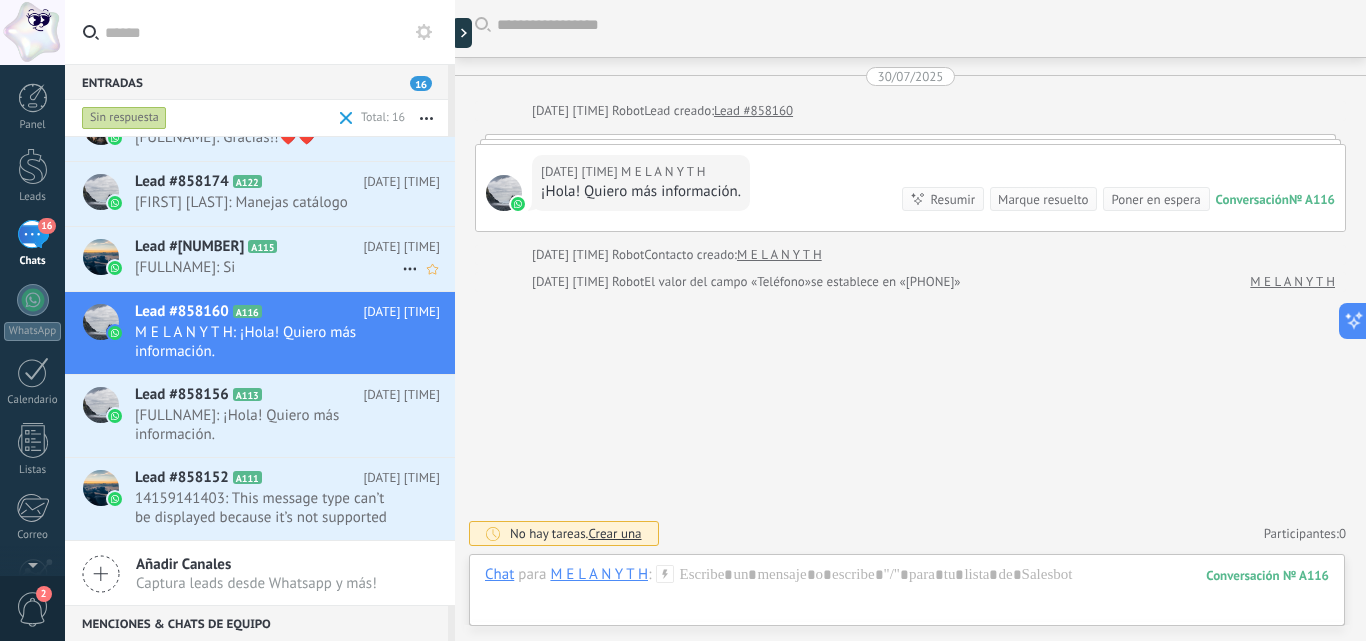 click on "[FULLNAME]: Si" at bounding box center [268, 267] 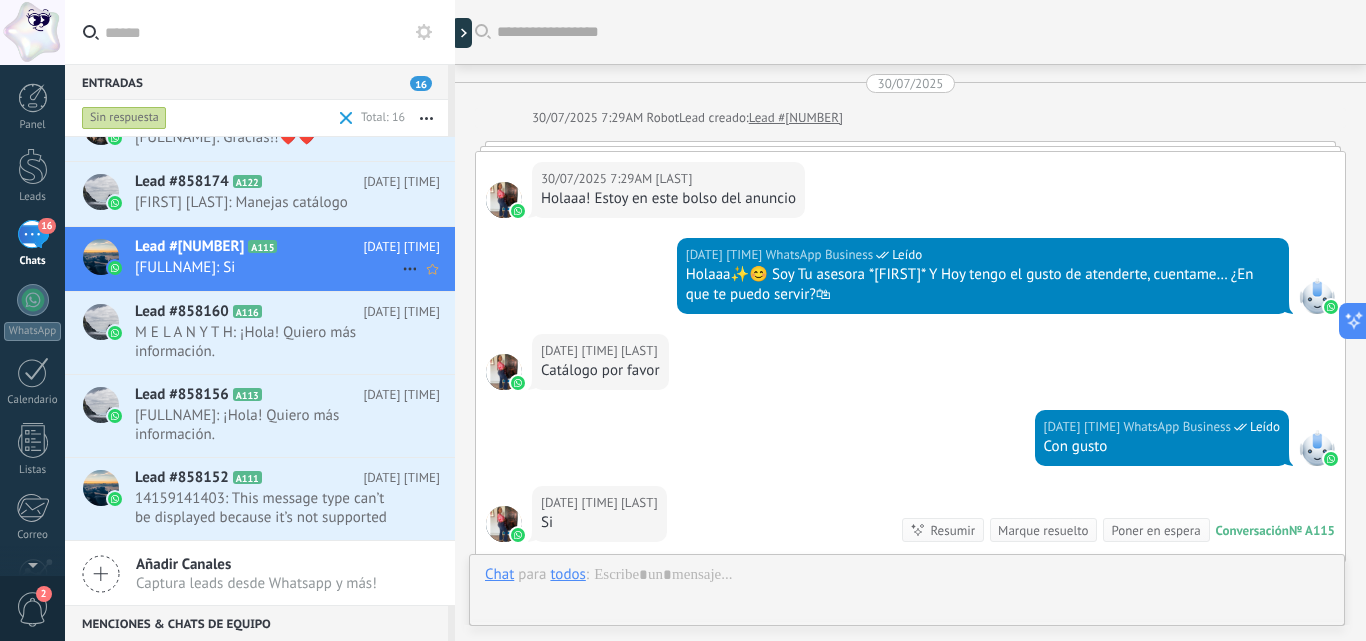 scroll, scrollTop: 331, scrollLeft: 0, axis: vertical 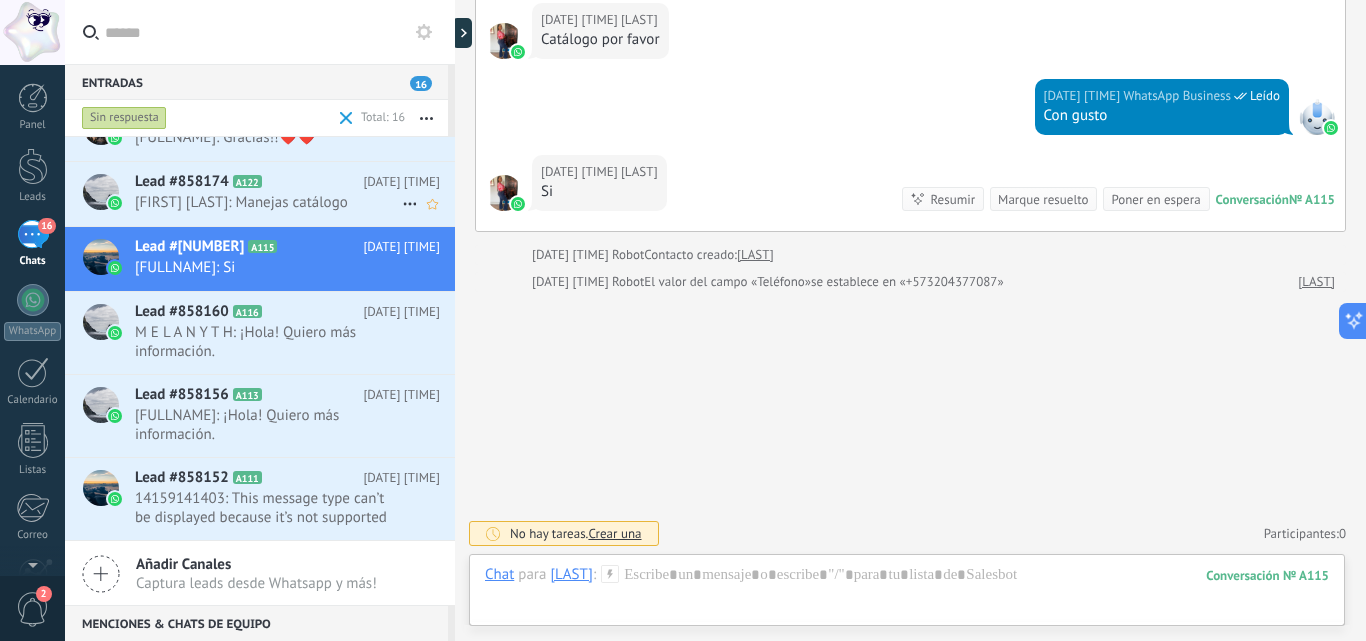 click on "Lead #858174
A122" at bounding box center [249, 182] 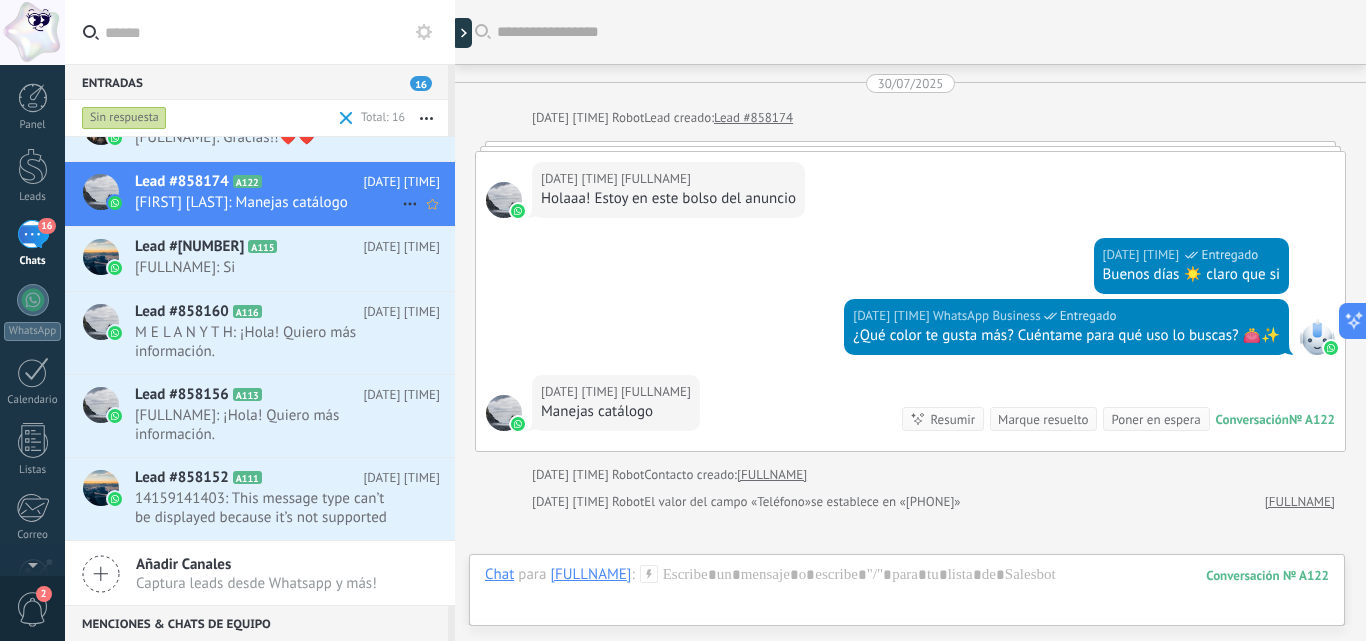 scroll, scrollTop: 220, scrollLeft: 0, axis: vertical 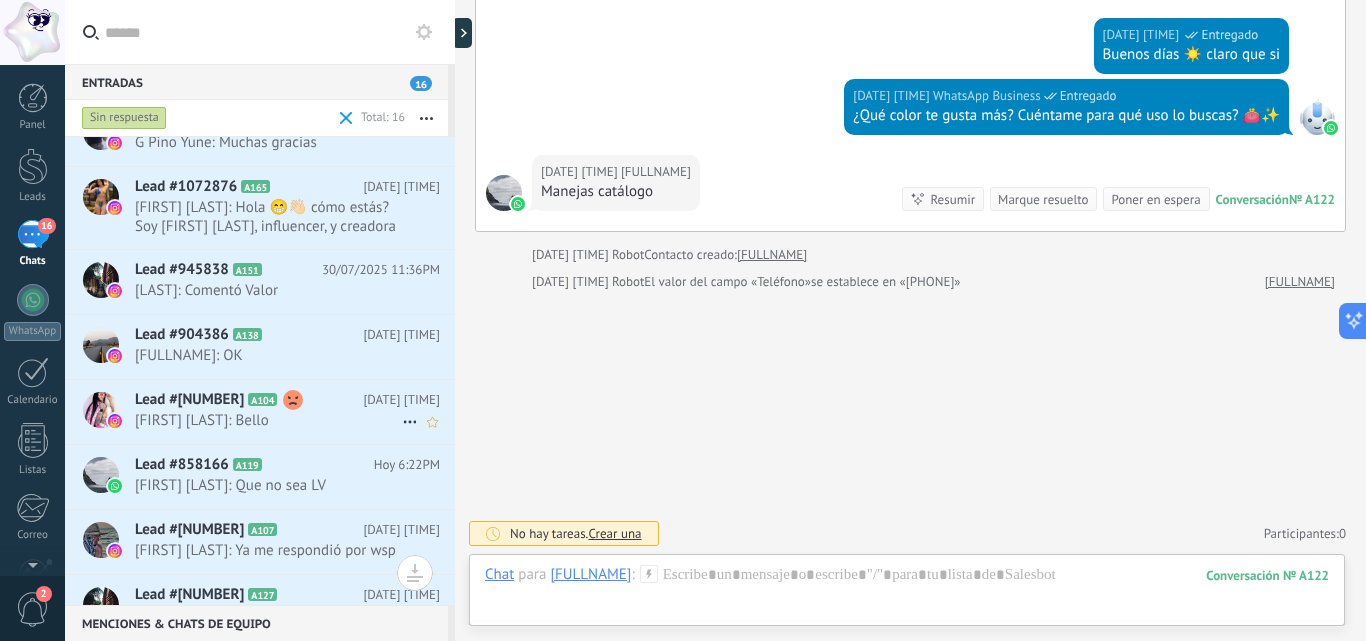 click on "[FIRST] [LAST]: Bello" at bounding box center (268, 420) 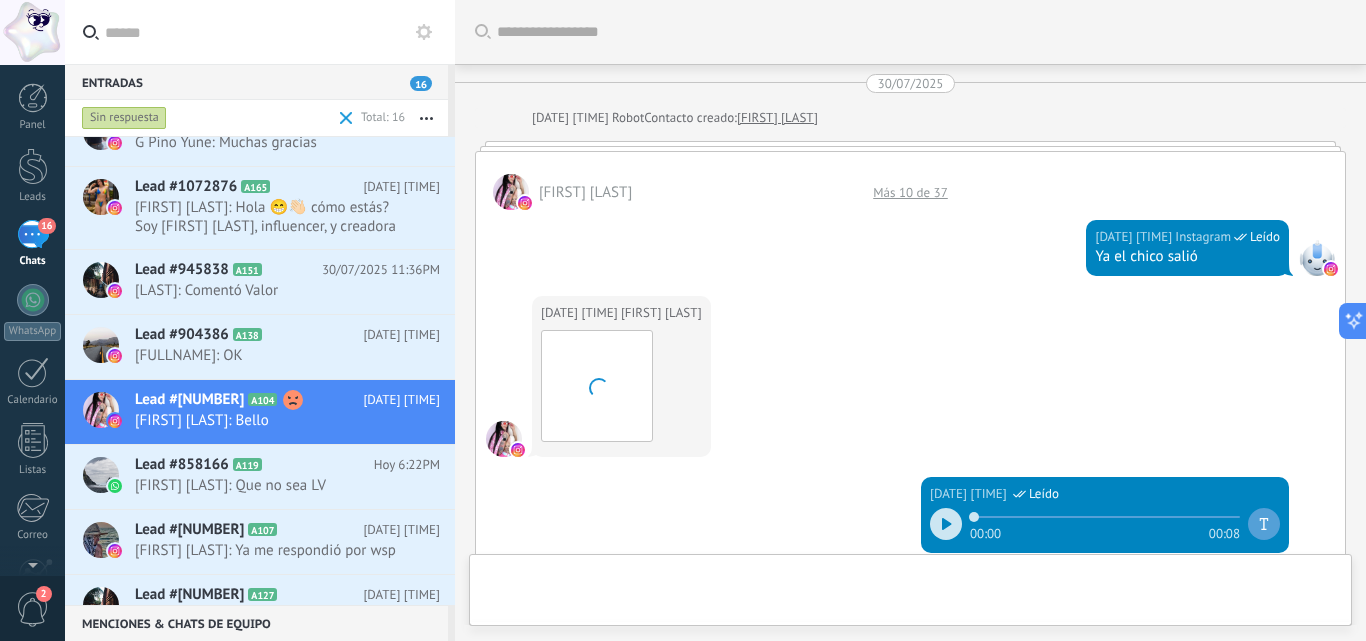 scroll, scrollTop: 1063, scrollLeft: 0, axis: vertical 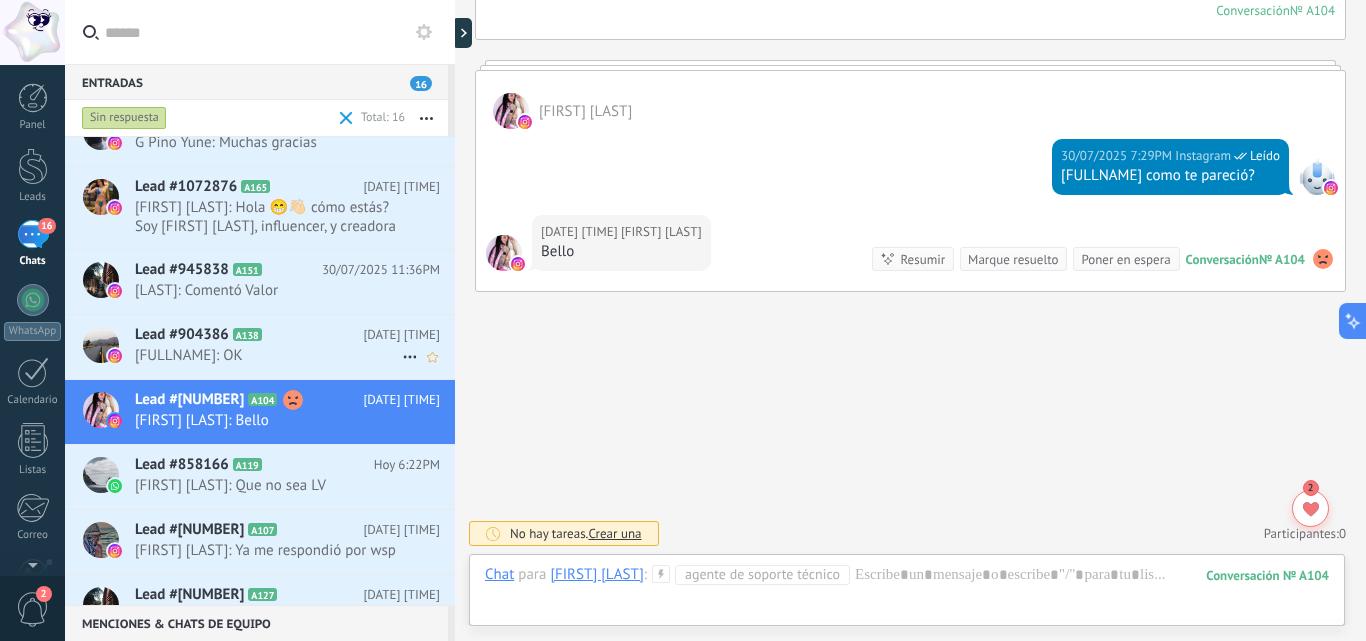 click on "Lead #904386
A138" at bounding box center [249, 335] 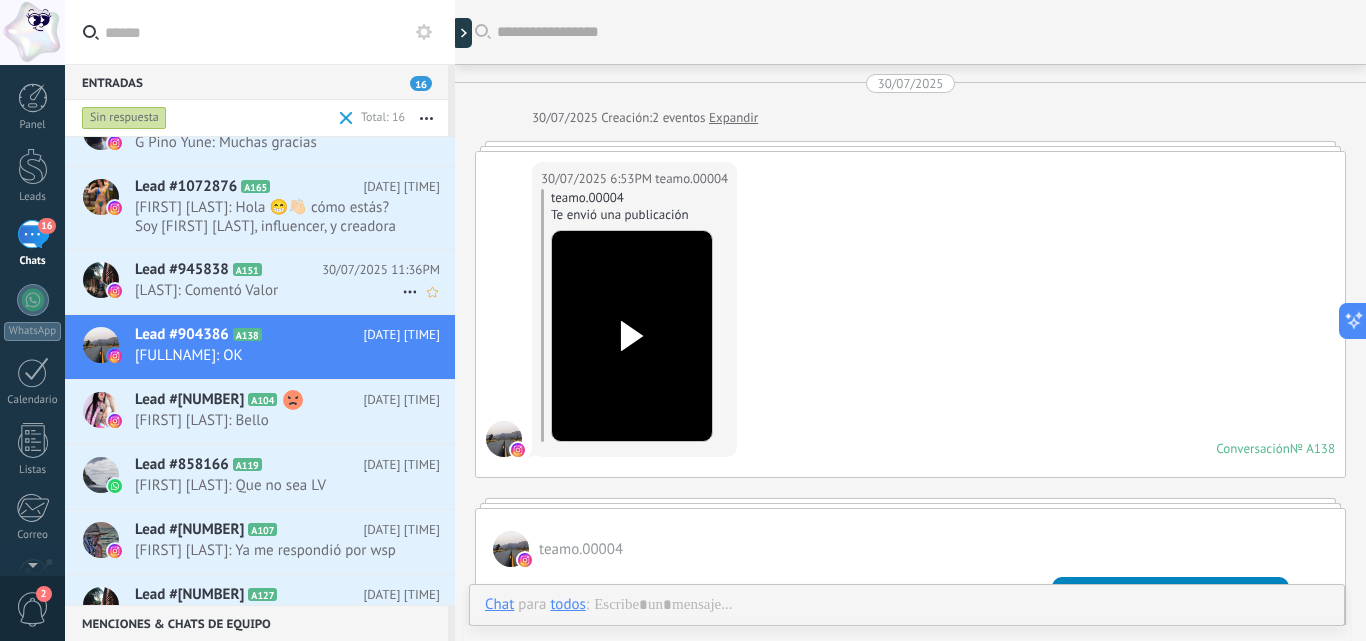 scroll, scrollTop: 516, scrollLeft: 0, axis: vertical 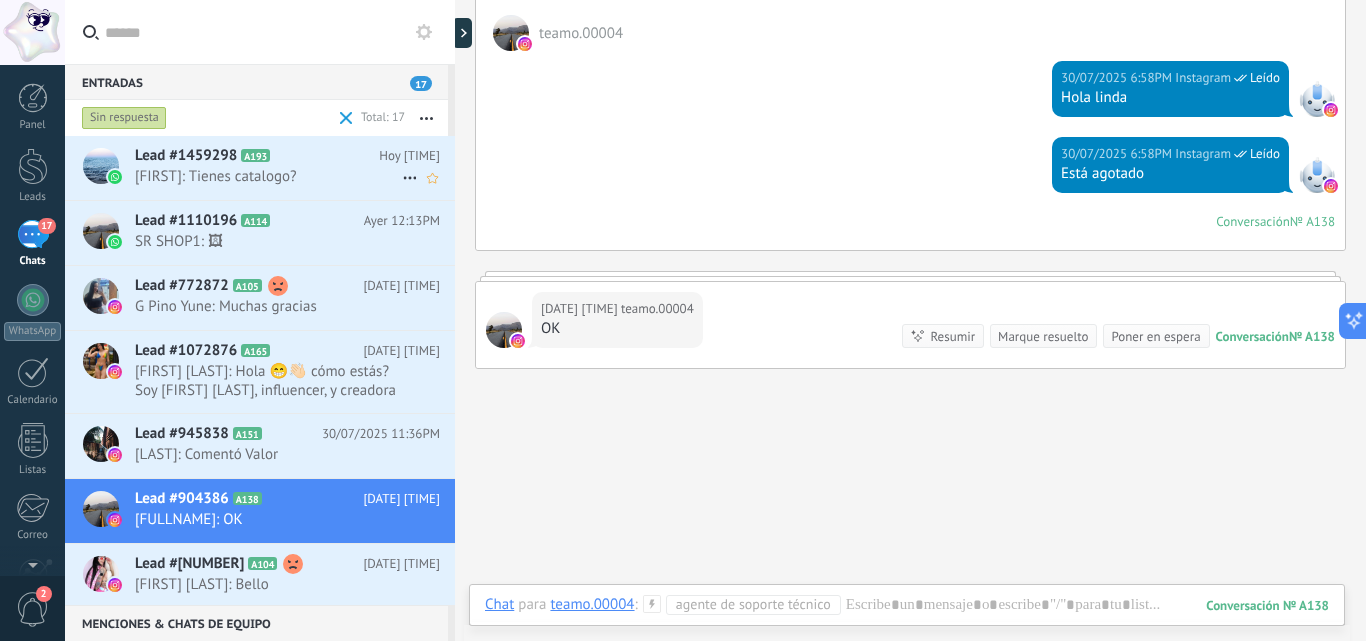 click on "[FIRST]: Tienes catalogo?" at bounding box center [268, 176] 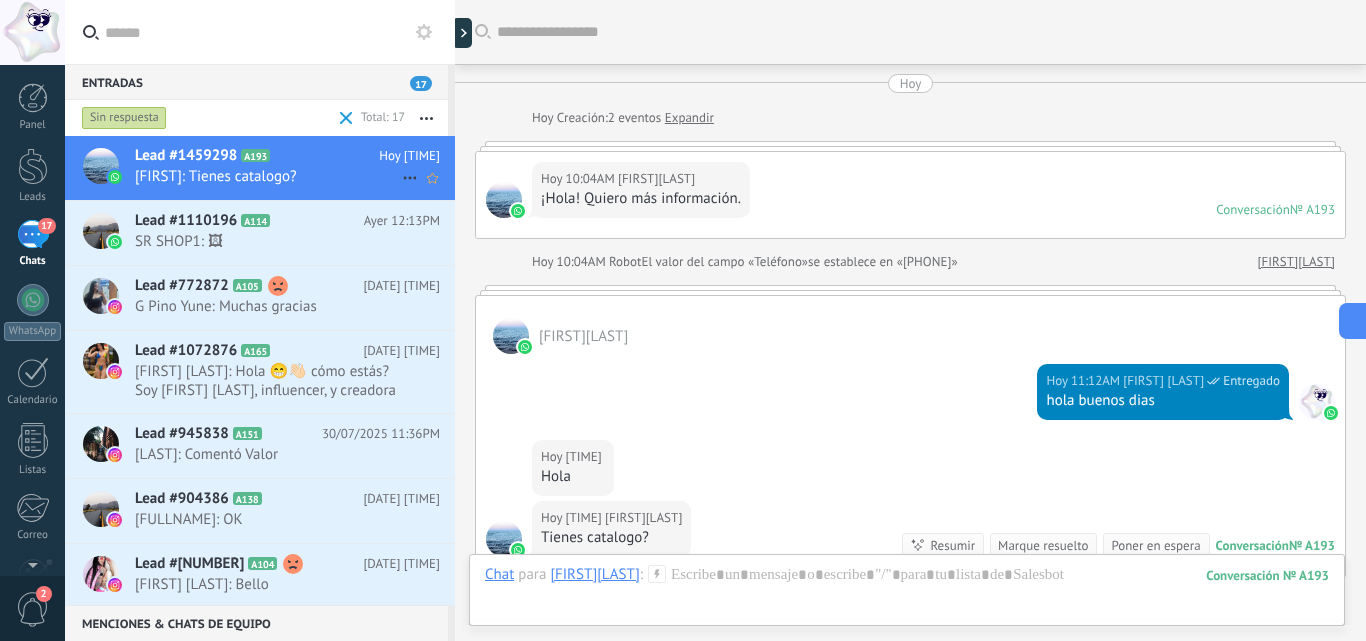 scroll, scrollTop: 286, scrollLeft: 0, axis: vertical 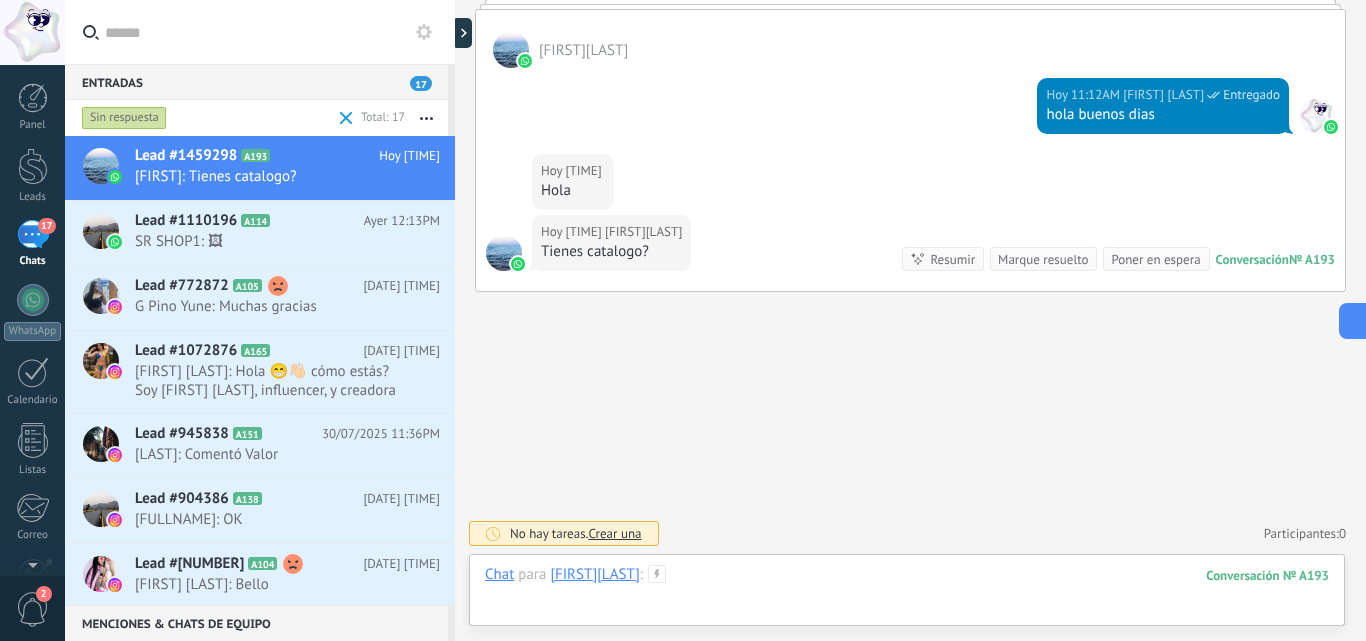 click at bounding box center (907, 595) 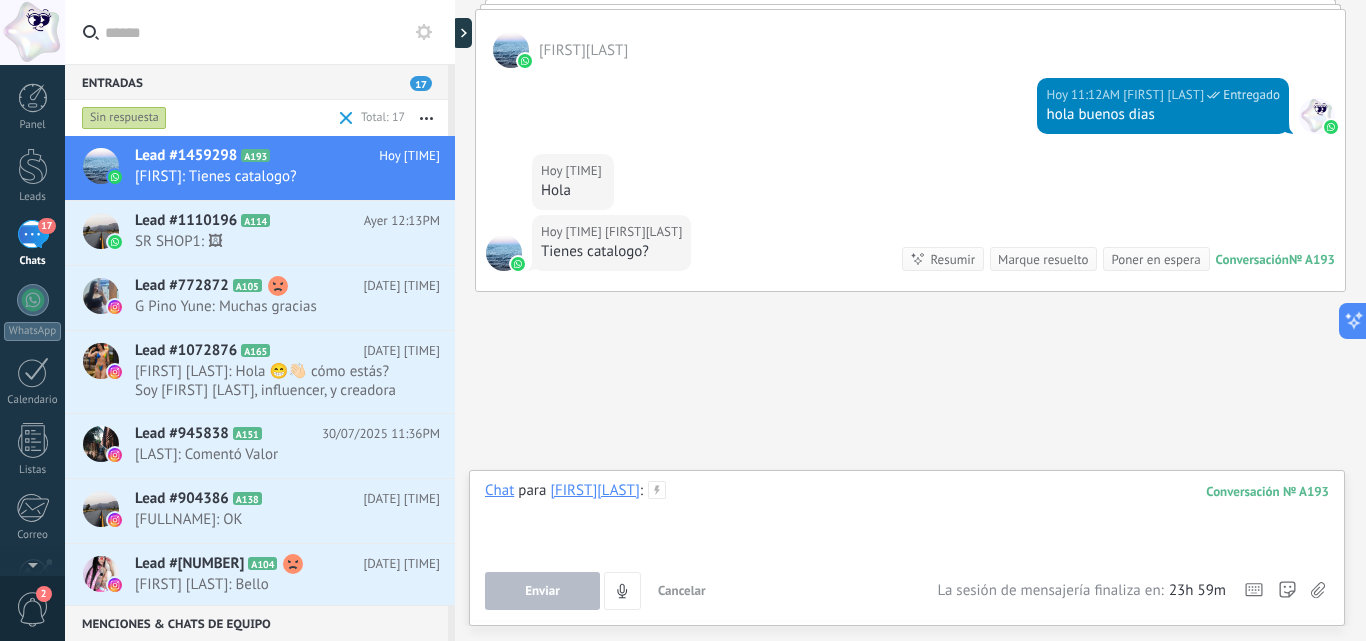 type 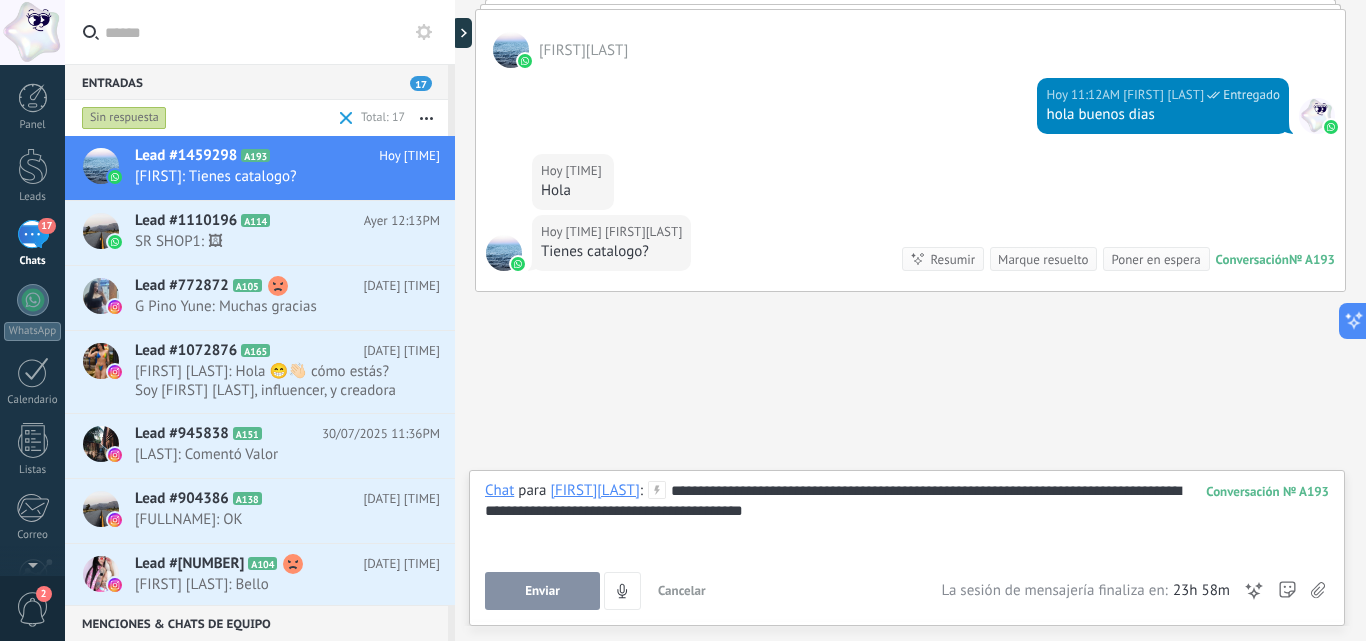 click on "Enviar" at bounding box center (542, 591) 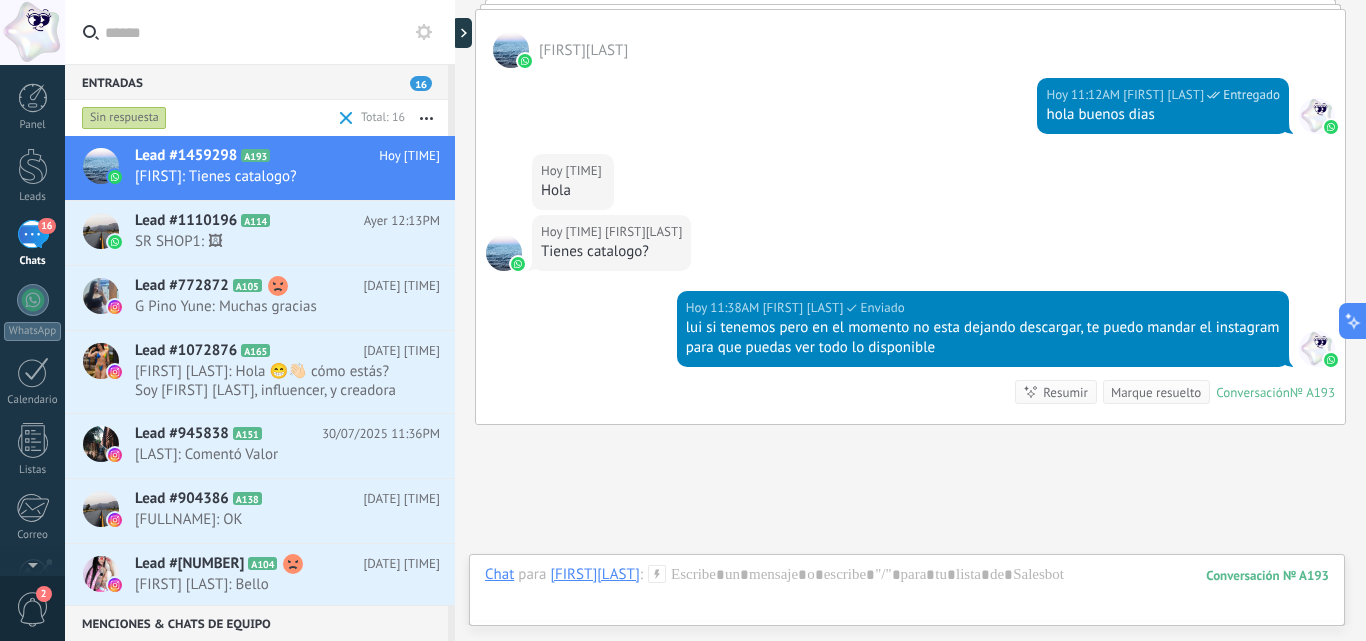 scroll, scrollTop: 419, scrollLeft: 0, axis: vertical 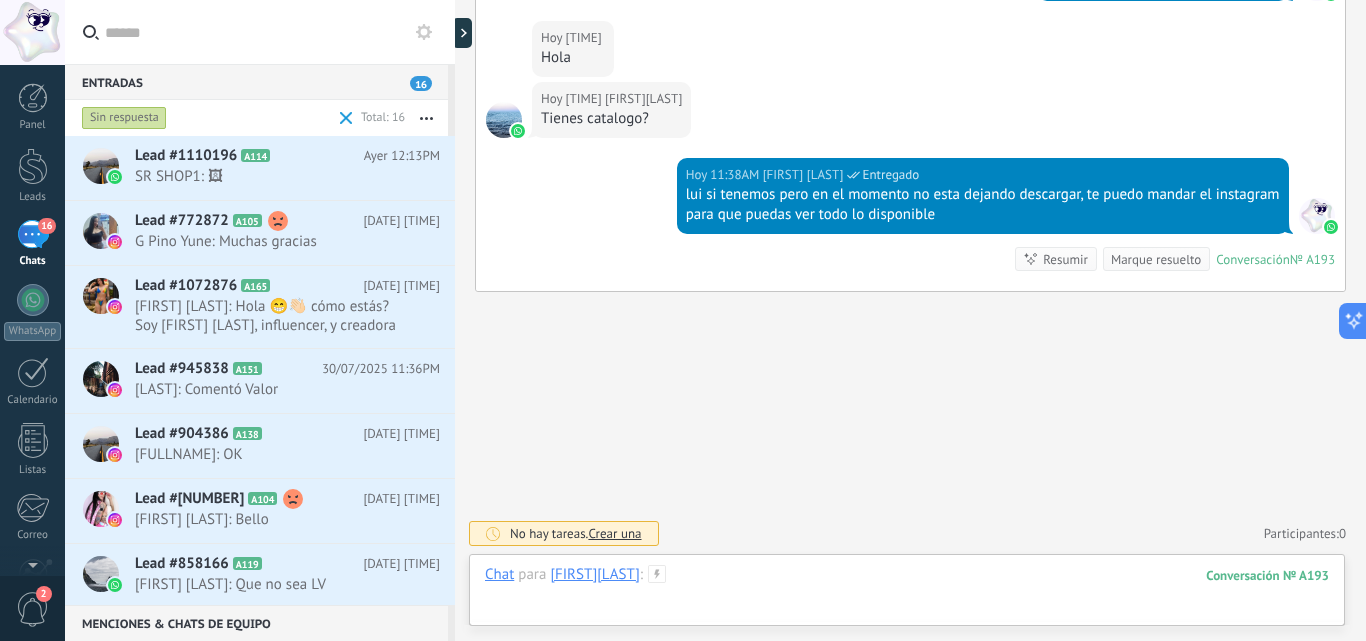 click at bounding box center [907, 595] 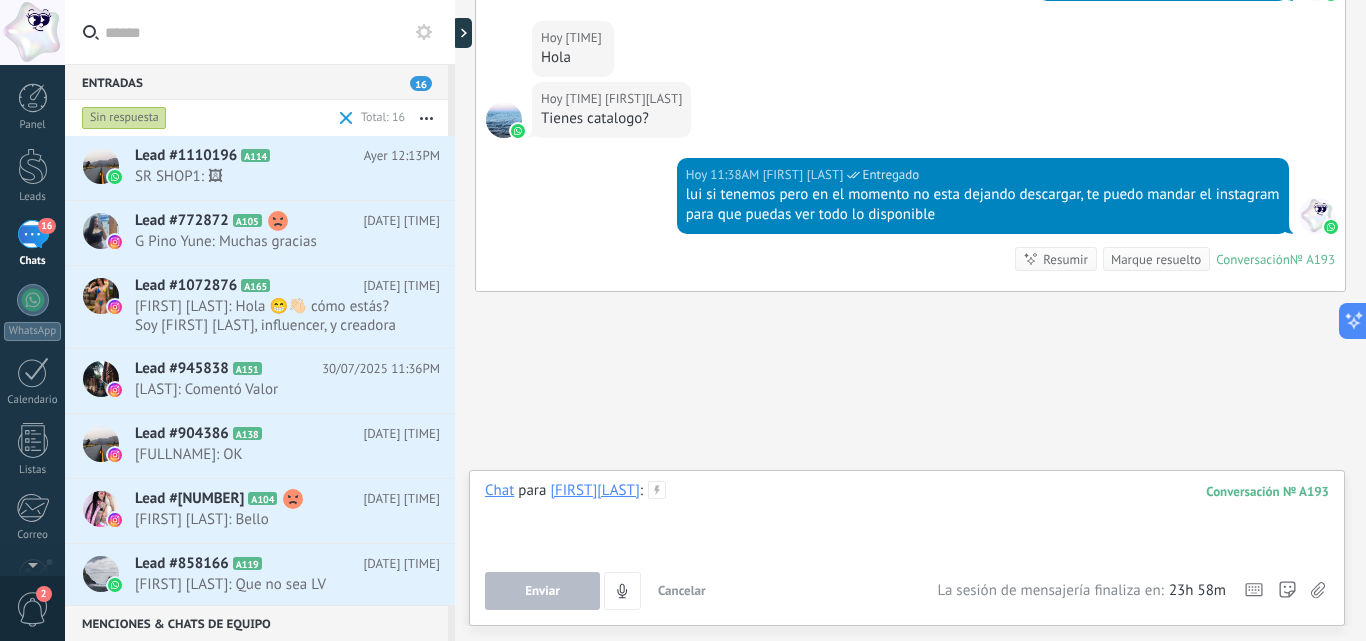 paste 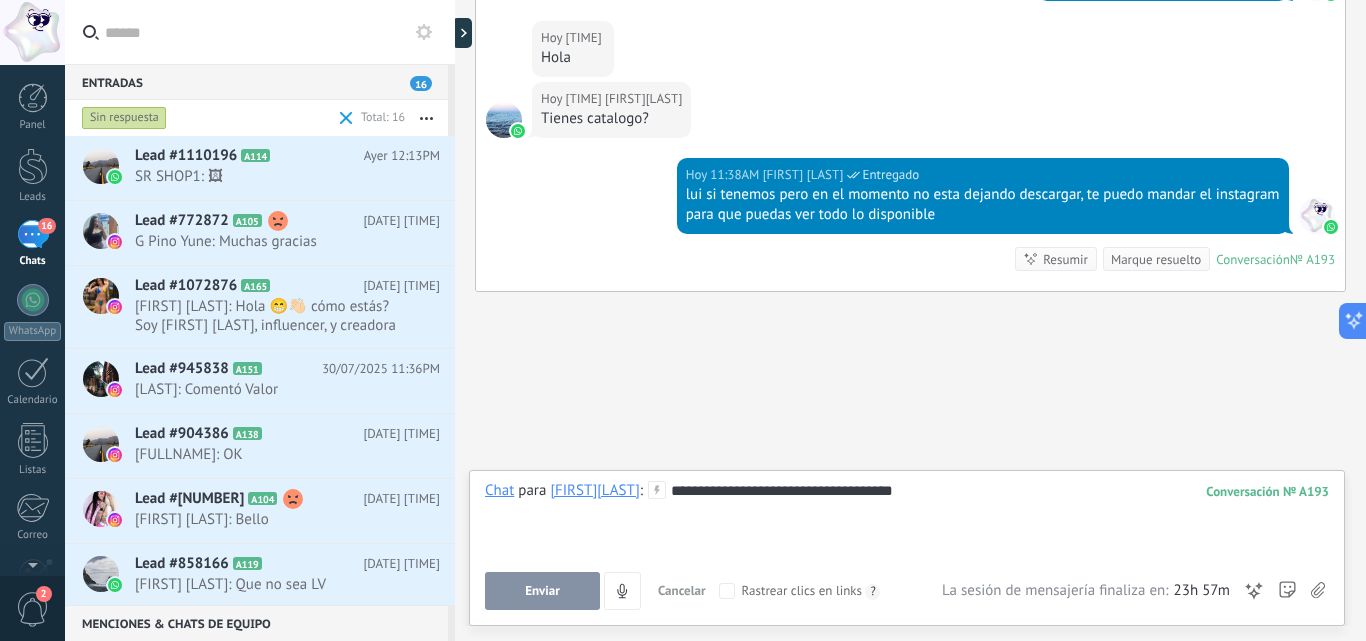 click on "Enviar" at bounding box center (542, 591) 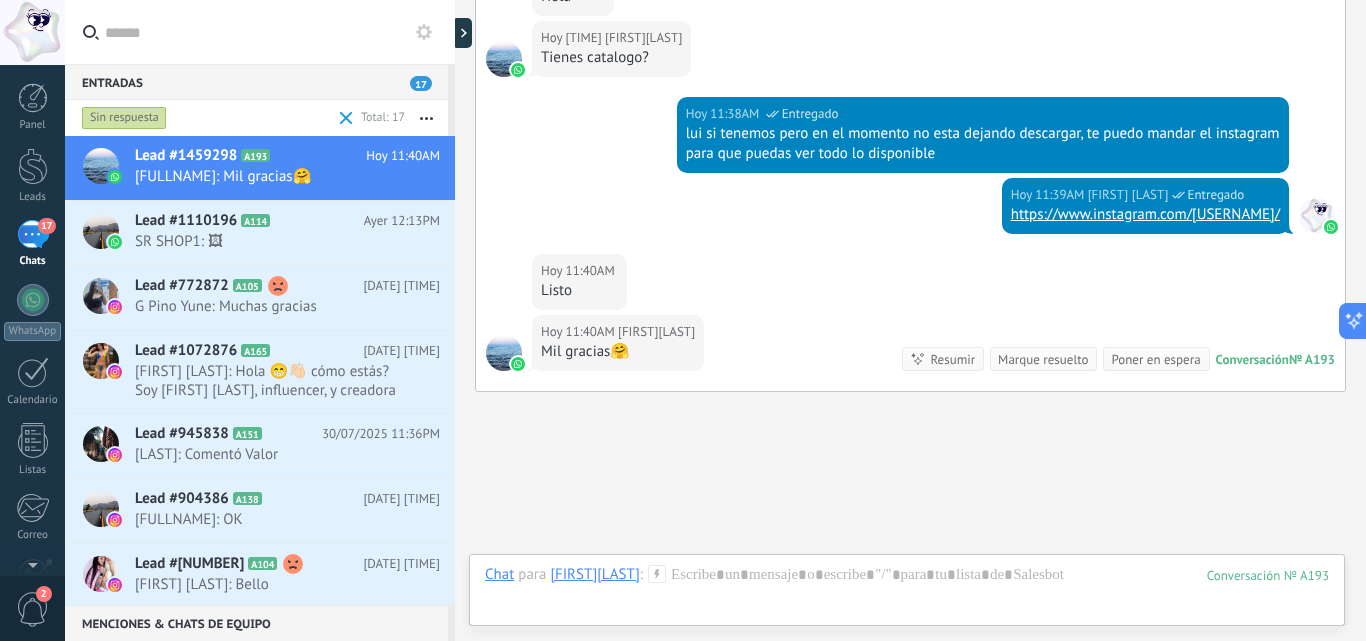 scroll, scrollTop: 580, scrollLeft: 0, axis: vertical 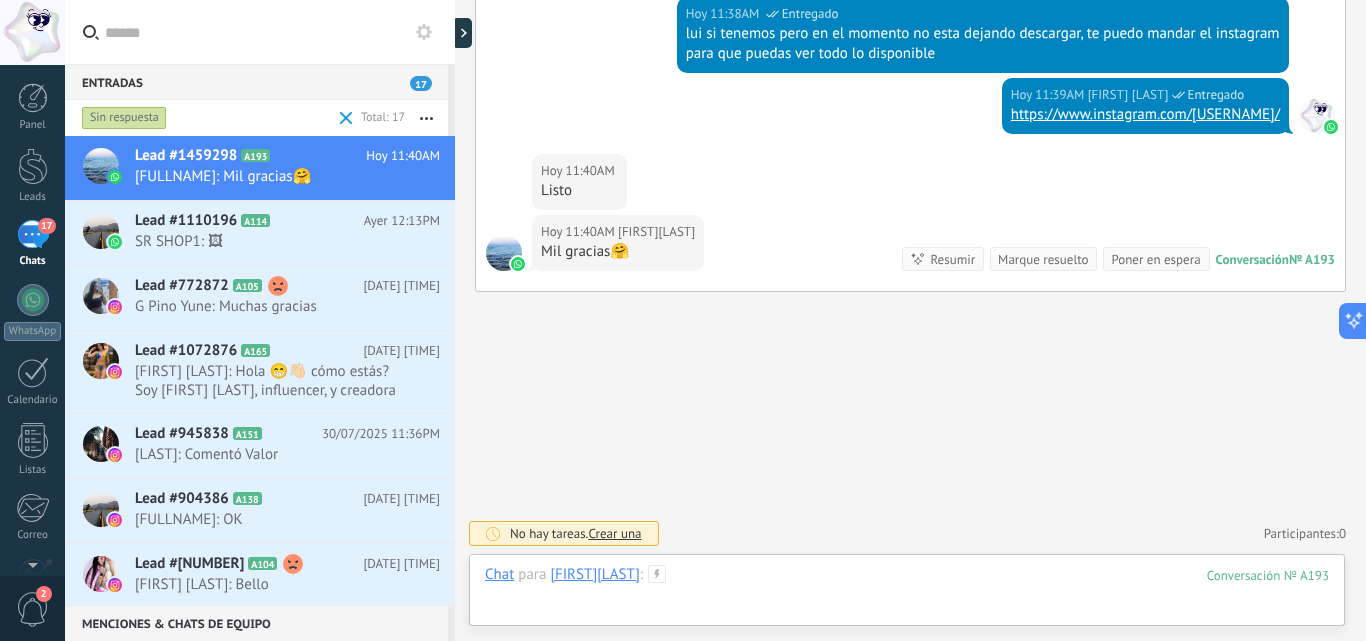 click at bounding box center (907, 595) 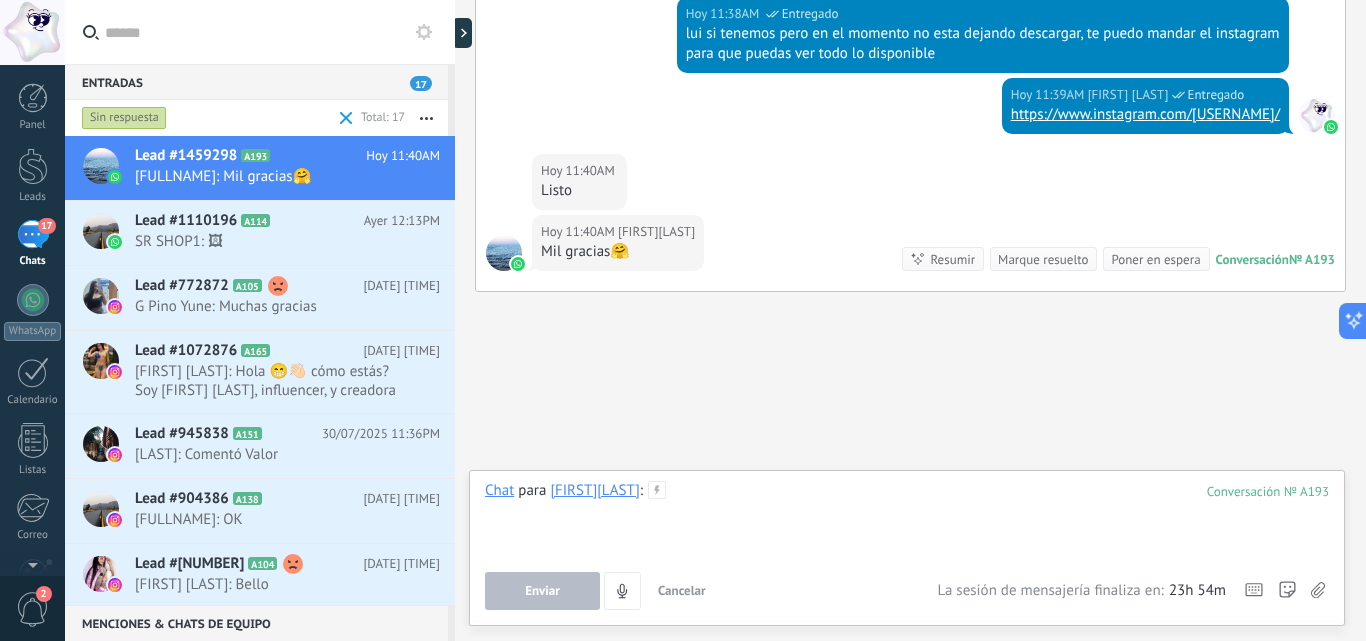 type 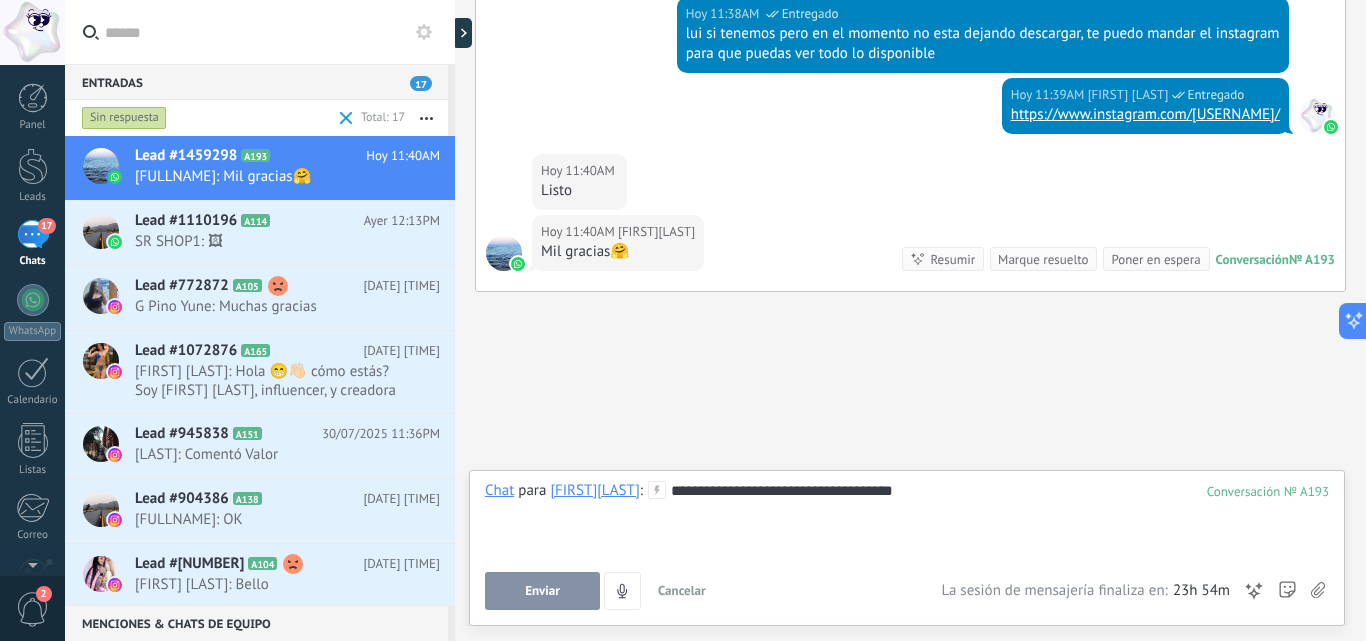 click on "Enviar" at bounding box center [542, 591] 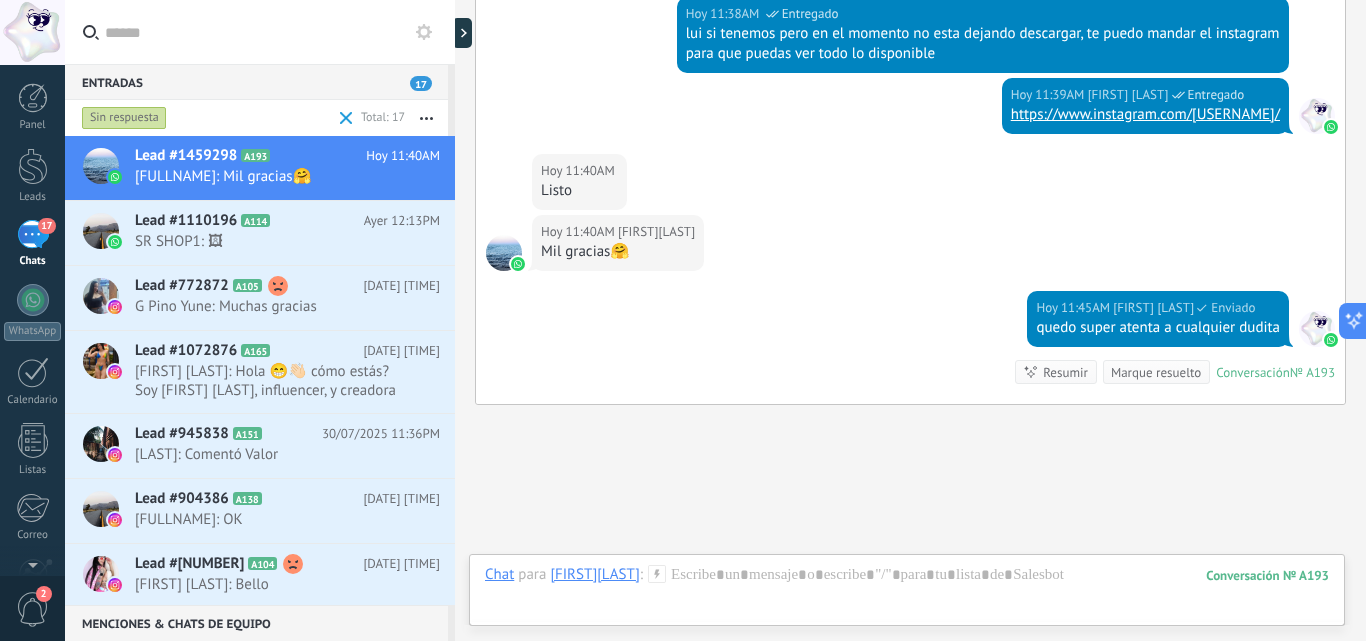 scroll, scrollTop: 693, scrollLeft: 0, axis: vertical 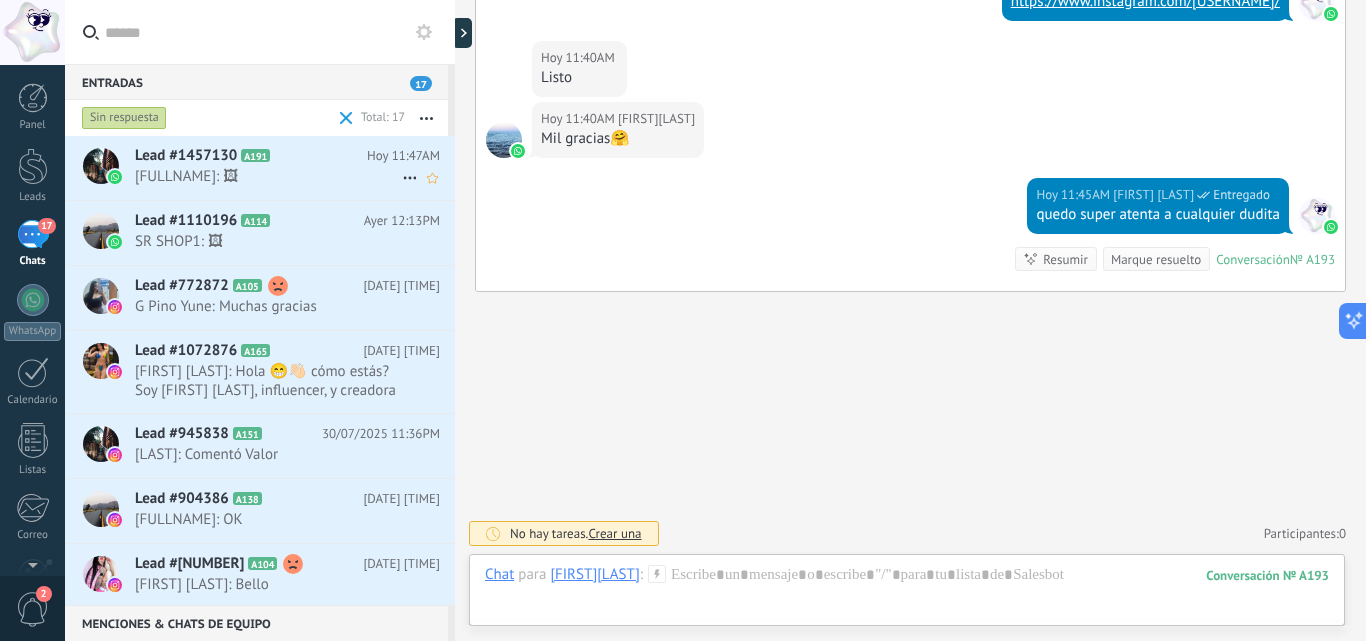 click 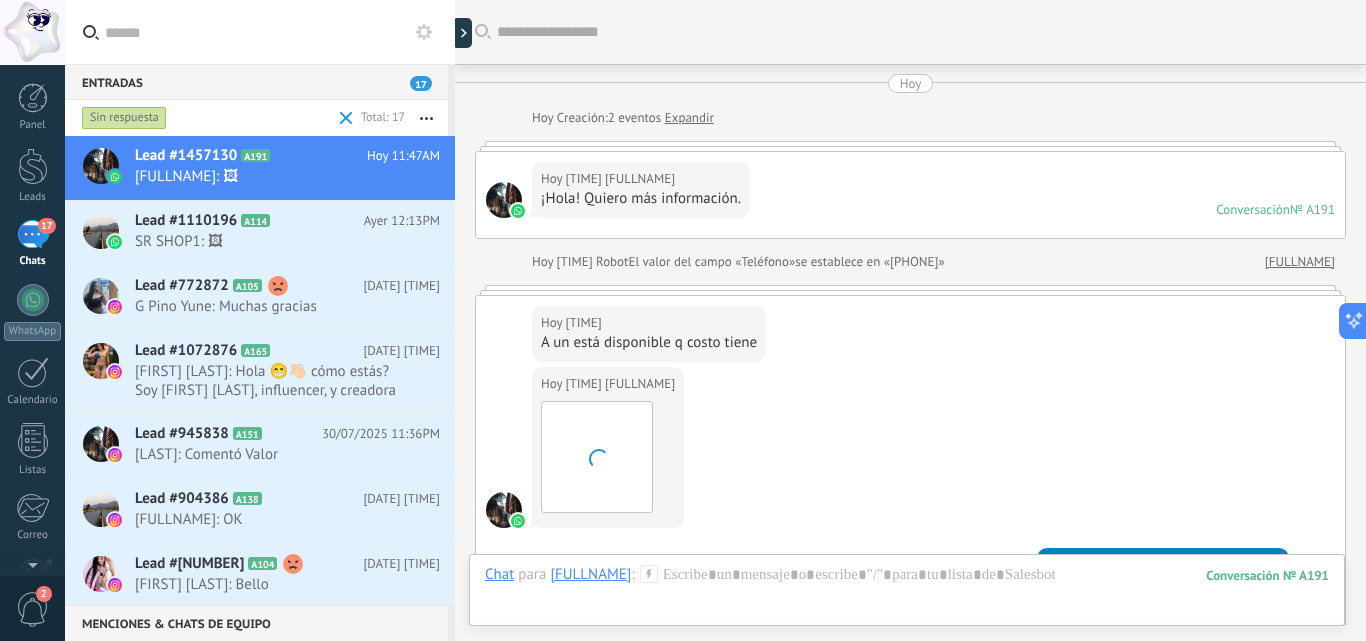 scroll, scrollTop: 514, scrollLeft: 0, axis: vertical 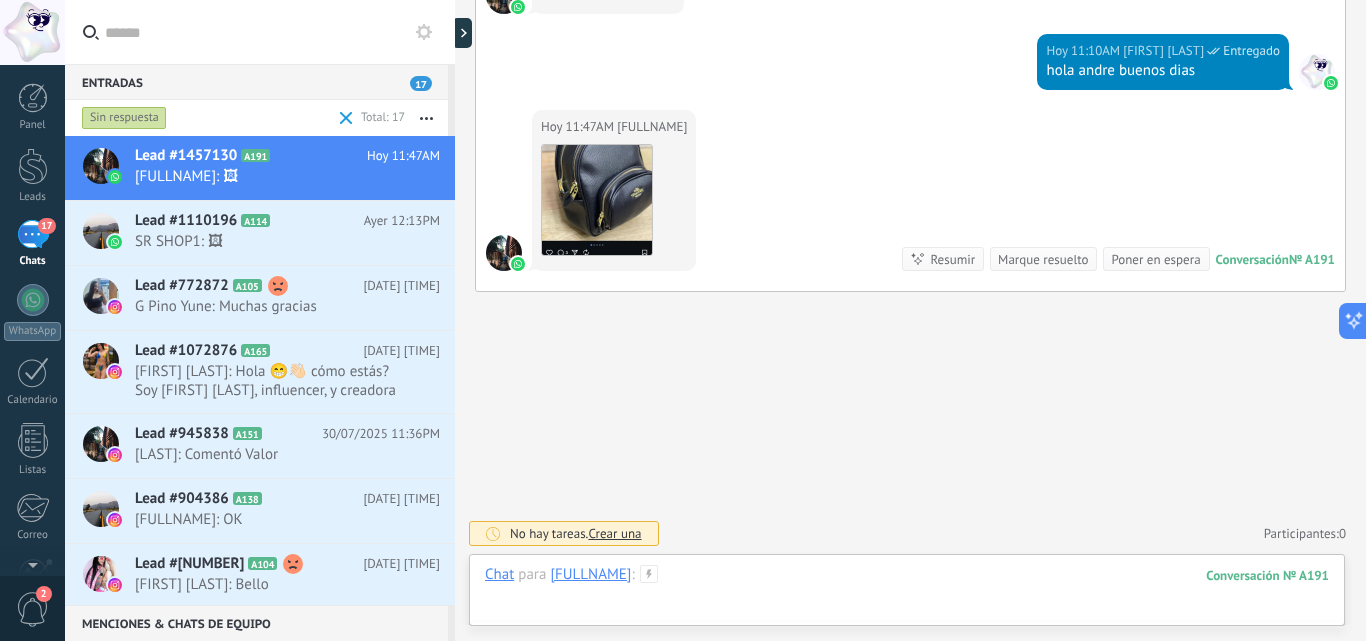 click at bounding box center [907, 595] 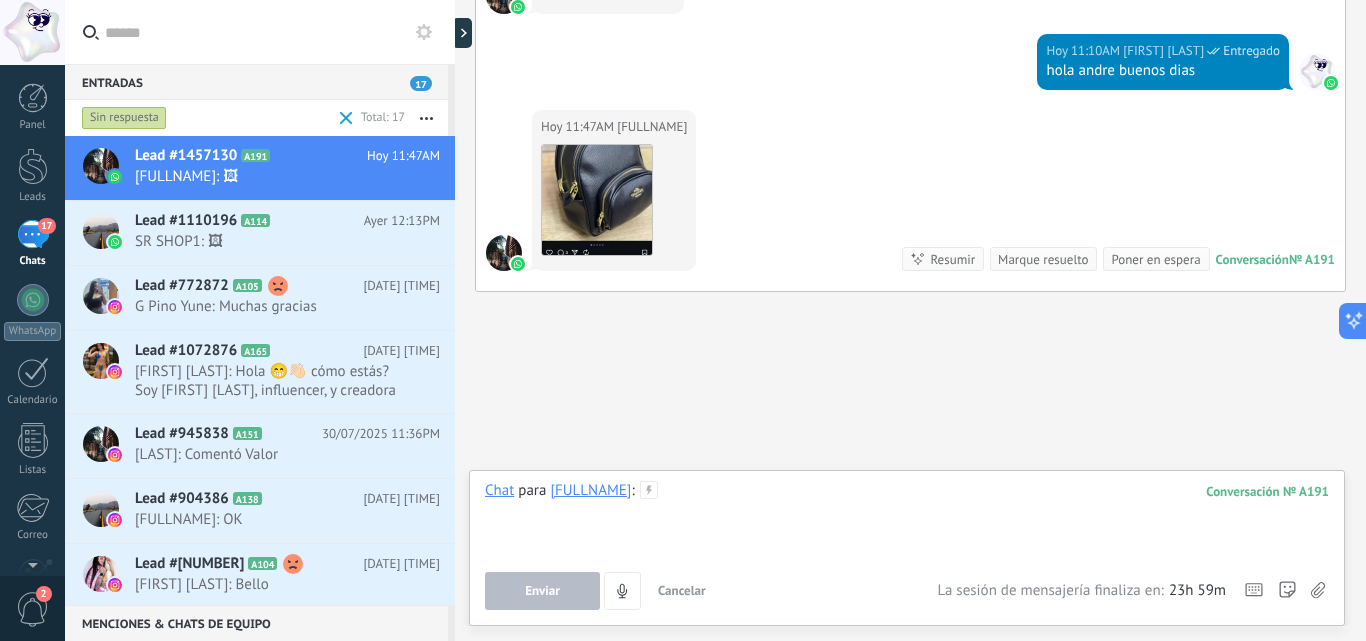 type 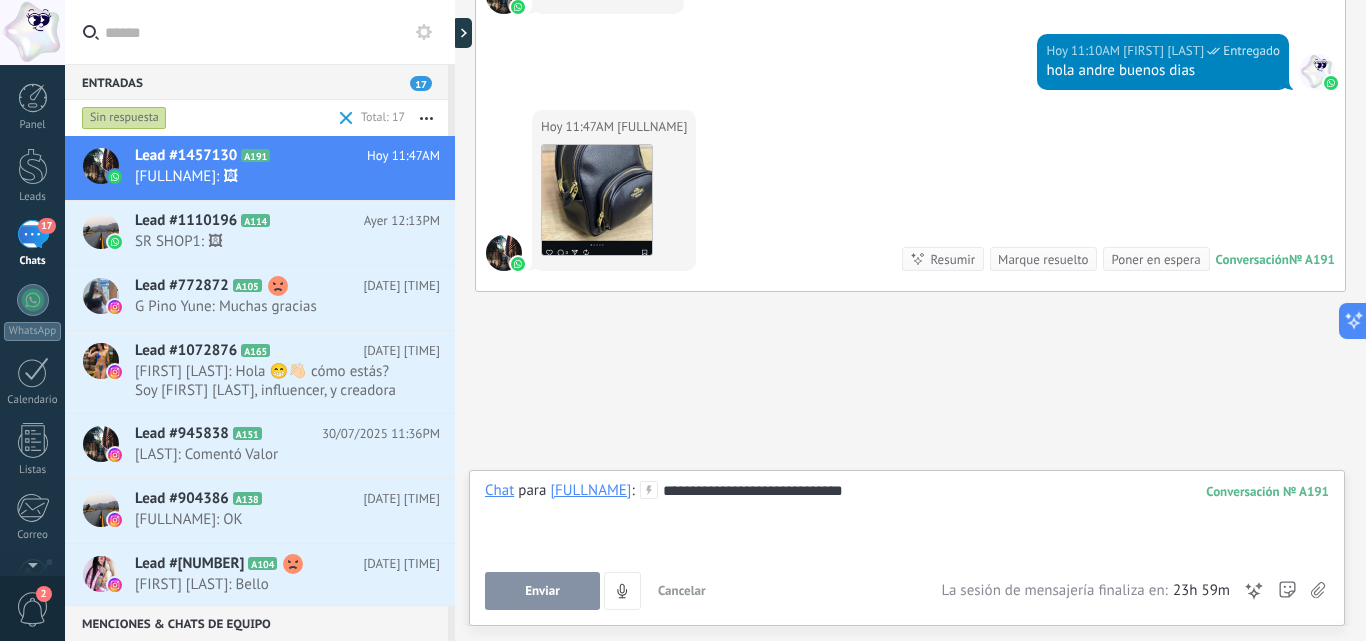 click on "Enviar" at bounding box center (542, 591) 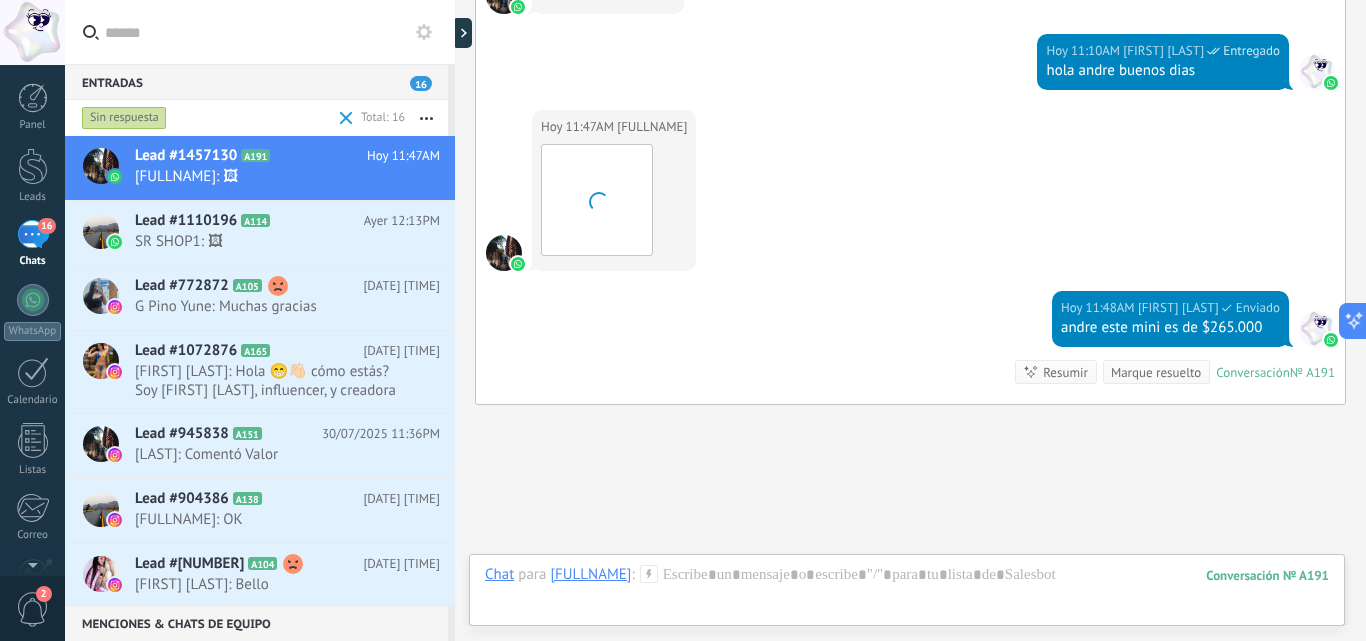 scroll, scrollTop: 627, scrollLeft: 0, axis: vertical 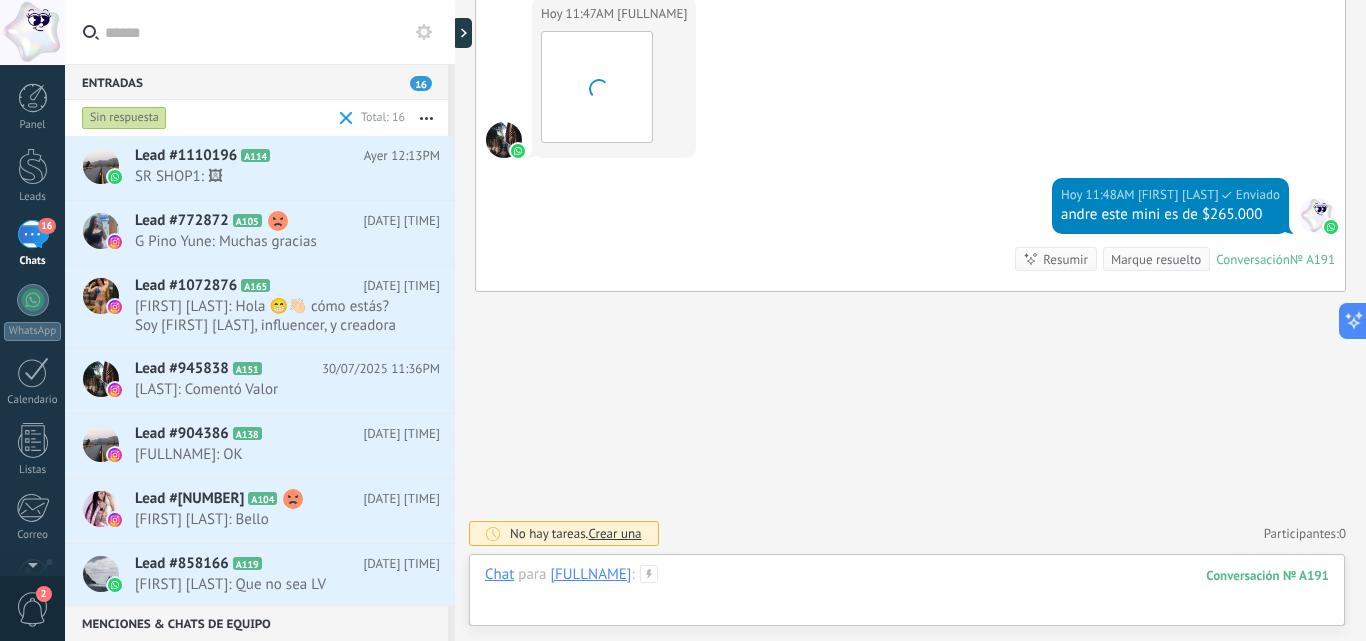 click at bounding box center (907, 595) 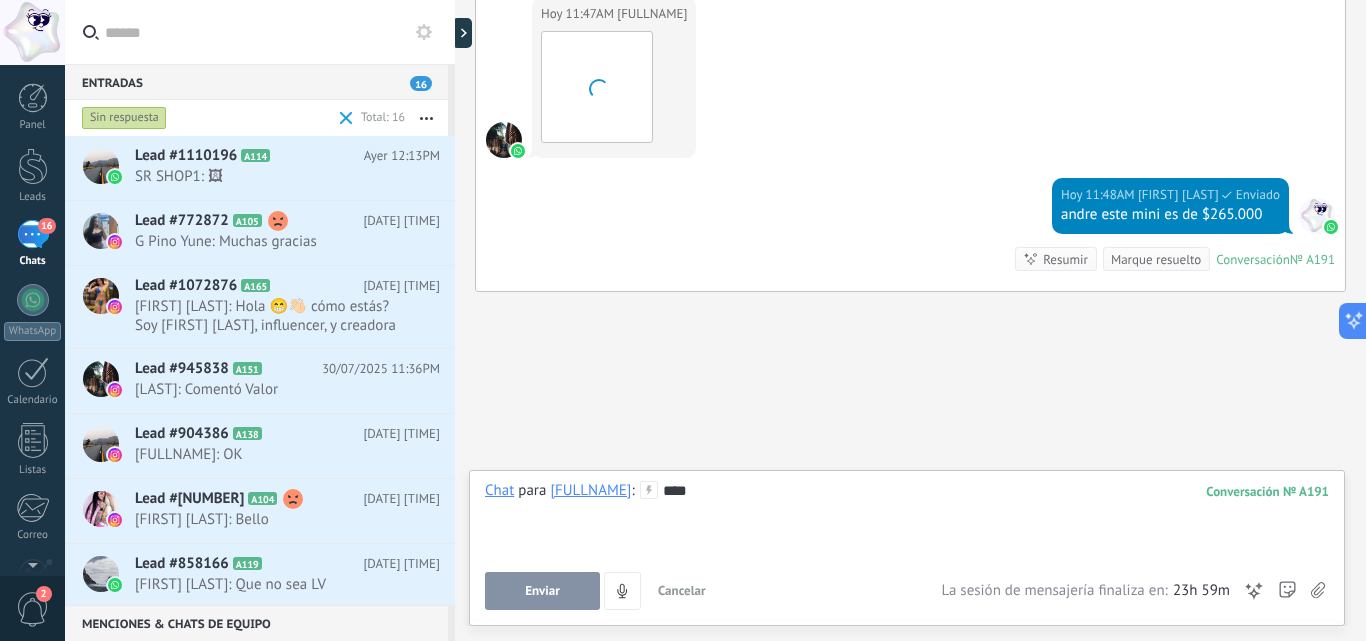 type 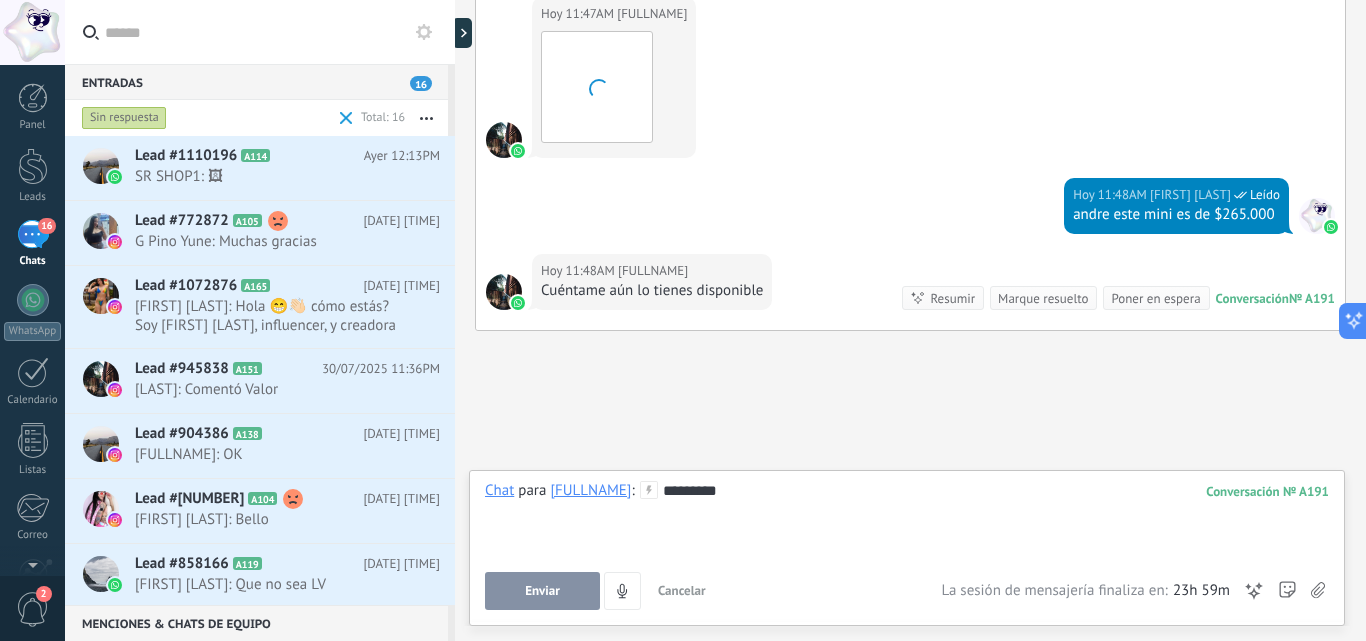 scroll, scrollTop: 666, scrollLeft: 0, axis: vertical 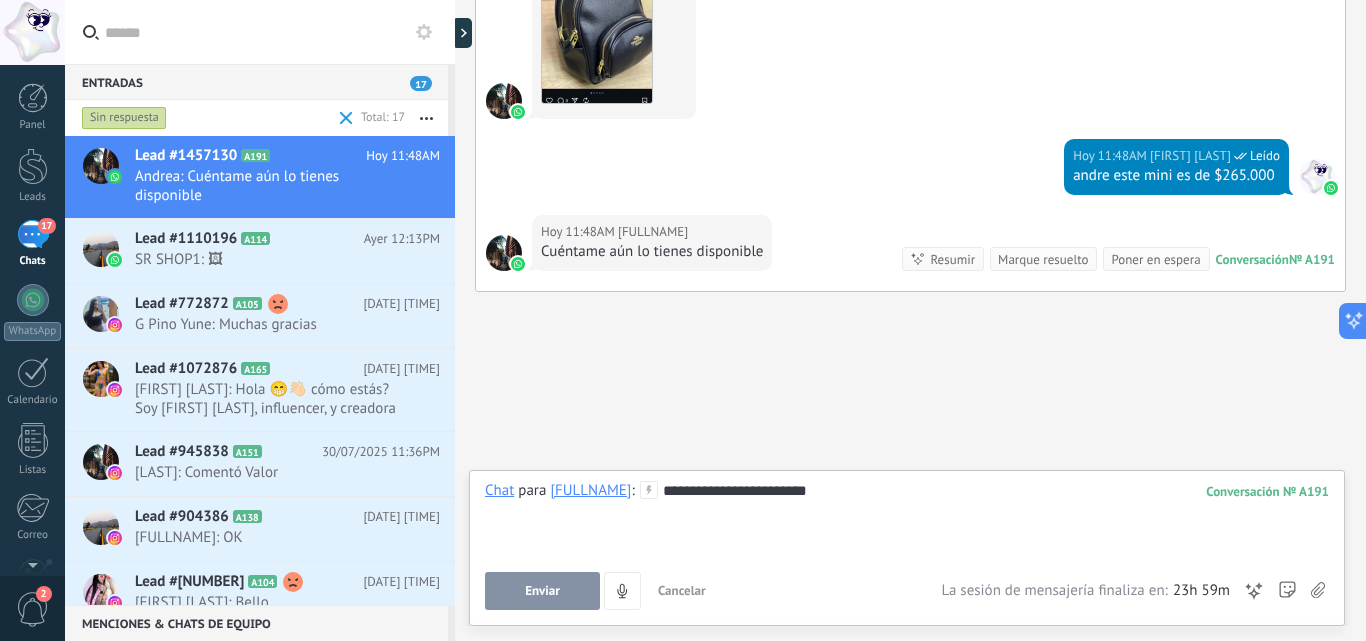 click on "Enviar" at bounding box center [542, 591] 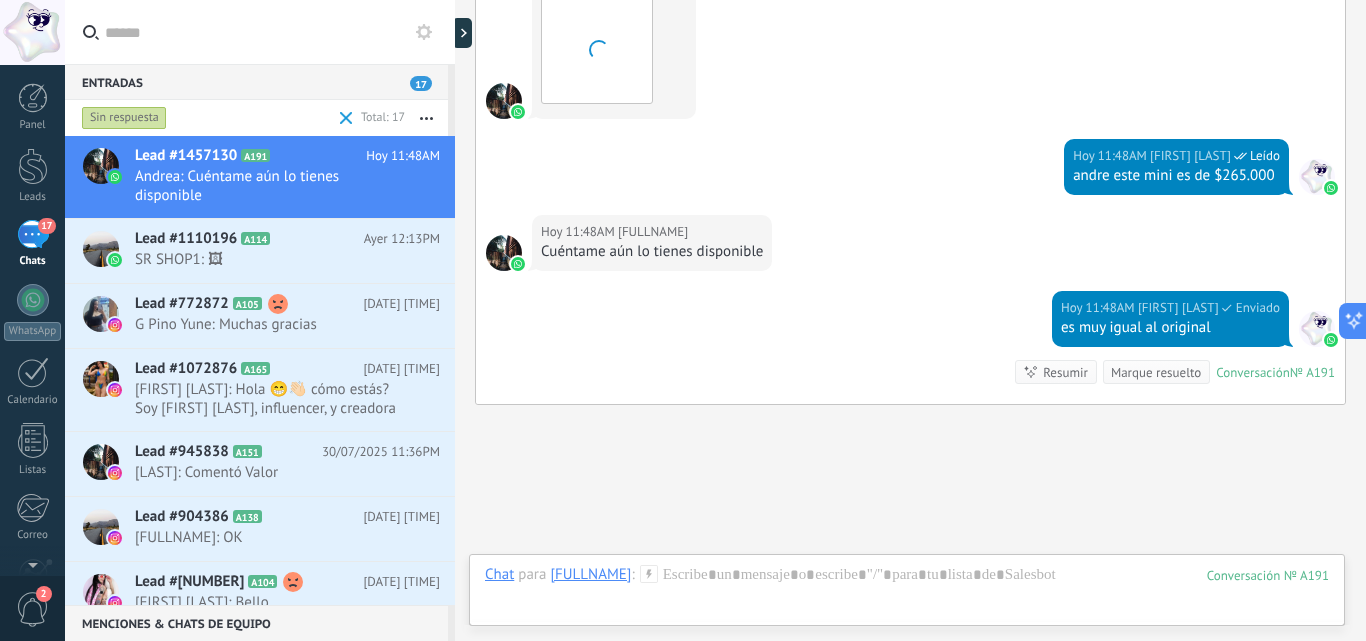 scroll, scrollTop: 779, scrollLeft: 0, axis: vertical 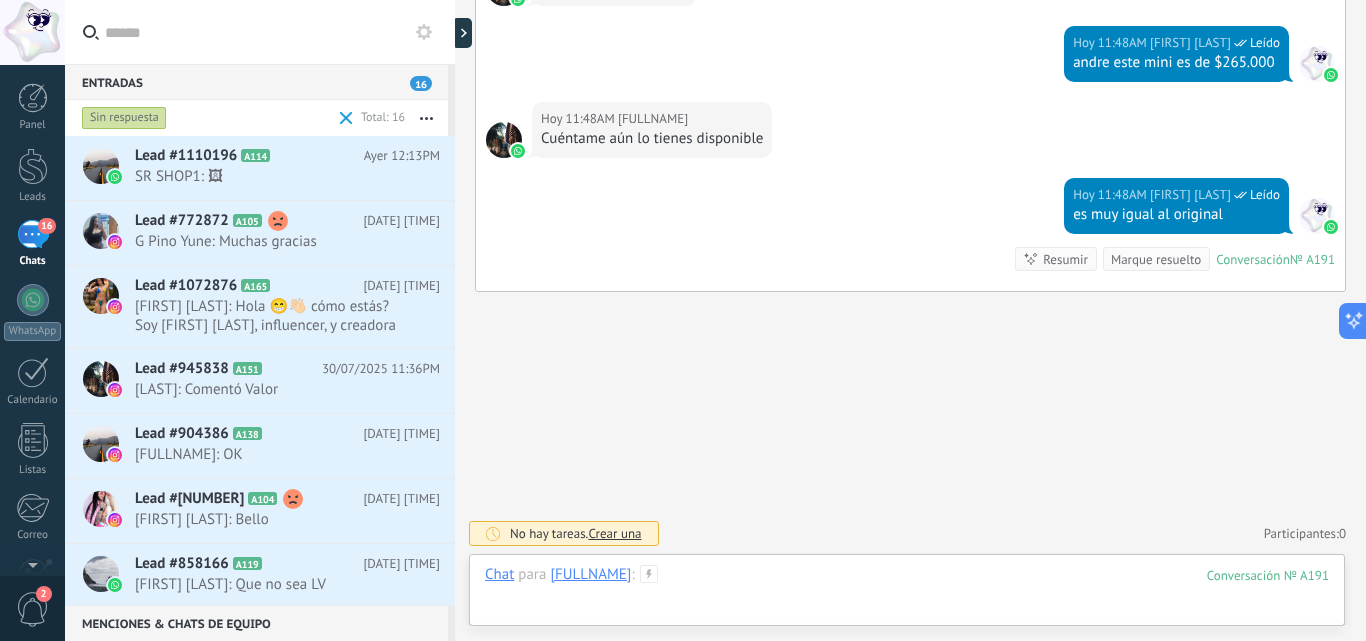 click at bounding box center [907, 595] 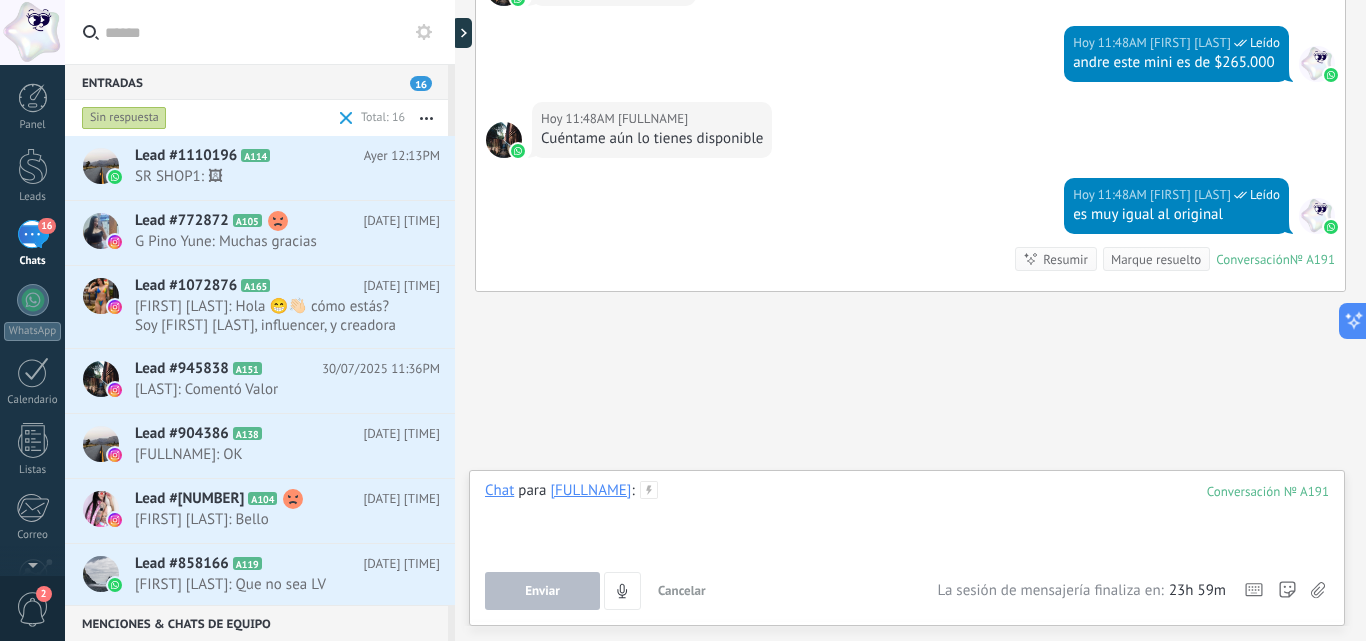 type 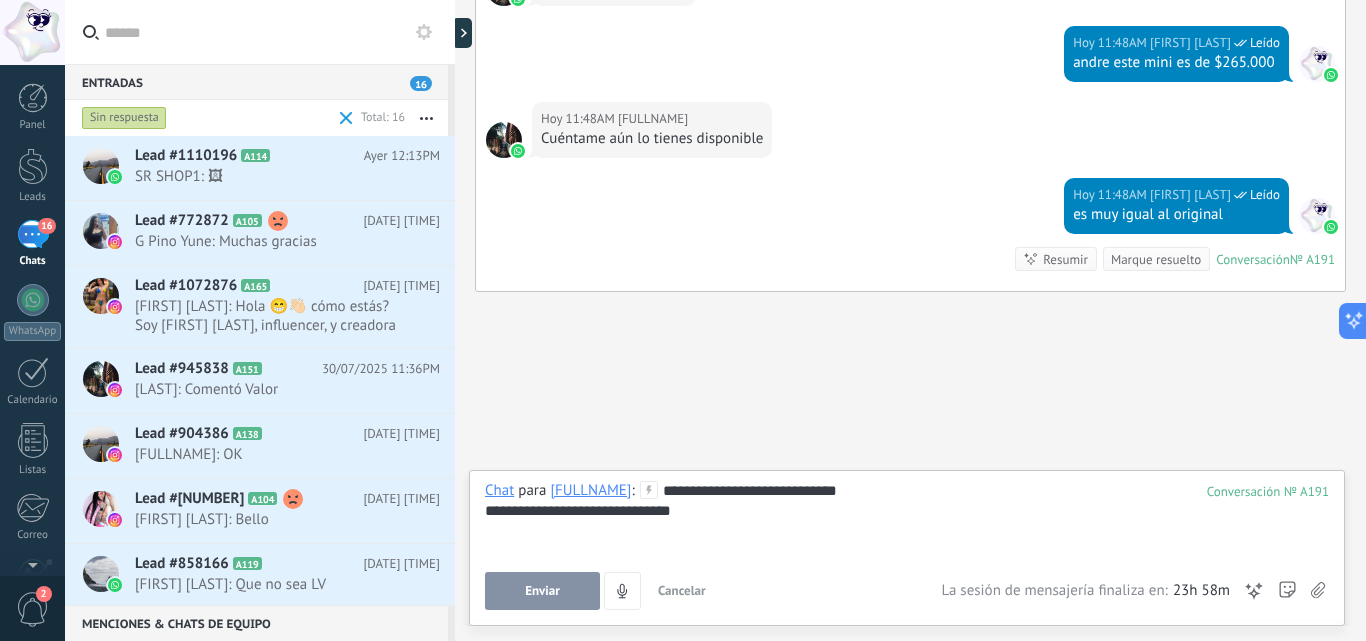click on "Enviar" at bounding box center [542, 591] 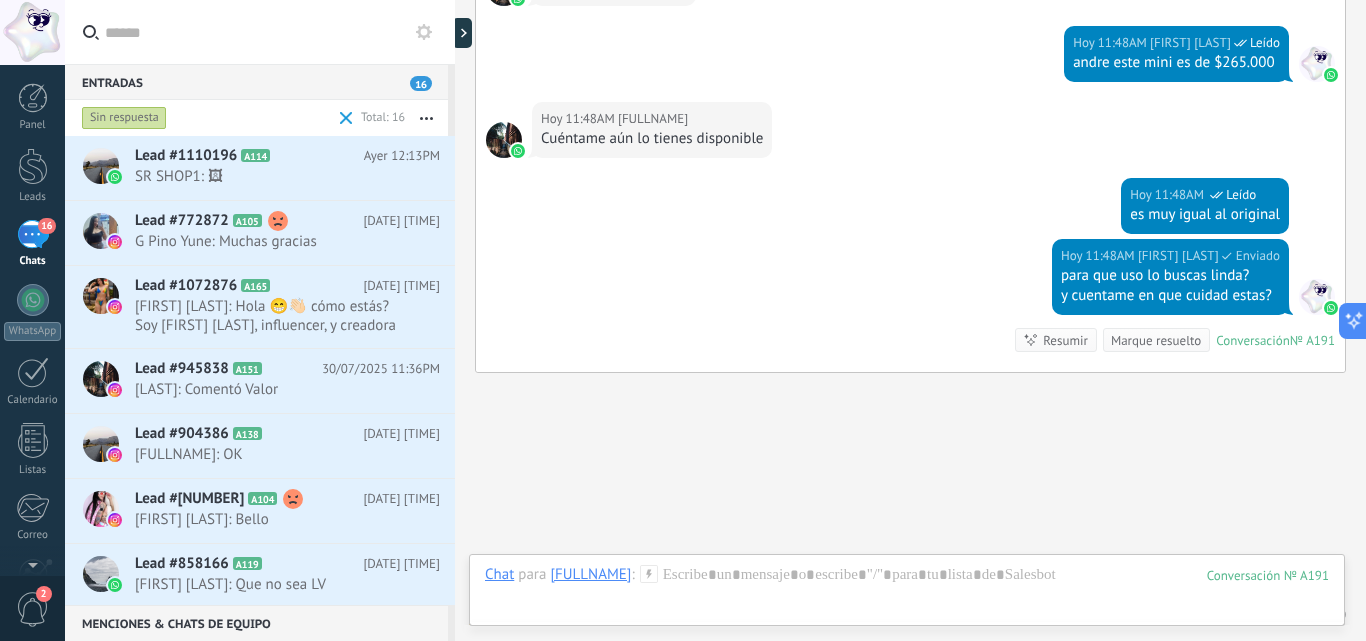 scroll, scrollTop: 860, scrollLeft: 0, axis: vertical 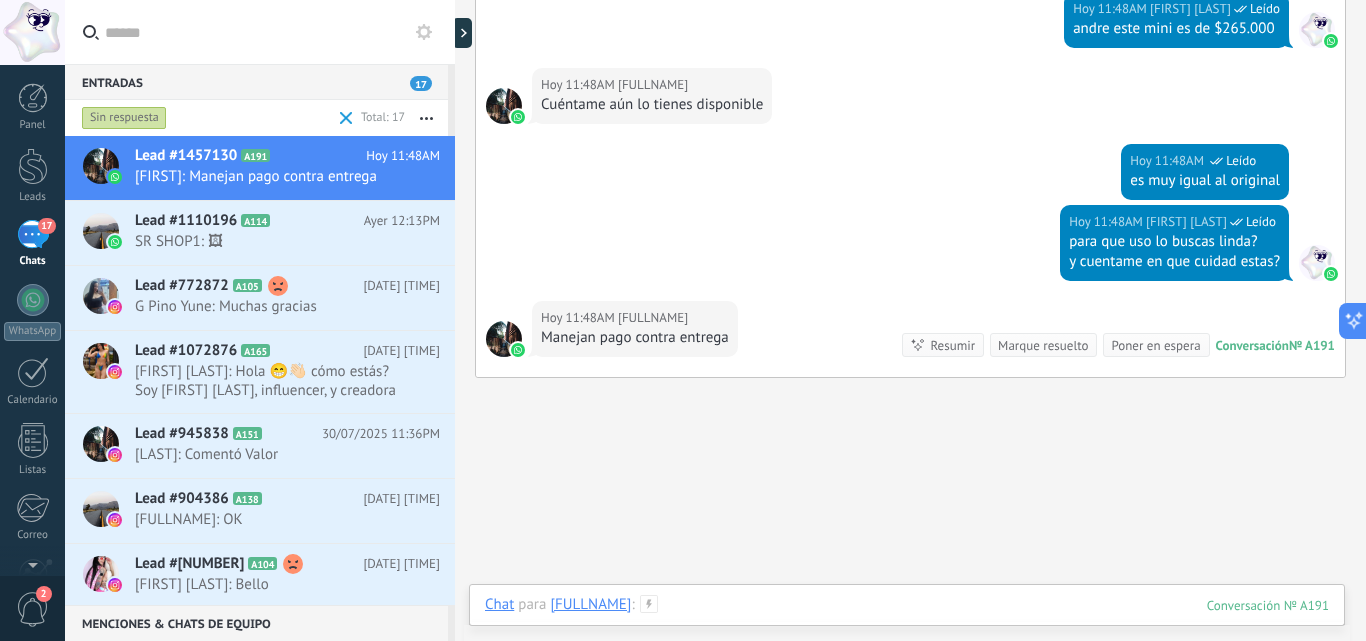 click at bounding box center (907, 625) 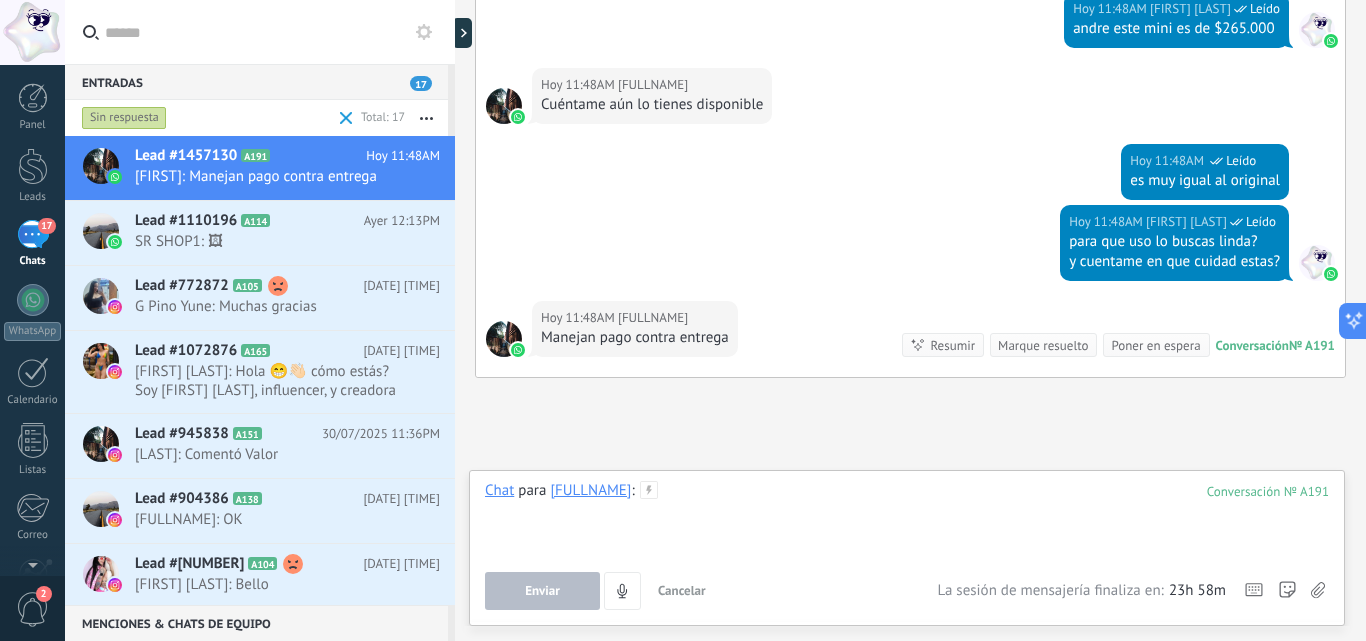 type 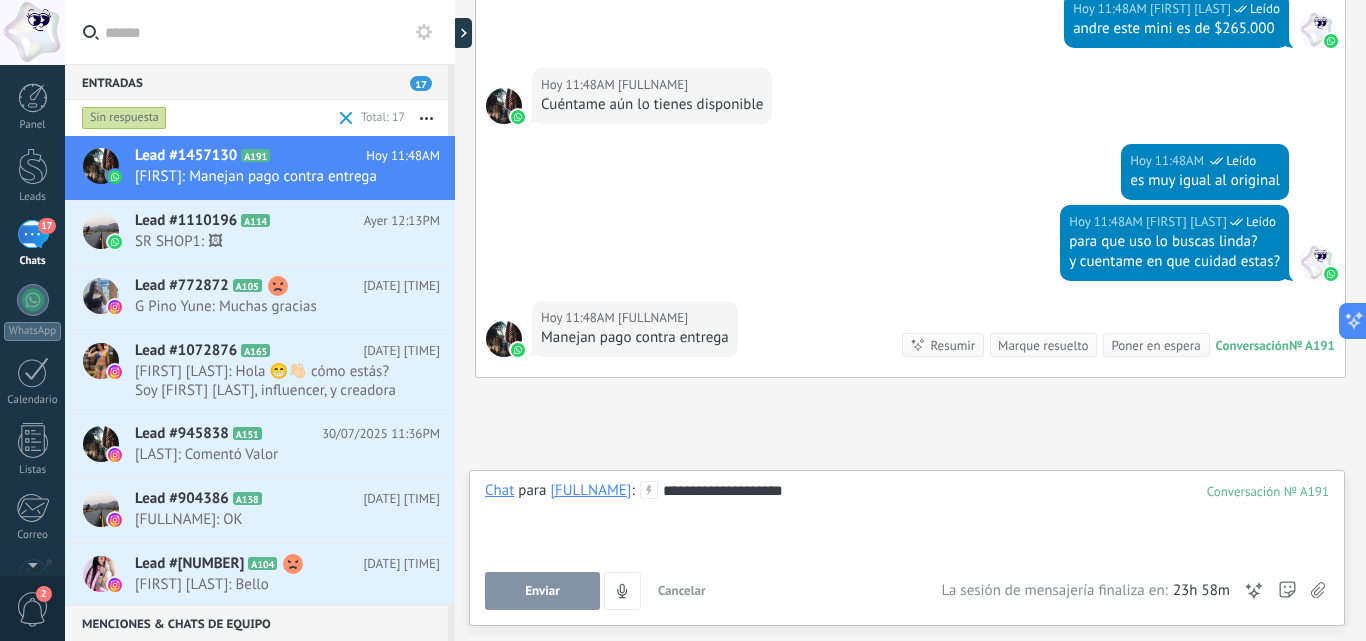click on "Enviar" at bounding box center [542, 591] 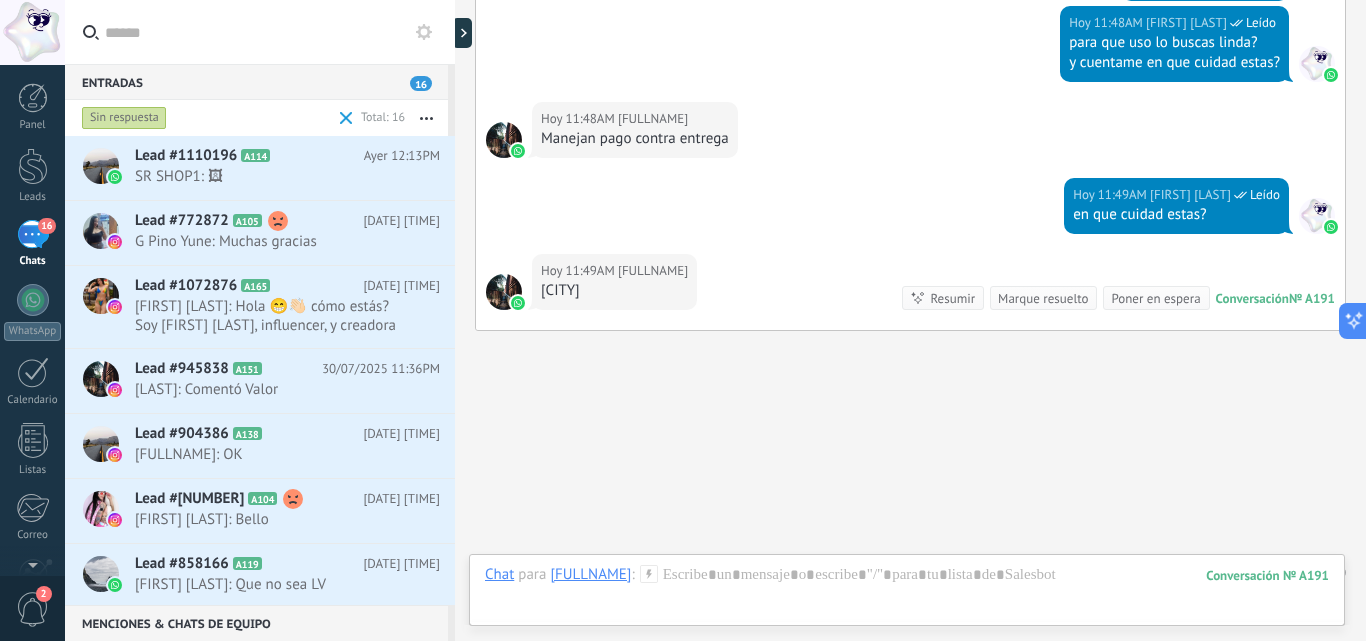 scroll, scrollTop: 1051, scrollLeft: 0, axis: vertical 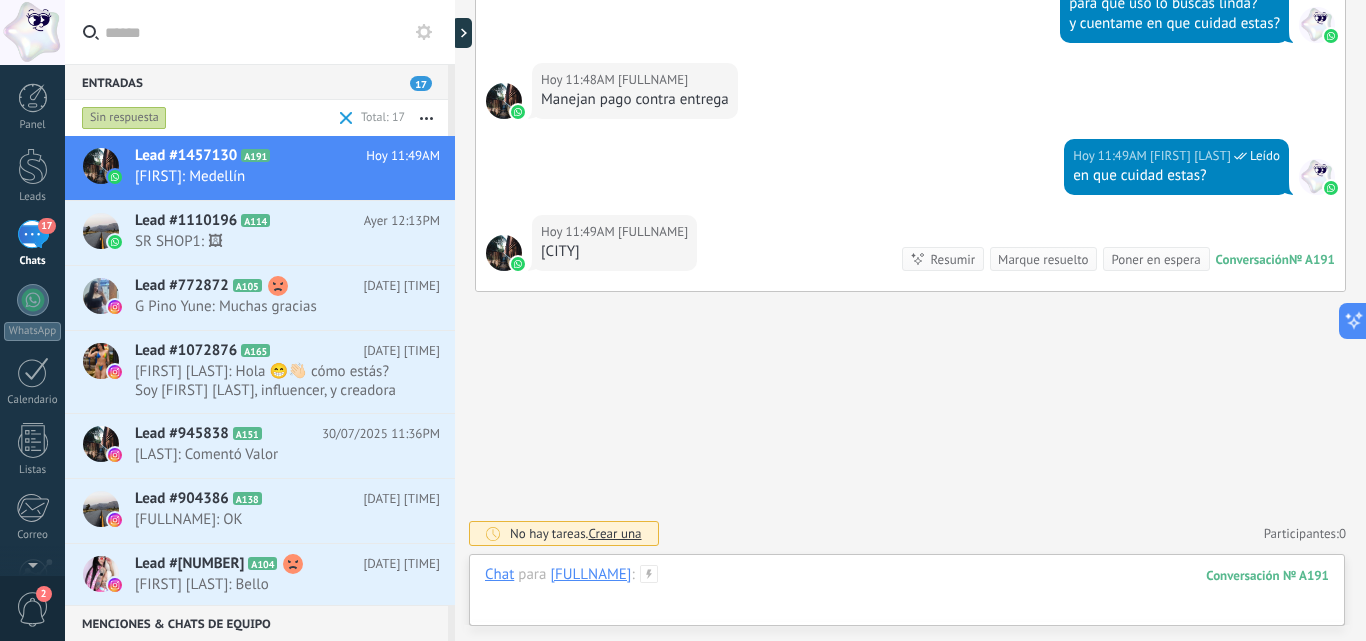 click at bounding box center (907, 595) 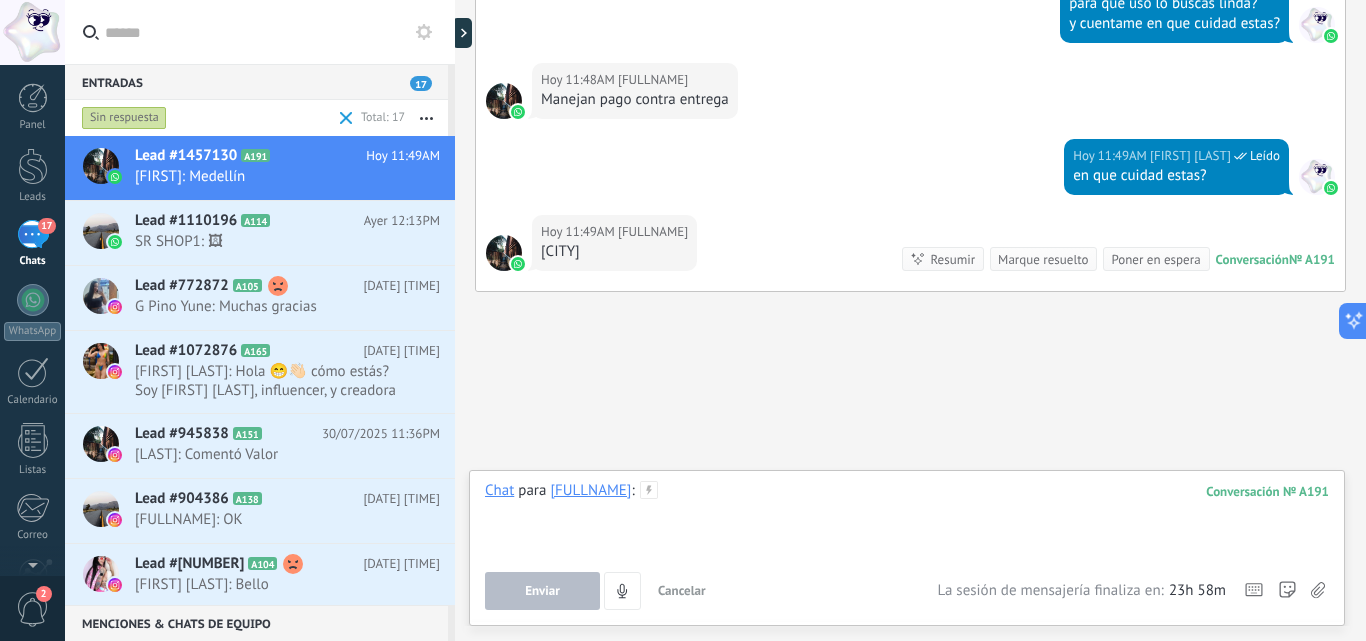 type 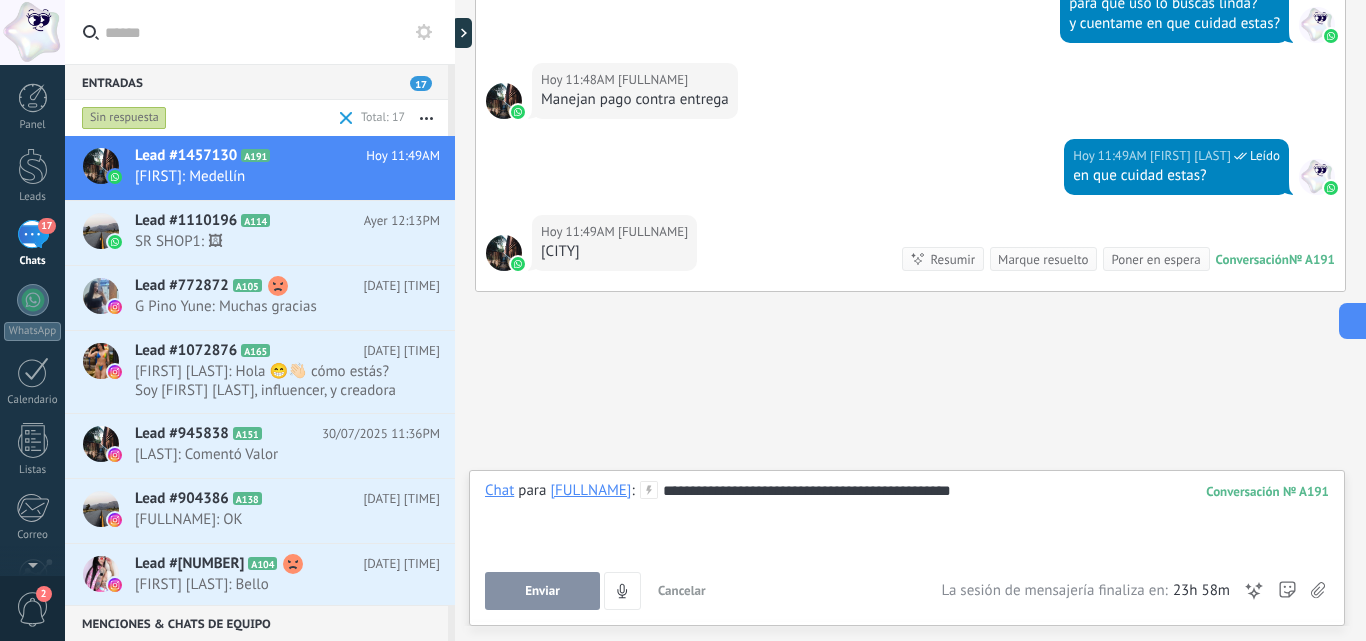 click on "Enviar" at bounding box center [542, 591] 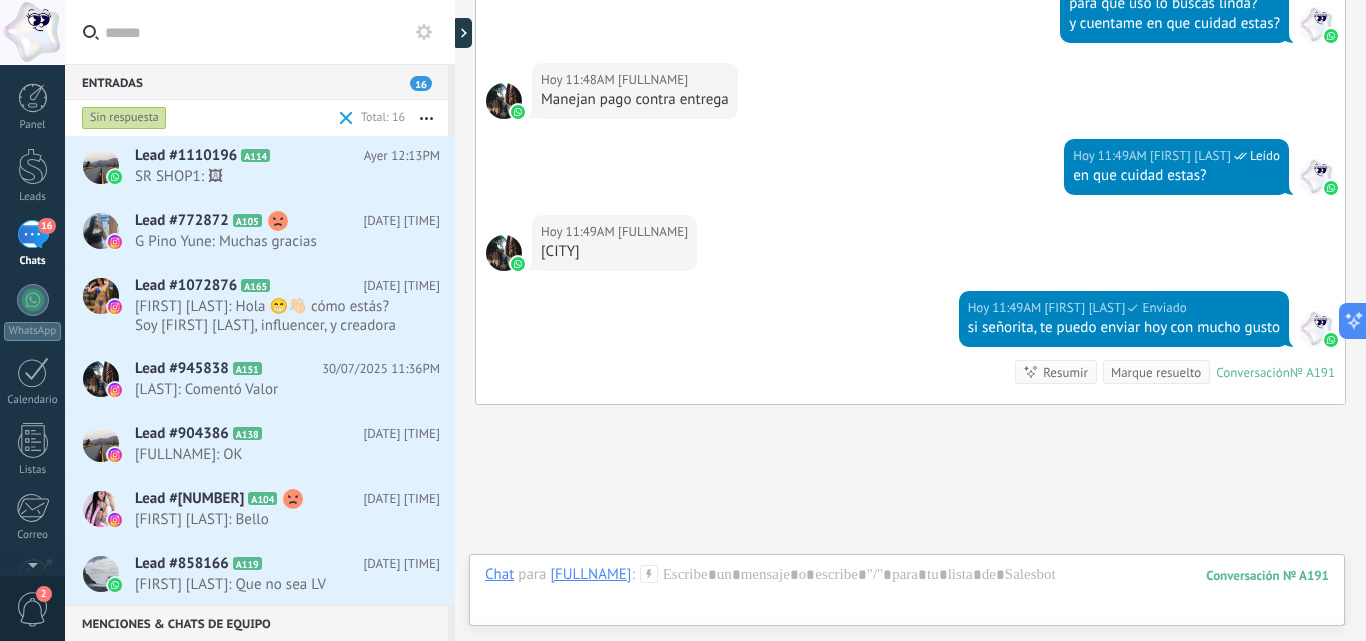 scroll, scrollTop: 1164, scrollLeft: 0, axis: vertical 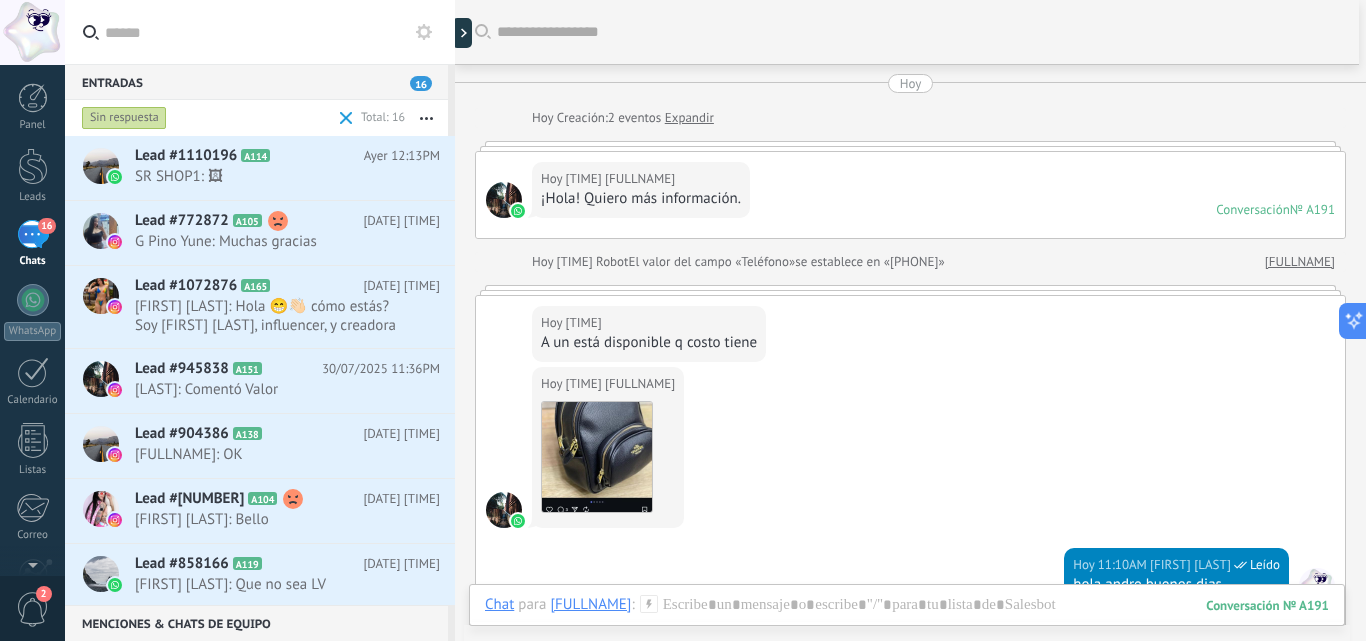 click on "Expandir" at bounding box center [689, 118] 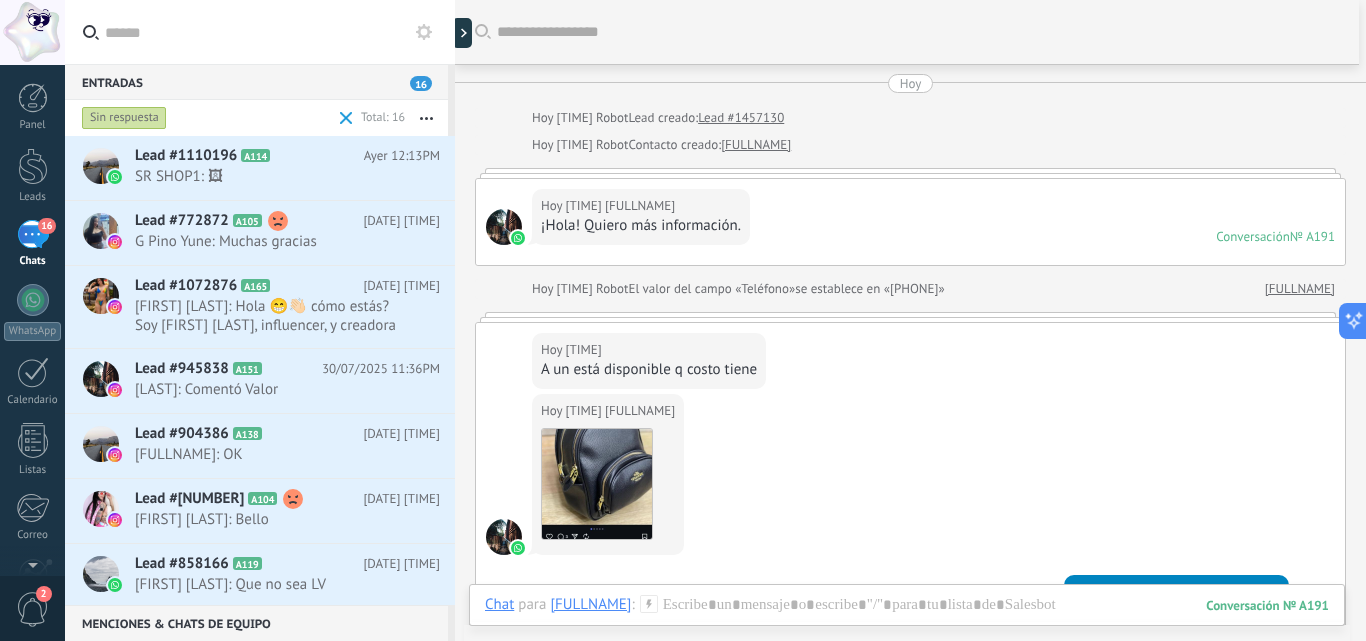 scroll, scrollTop: 89, scrollLeft: 0, axis: vertical 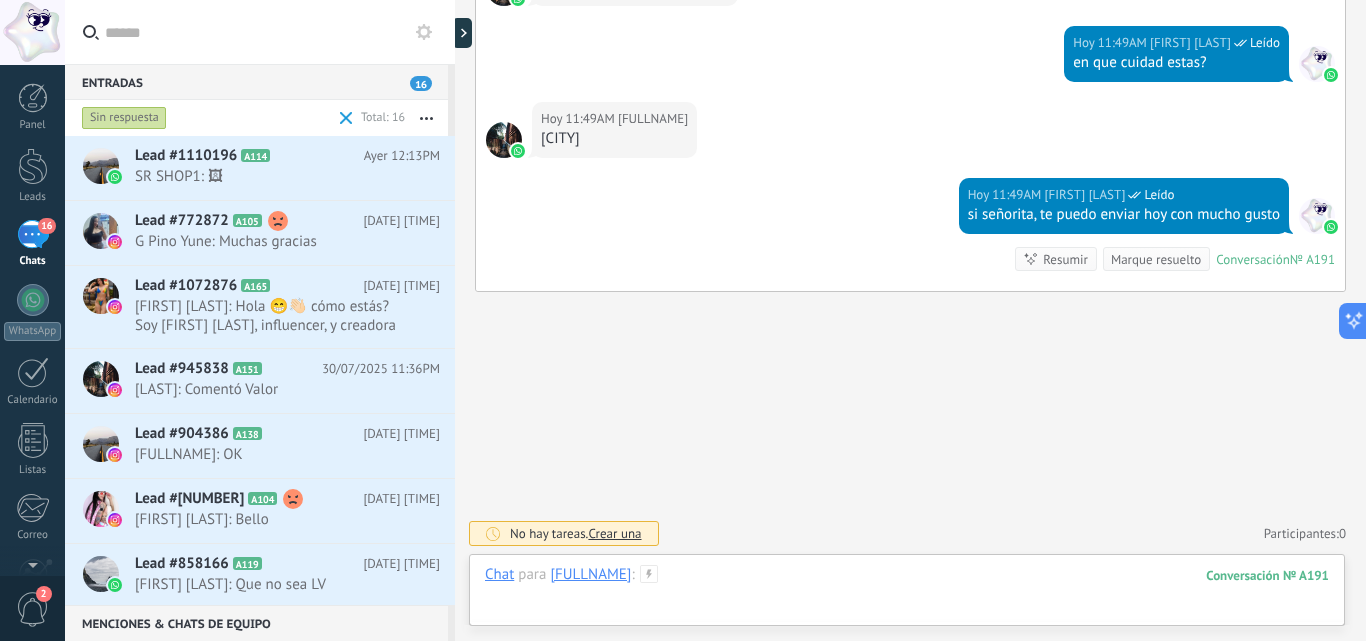 click at bounding box center (907, 595) 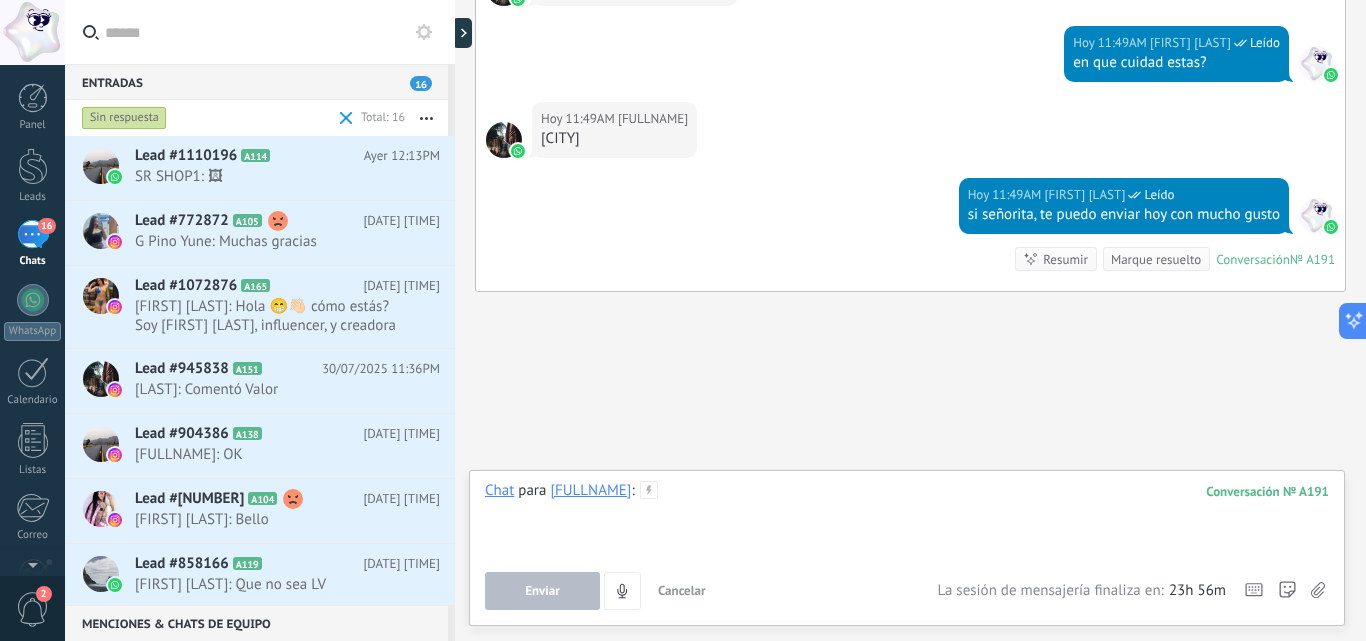 paste 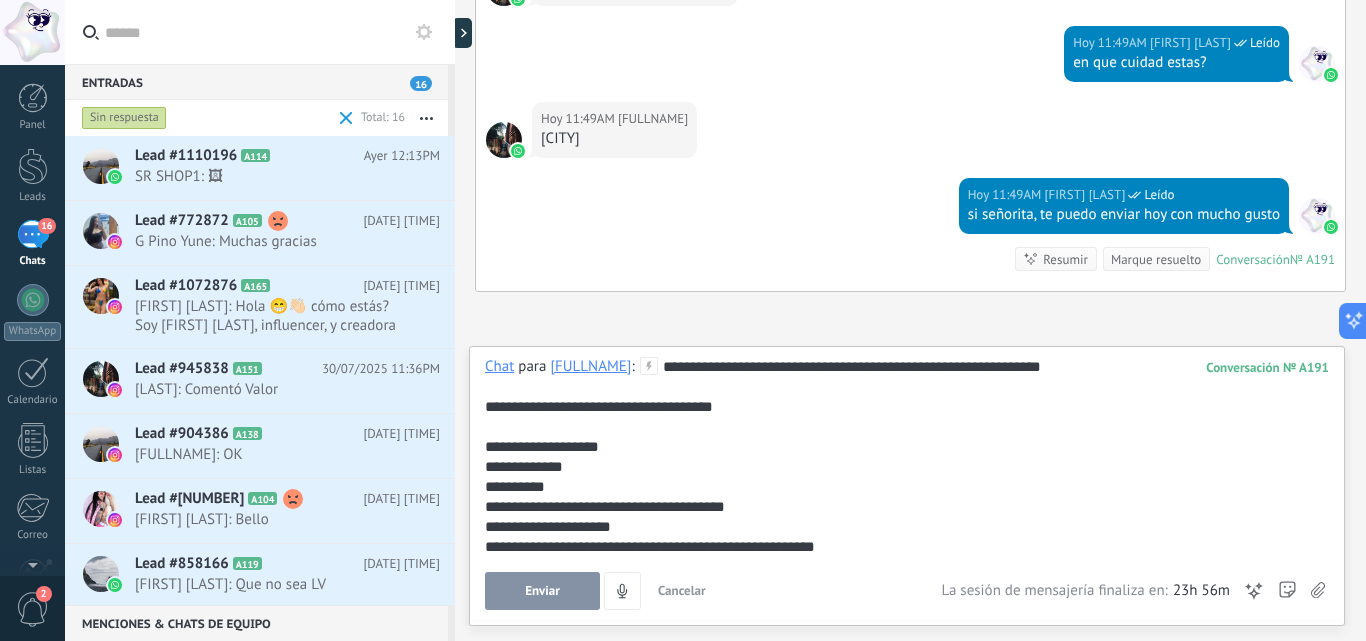 type 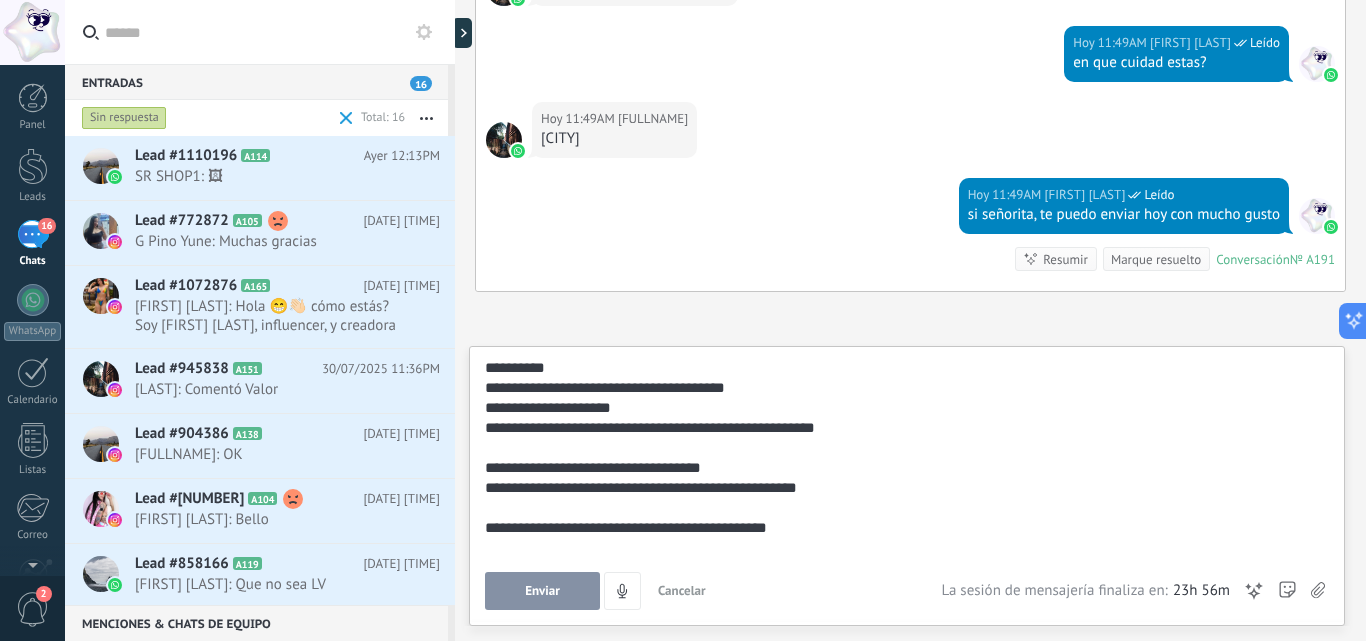 click on "Enviar" at bounding box center [542, 591] 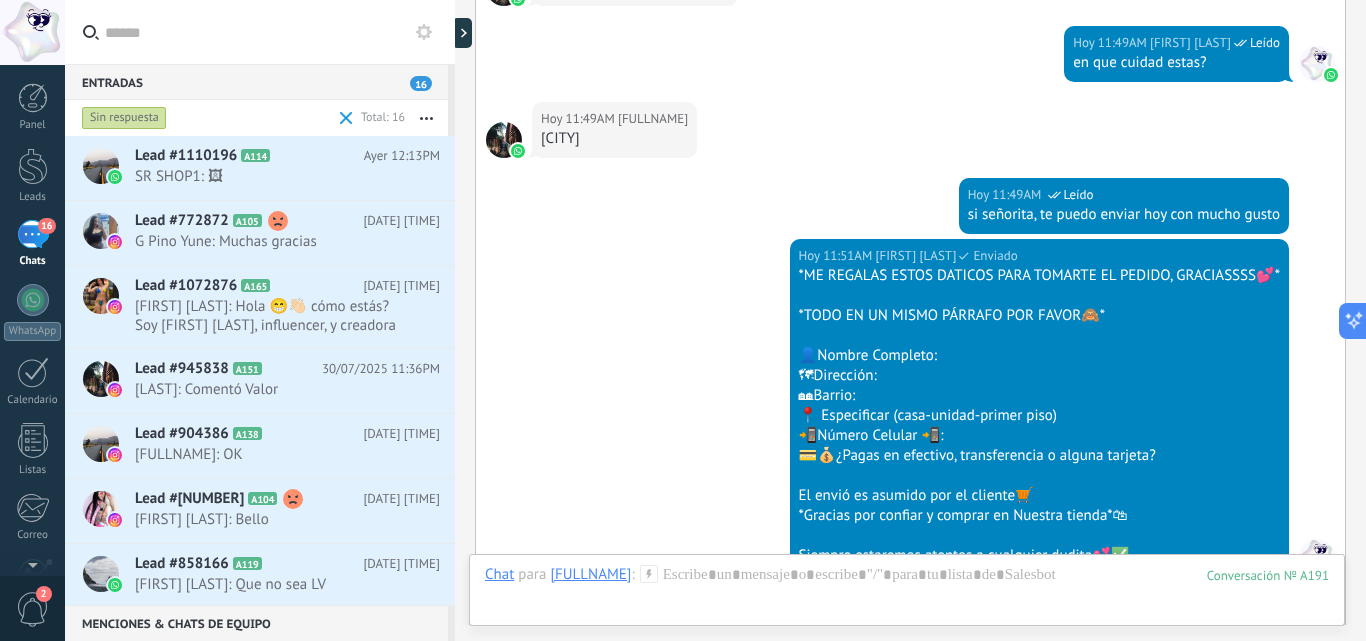 scroll, scrollTop: 1532, scrollLeft: 0, axis: vertical 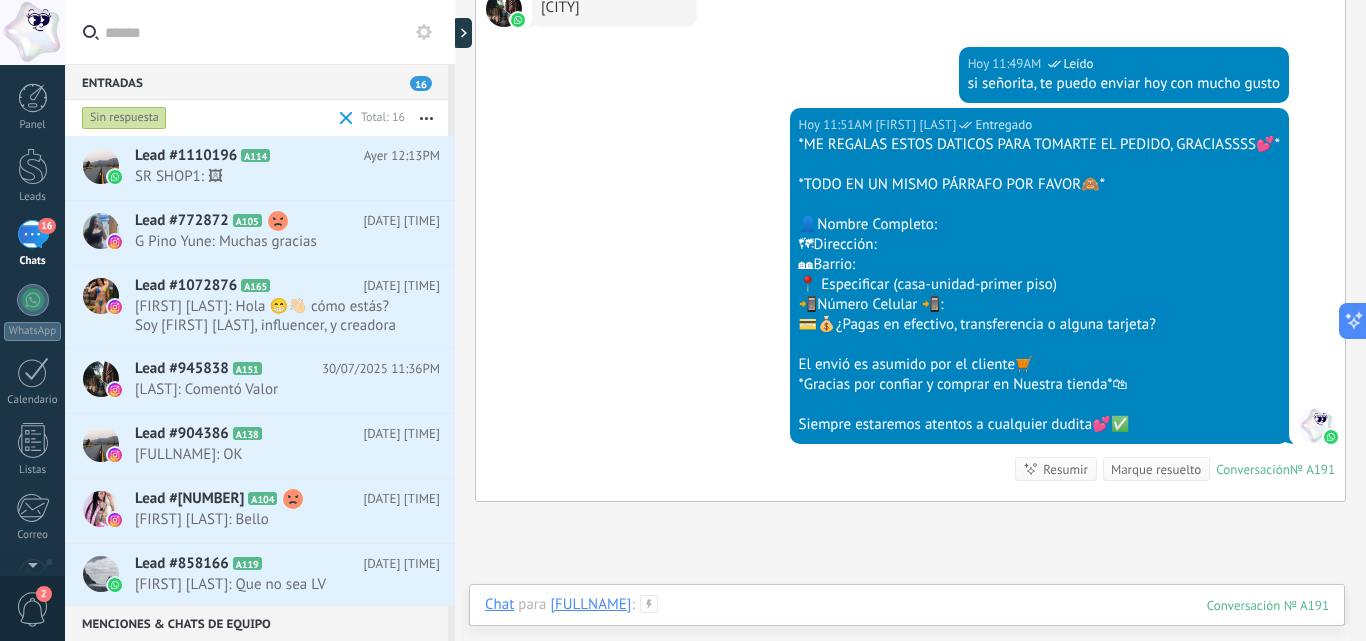 click at bounding box center (907, 625) 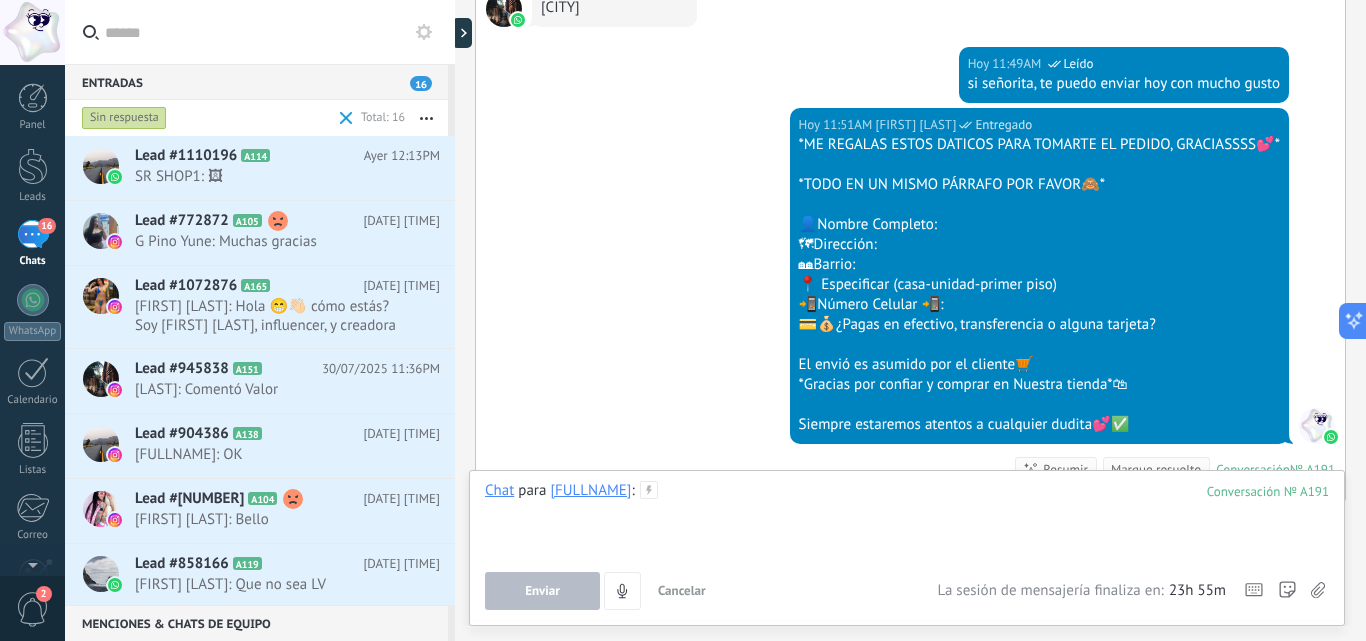 type 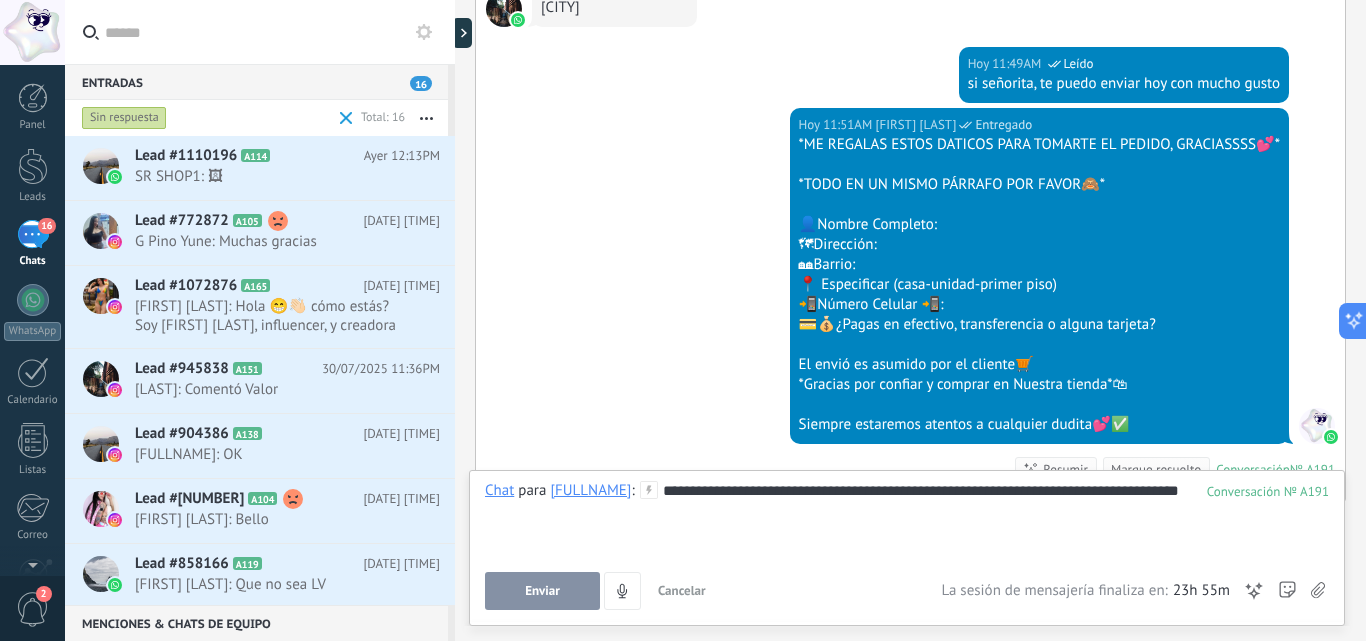 click on "Enviar" at bounding box center [542, 591] 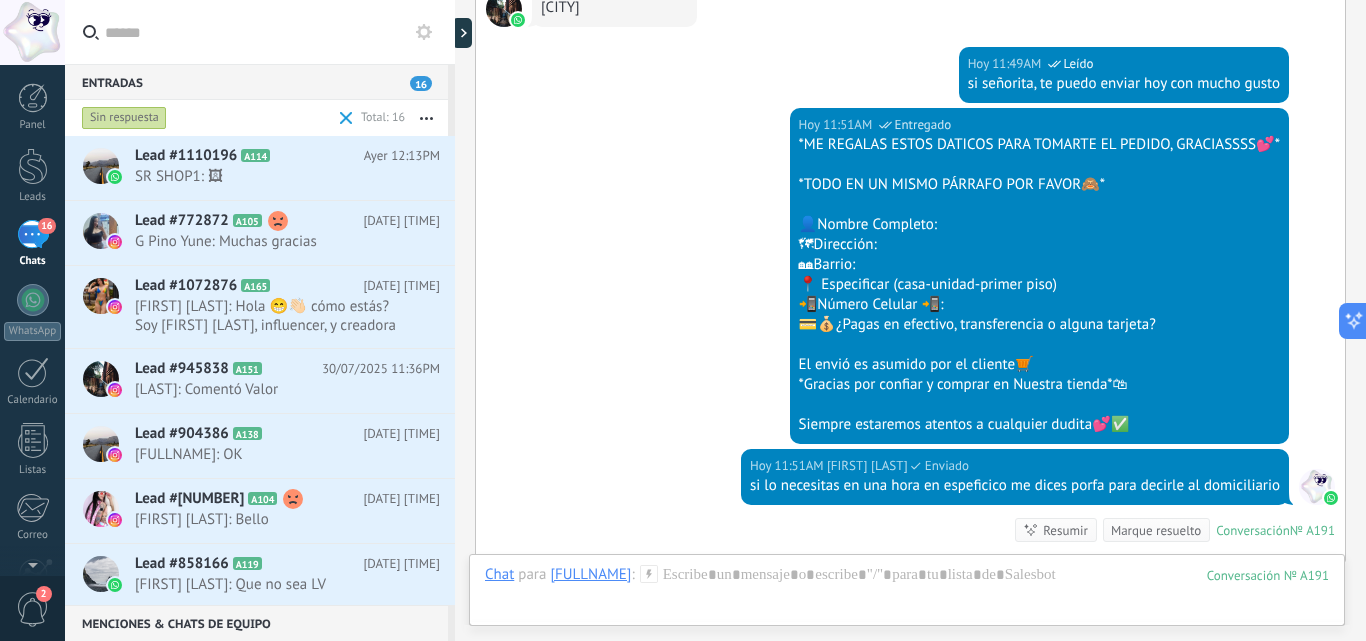 scroll, scrollTop: 1593, scrollLeft: 0, axis: vertical 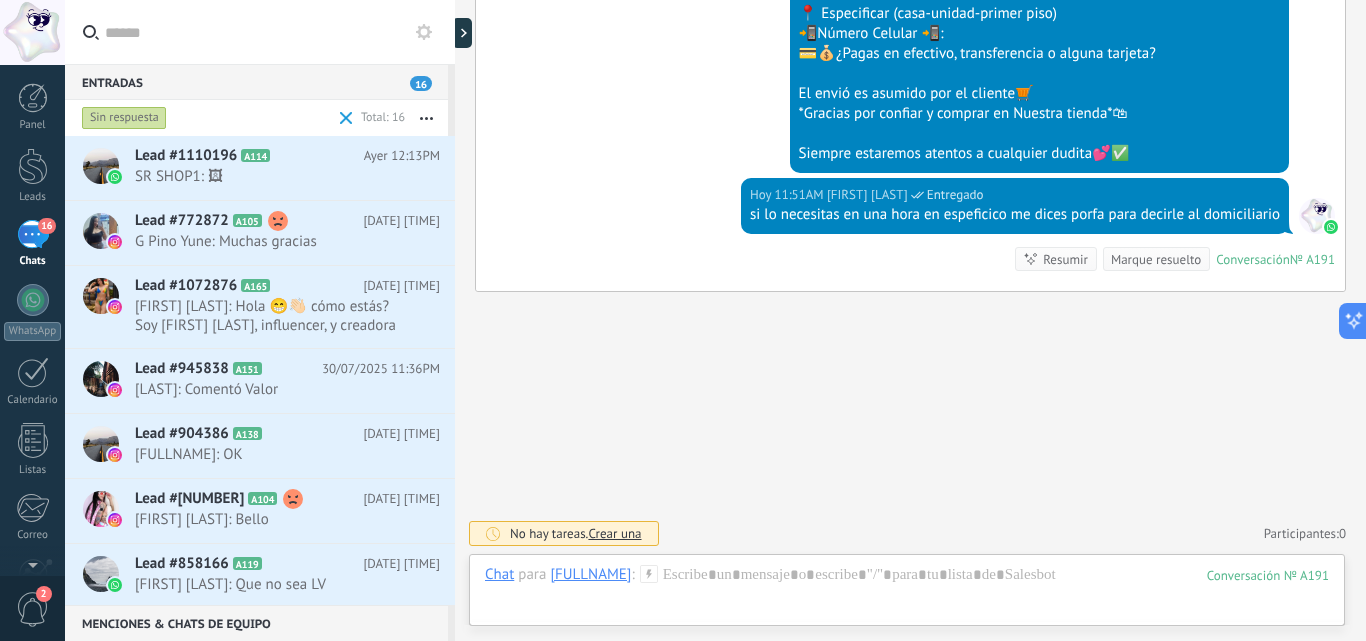 drag, startPoint x: 1354, startPoint y: 481, endPoint x: 1350, endPoint y: 385, distance: 96.0833 